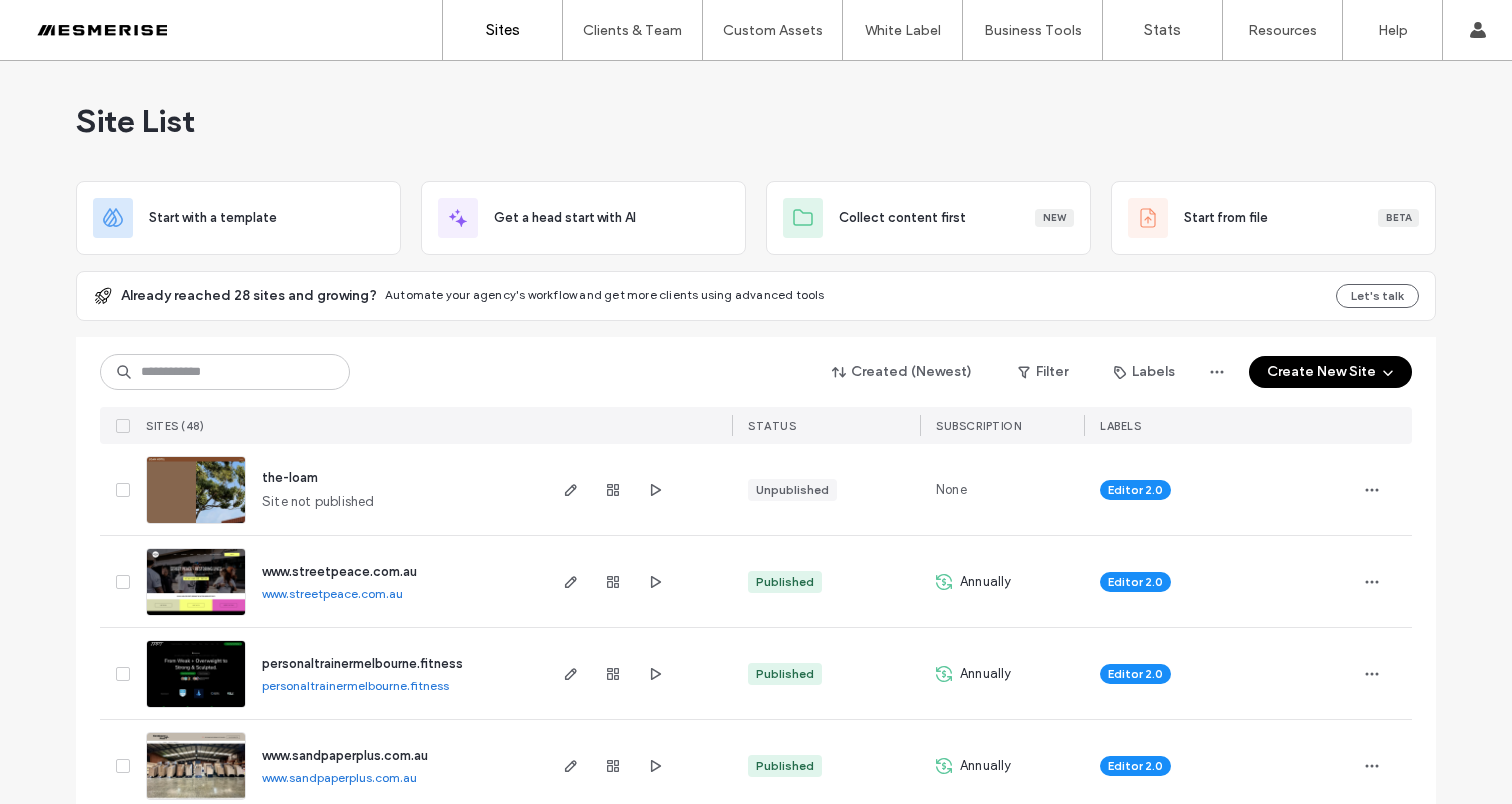 scroll, scrollTop: 0, scrollLeft: 0, axis: both 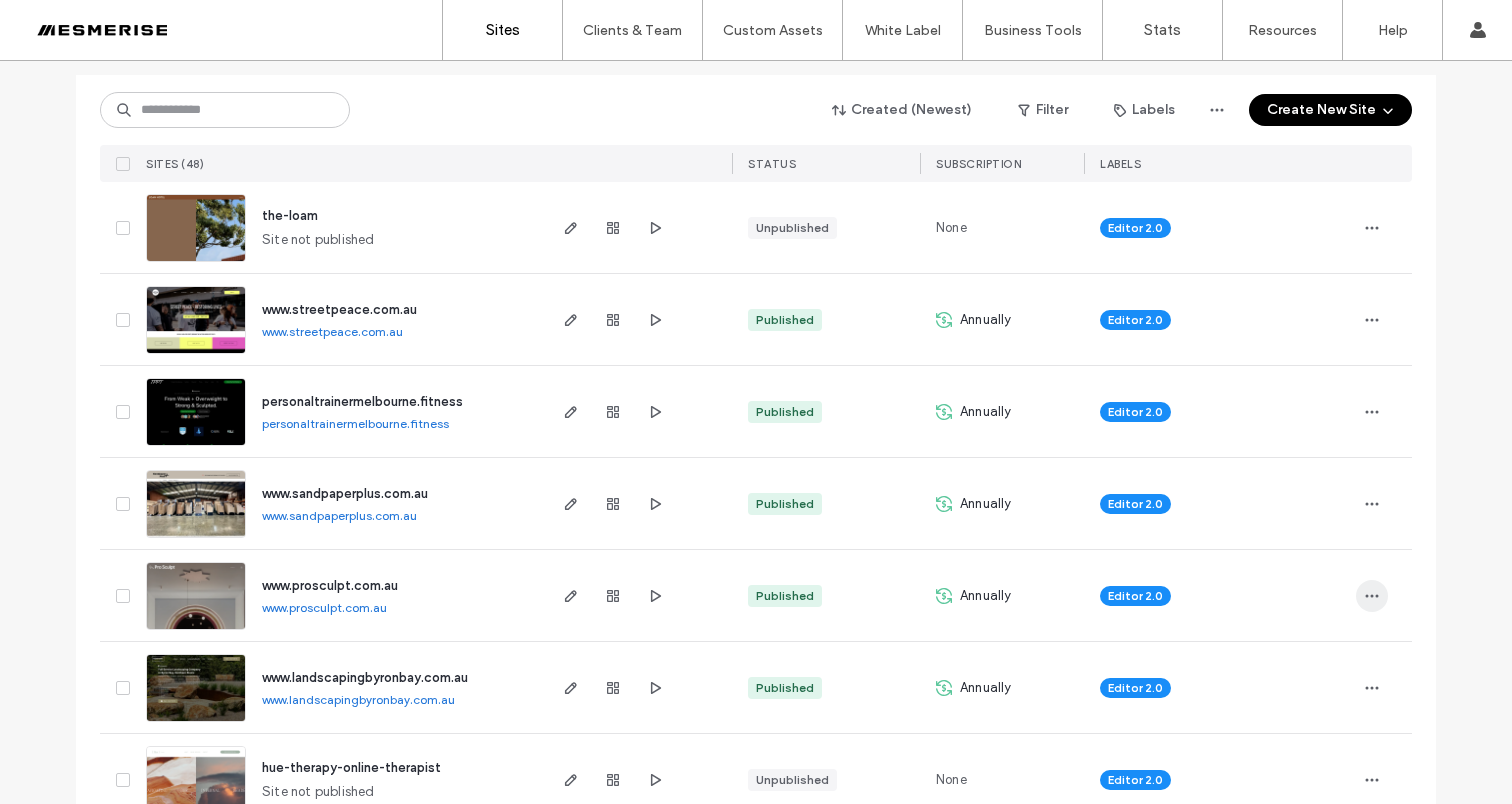 click at bounding box center (1372, 596) 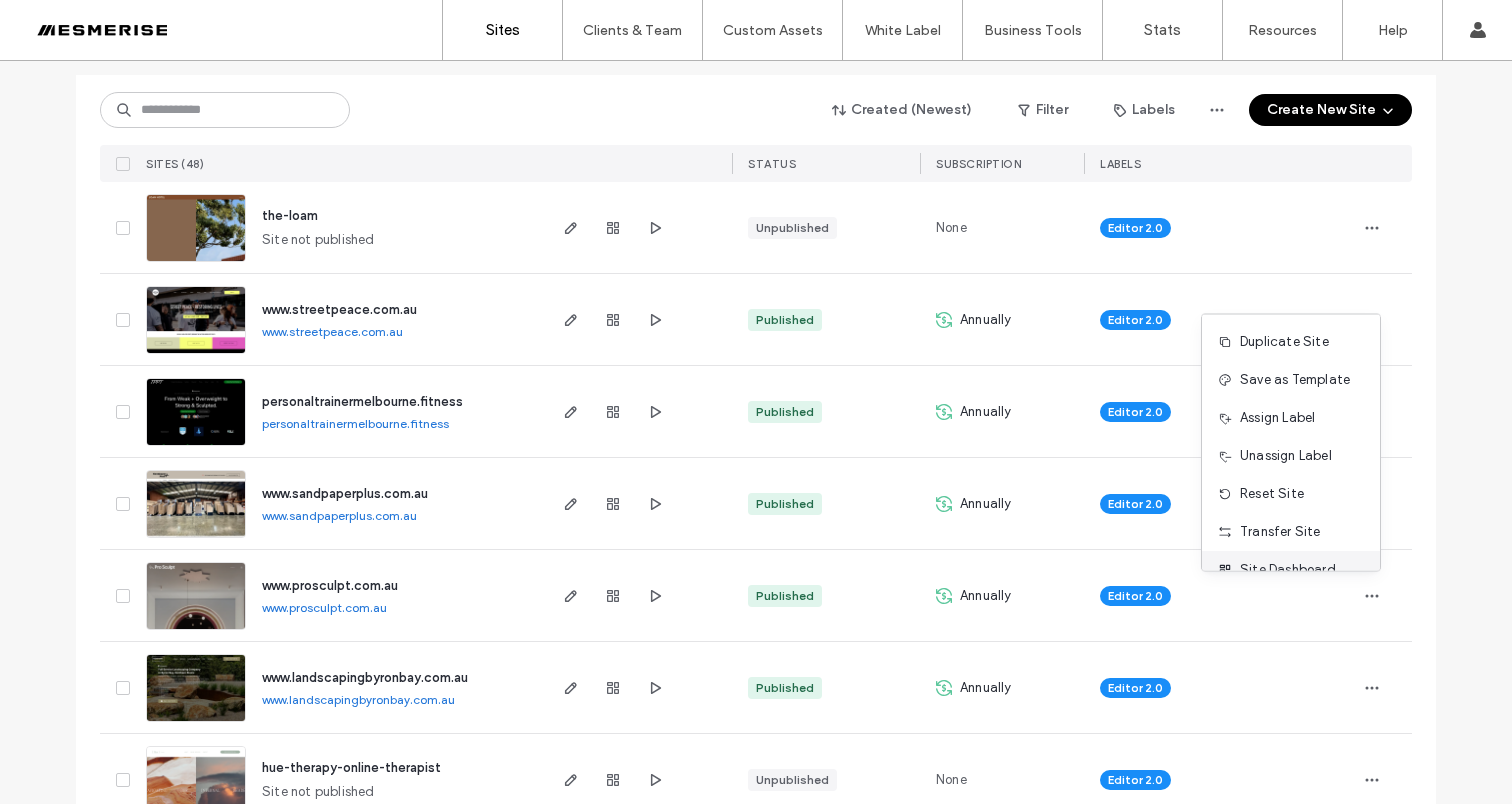 click on "Site Dashboard" at bounding box center (1288, 570) 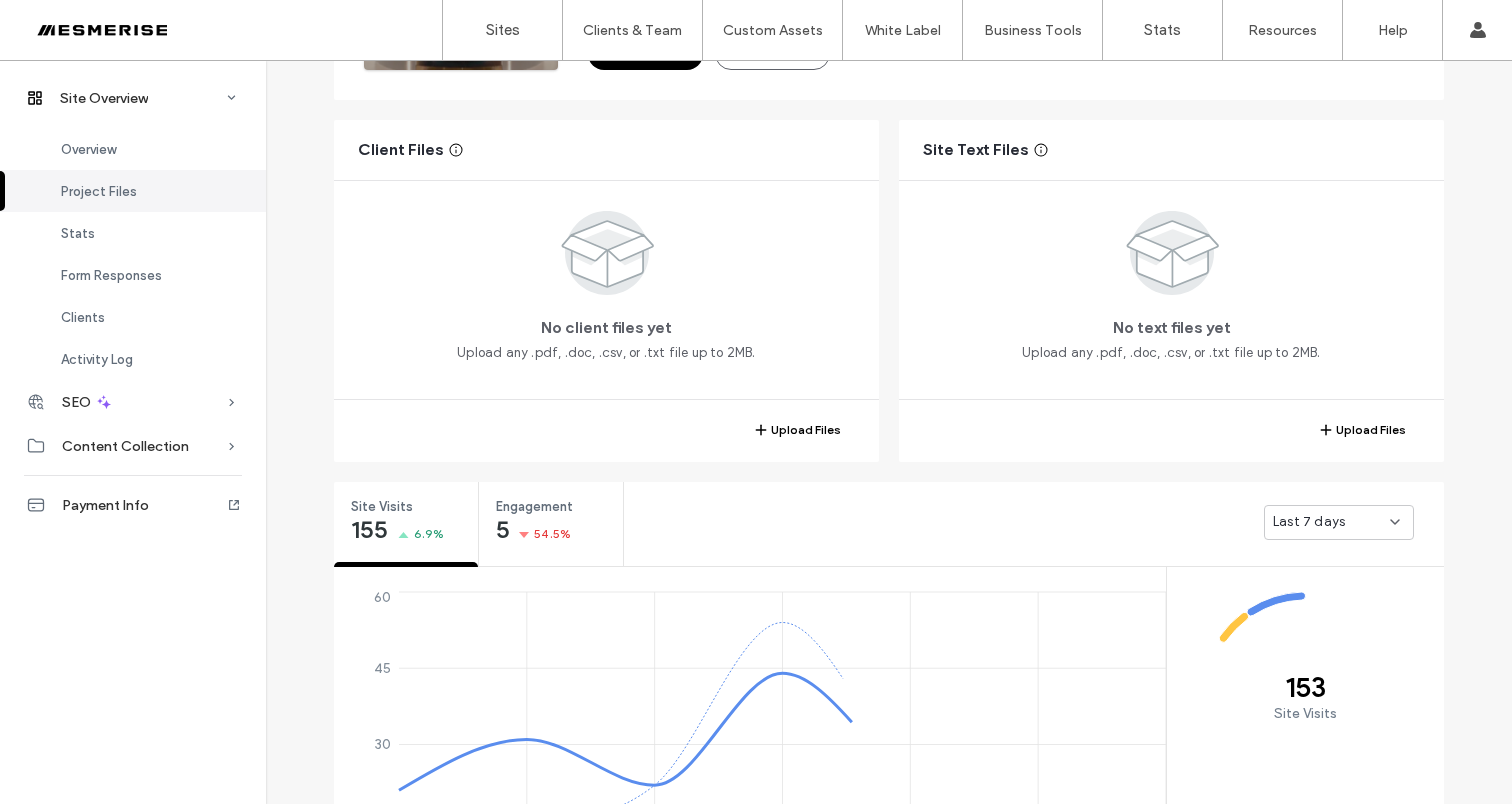 scroll, scrollTop: 360, scrollLeft: 0, axis: vertical 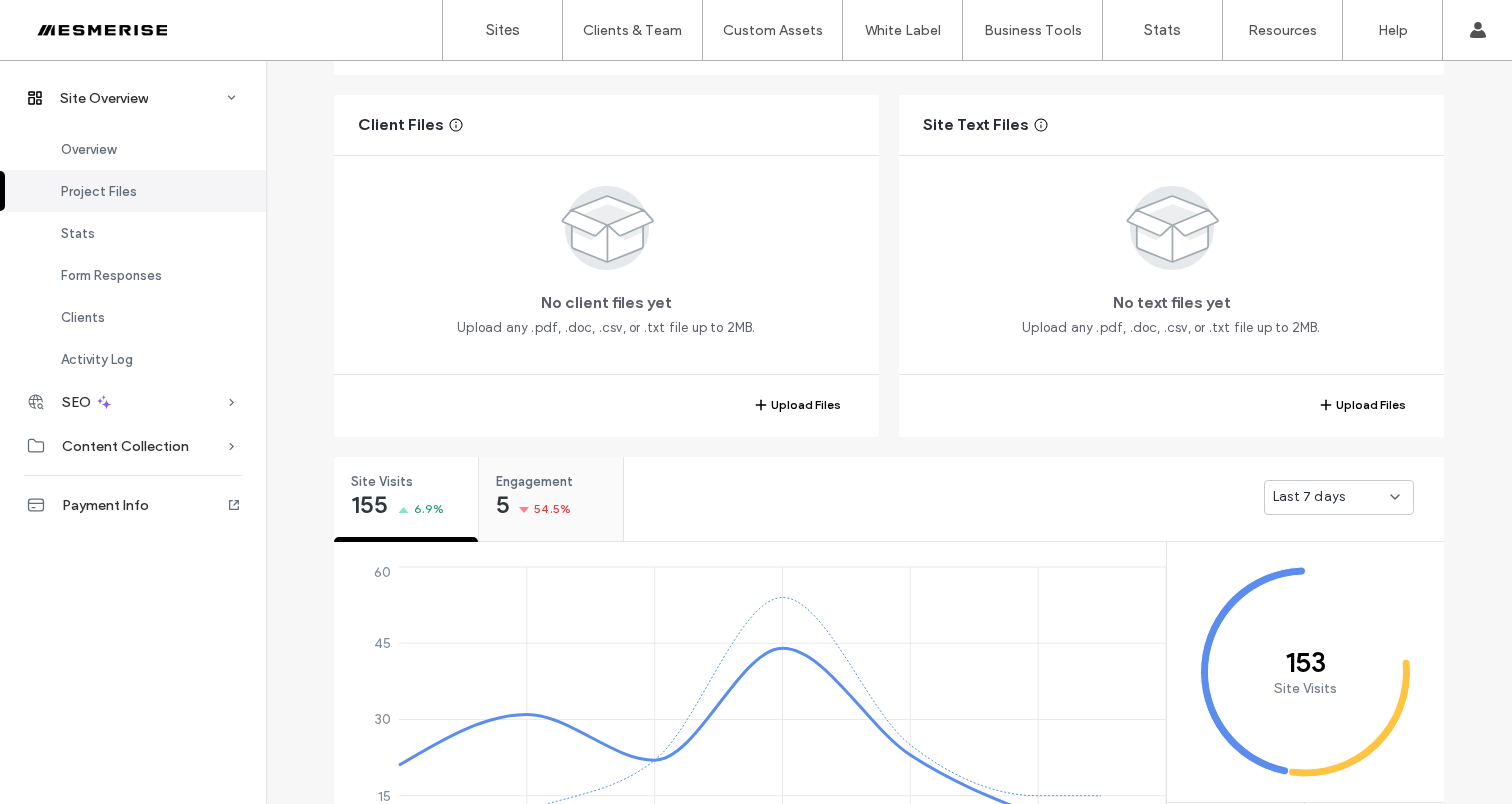 click on "Engagement 5 54.5%" at bounding box center (551, 494) 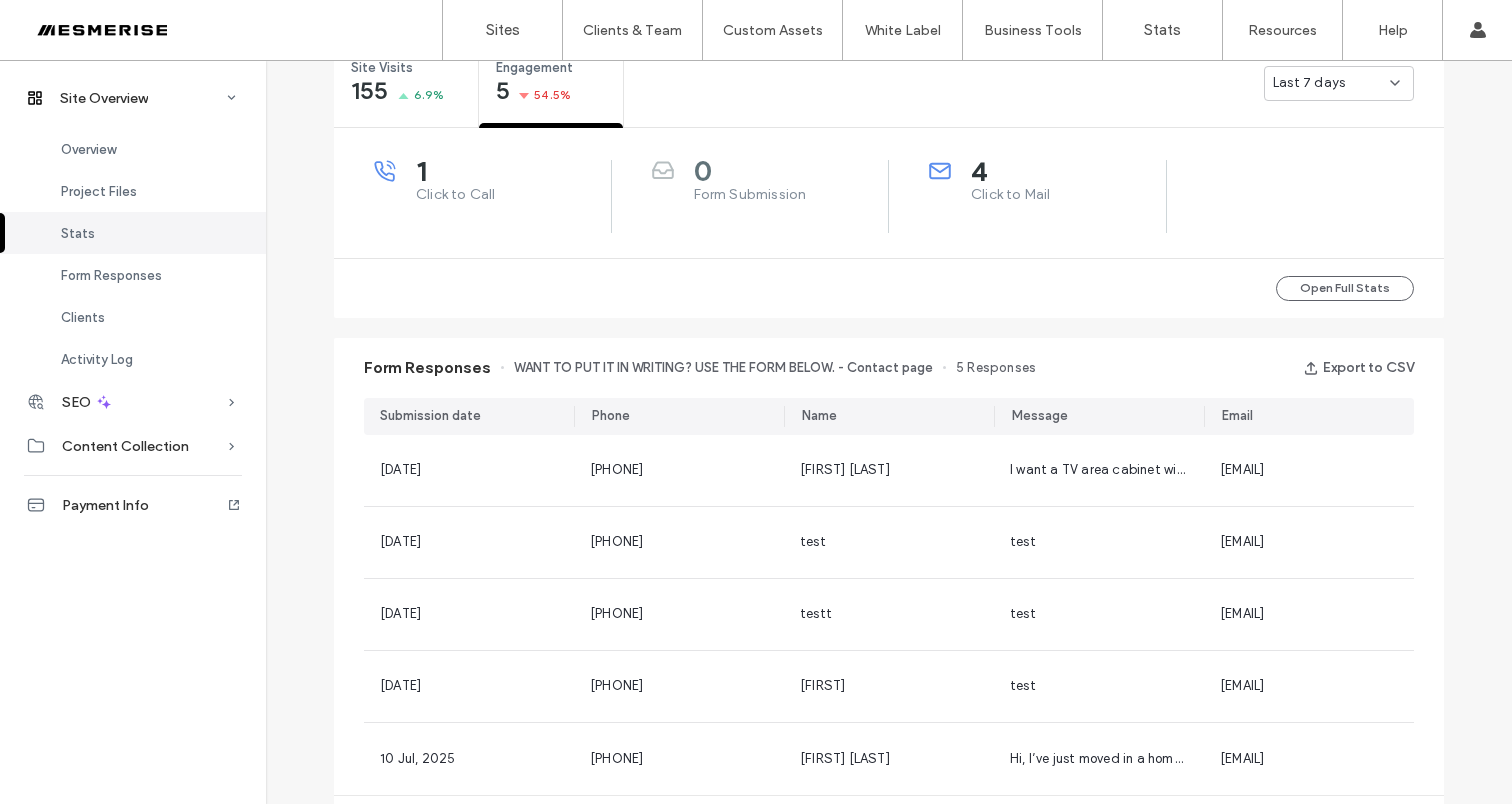 scroll, scrollTop: 626, scrollLeft: 0, axis: vertical 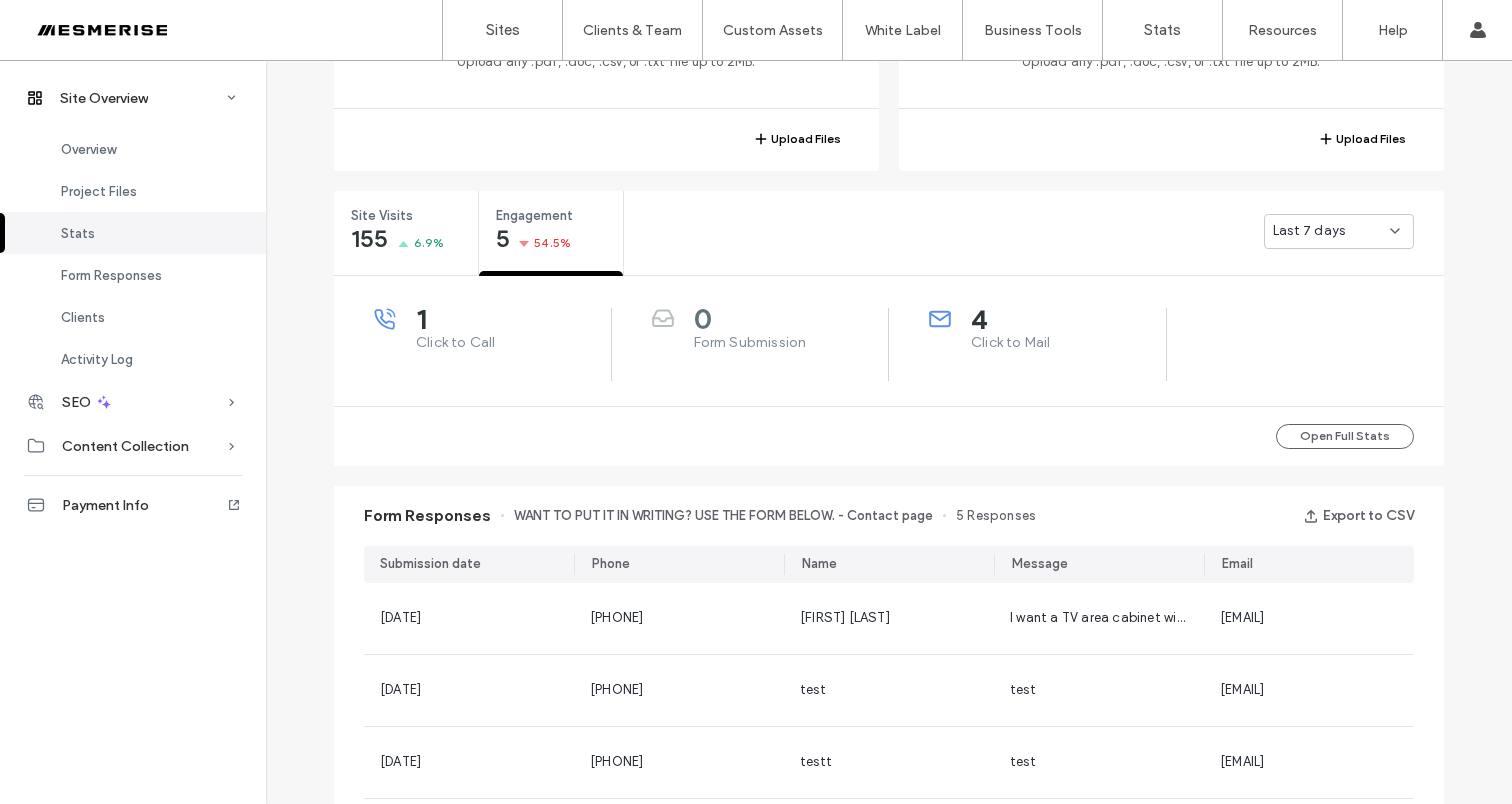 click on "Last 7 days" at bounding box center [1331, 231] 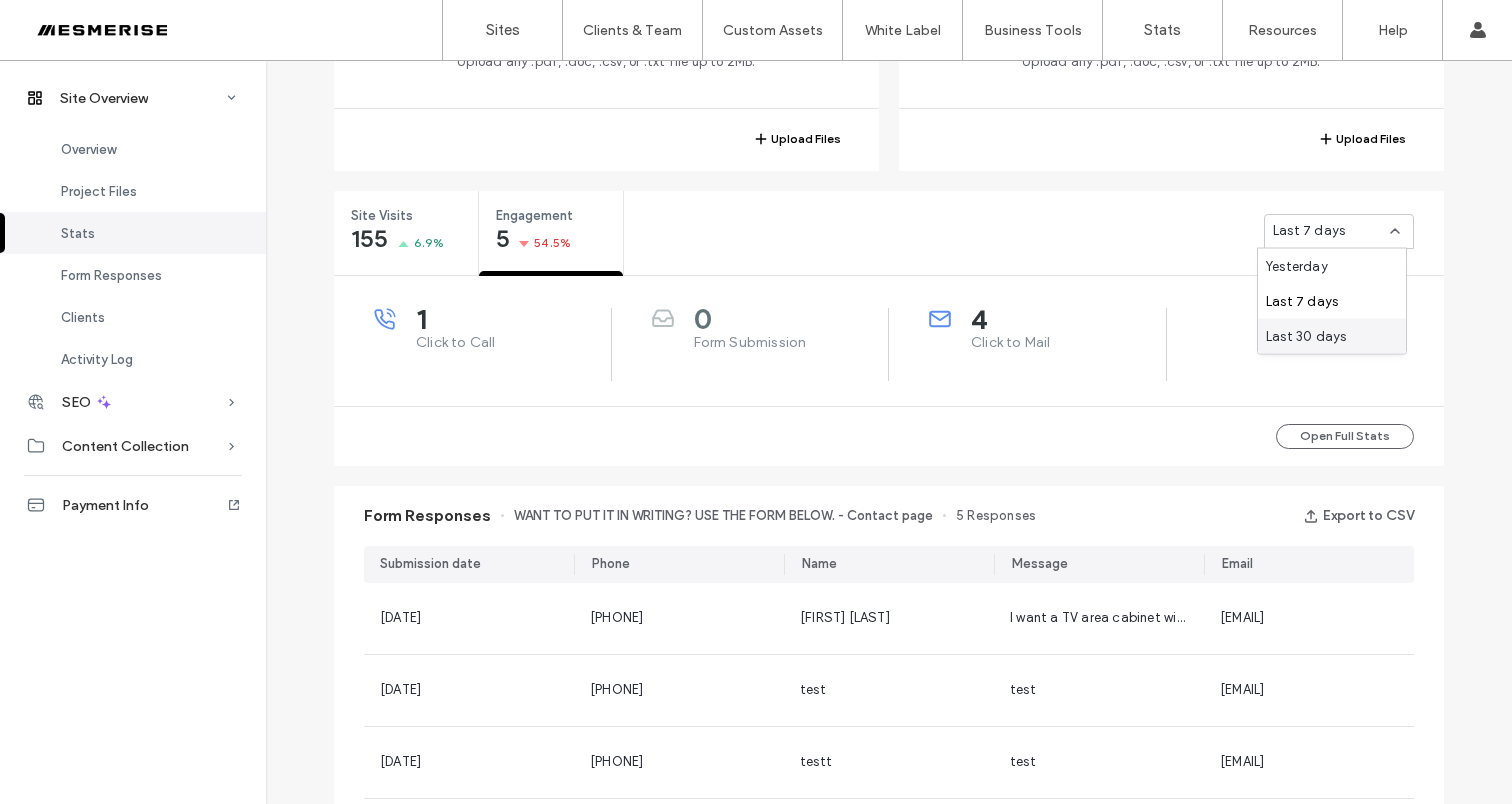 click on "Last 30 days" at bounding box center [1306, 336] 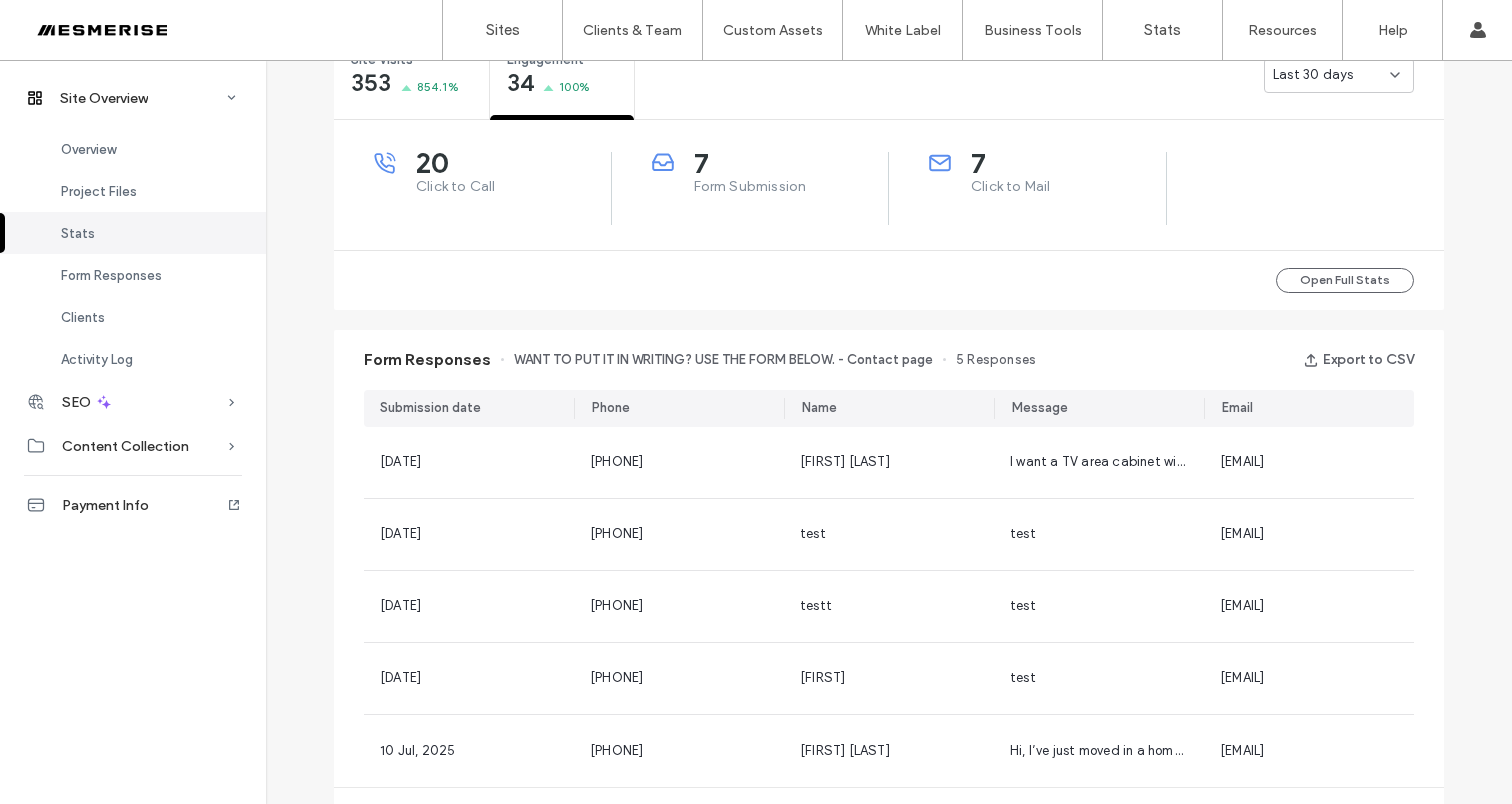 scroll, scrollTop: 592, scrollLeft: 0, axis: vertical 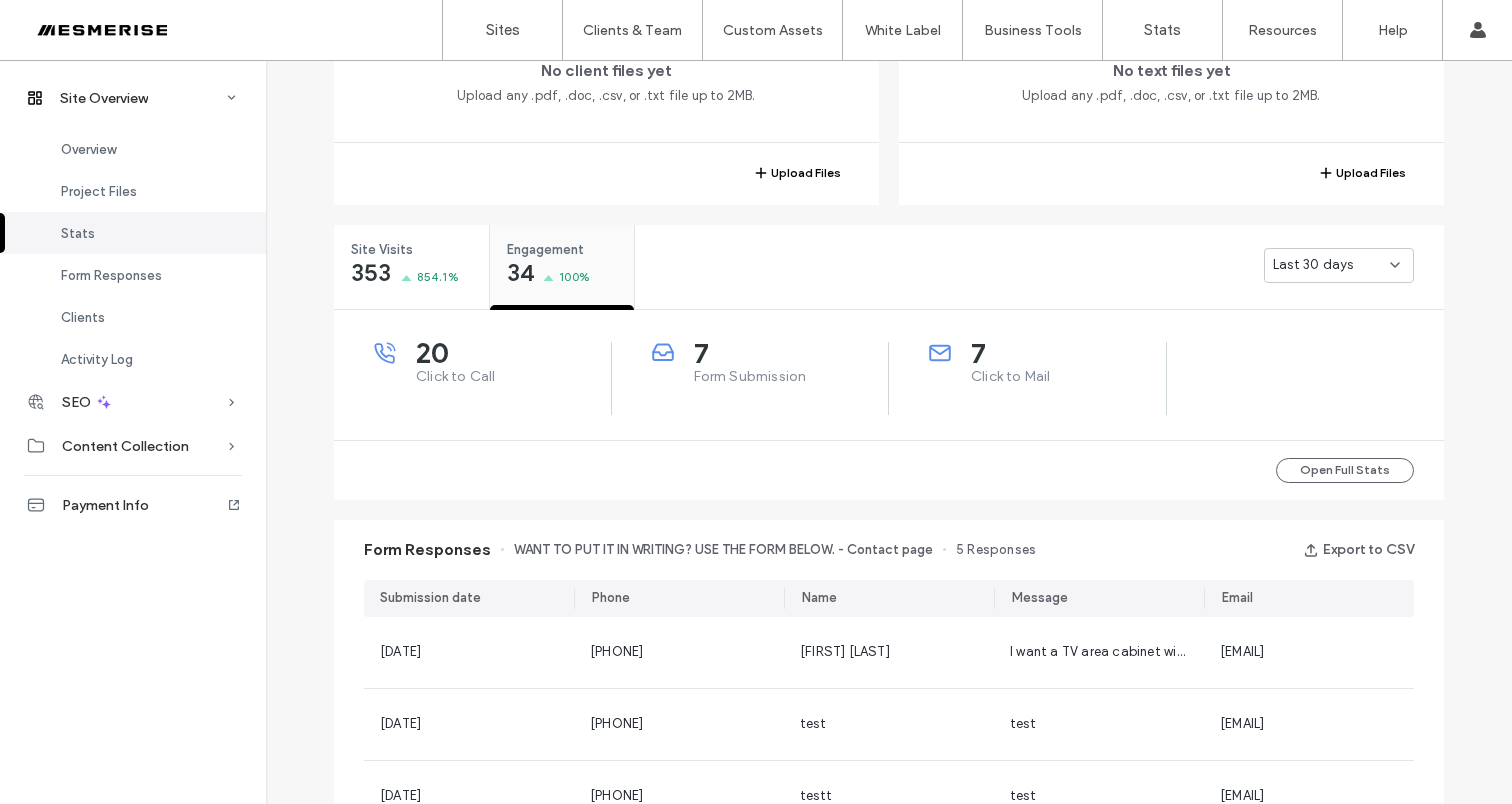 click on "Engagement 34 100%" at bounding box center [562, 262] 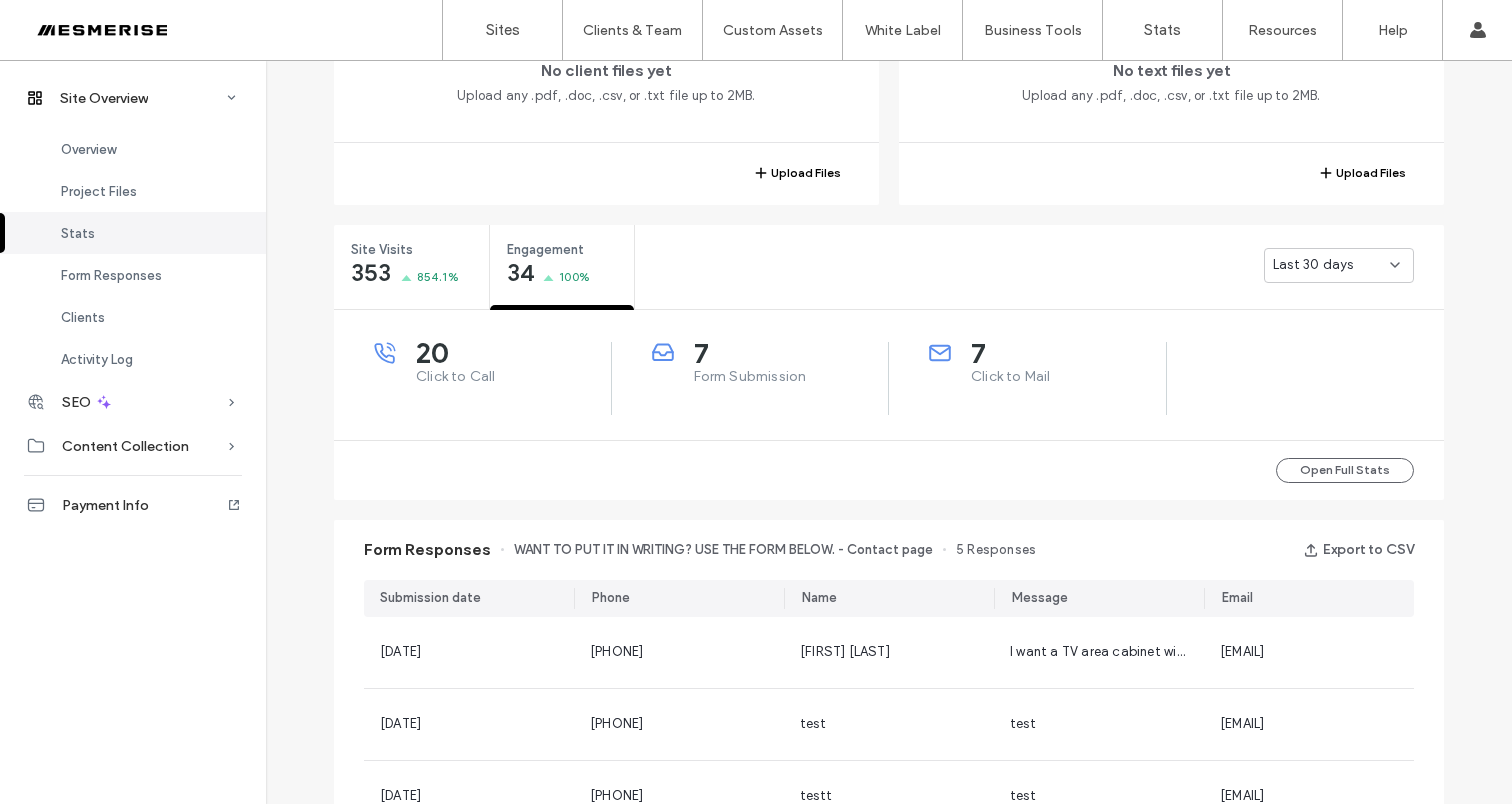 click on "Last 30 days" at bounding box center [1313, 265] 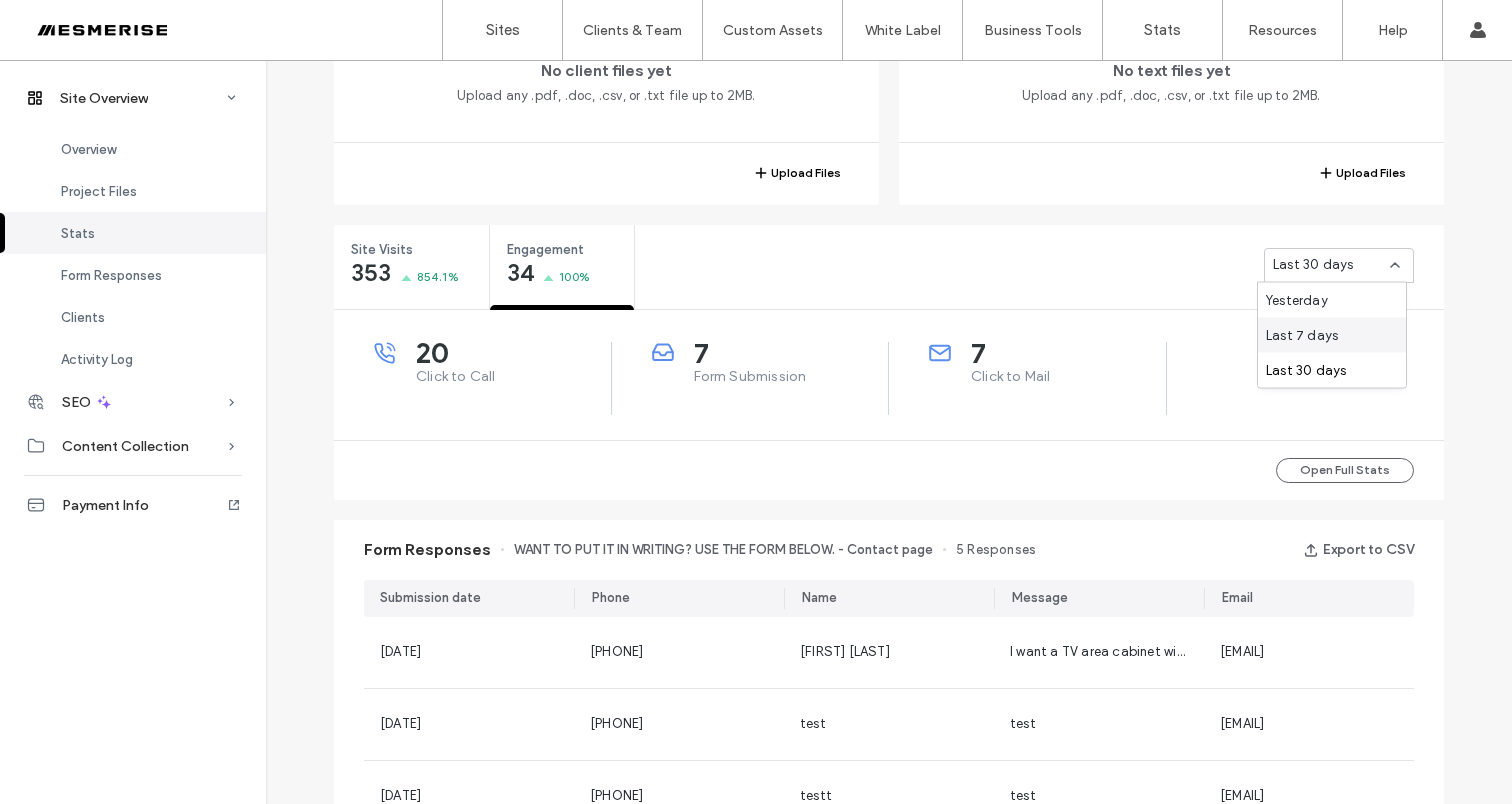 click on "Last 7 days" at bounding box center (1302, 335) 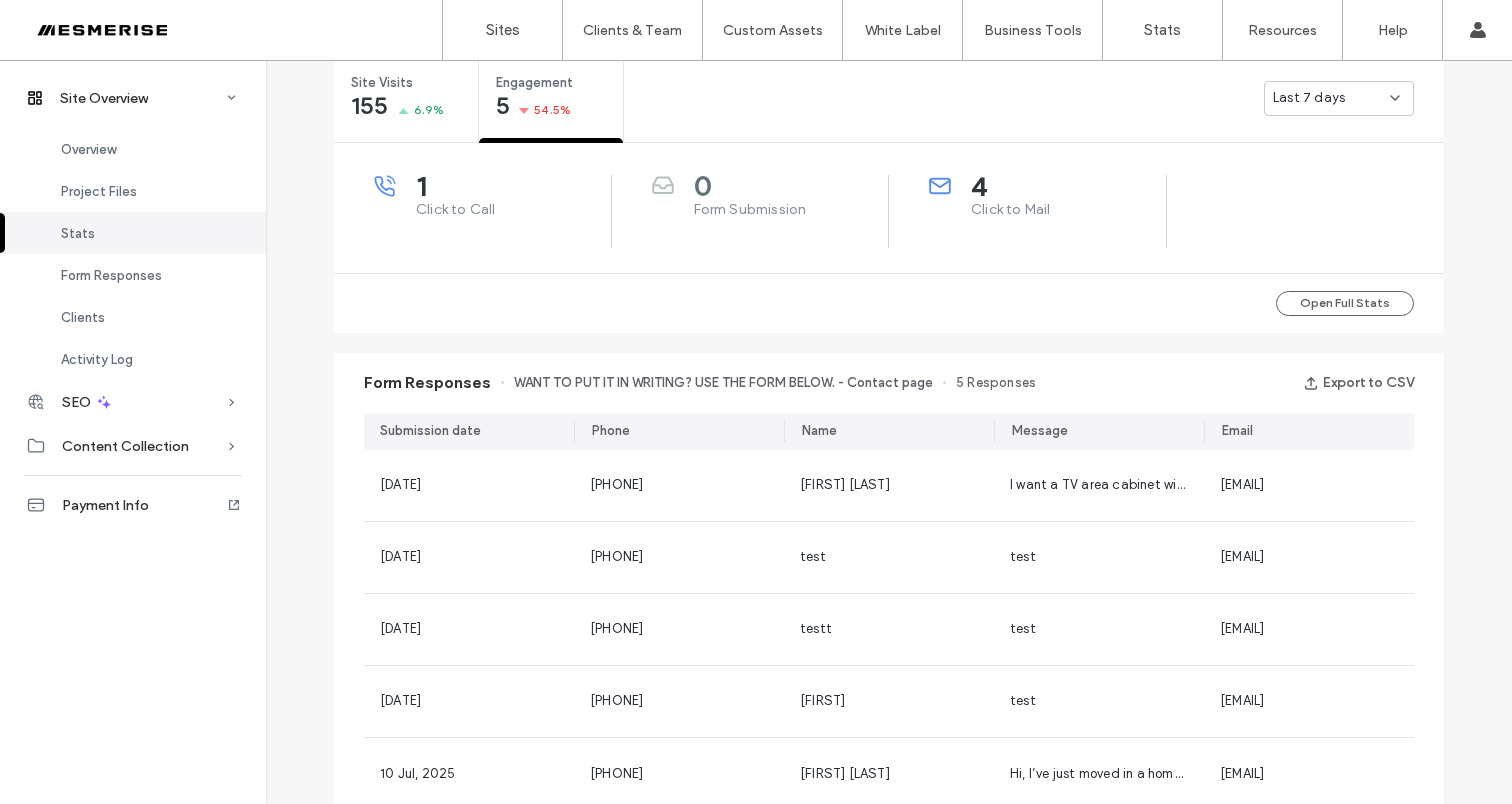 scroll, scrollTop: 762, scrollLeft: 0, axis: vertical 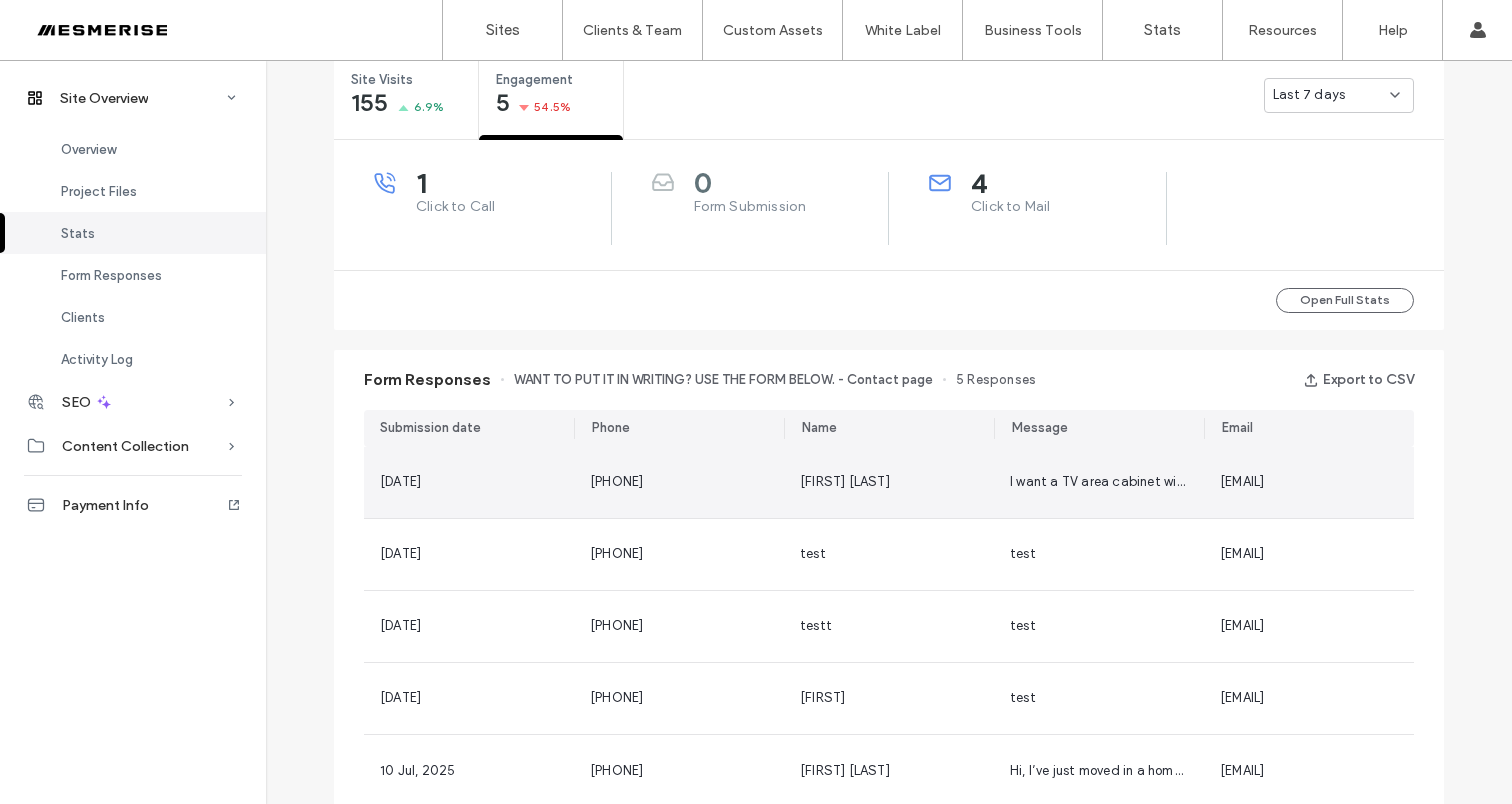 click on "0413475322" at bounding box center [679, 482] 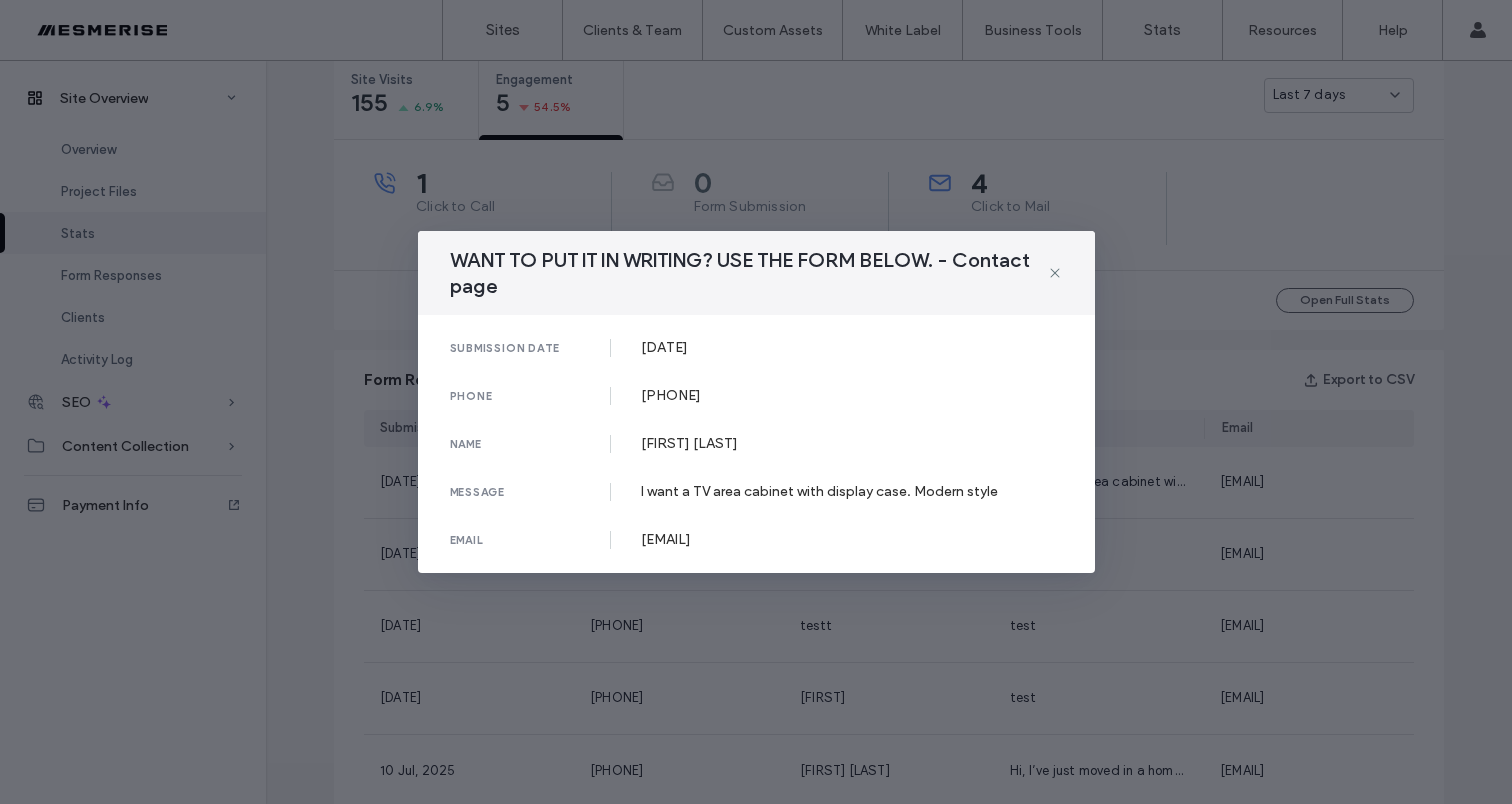 click on "I want a TV area cabinet with display case. Modern style" at bounding box center (852, 491) 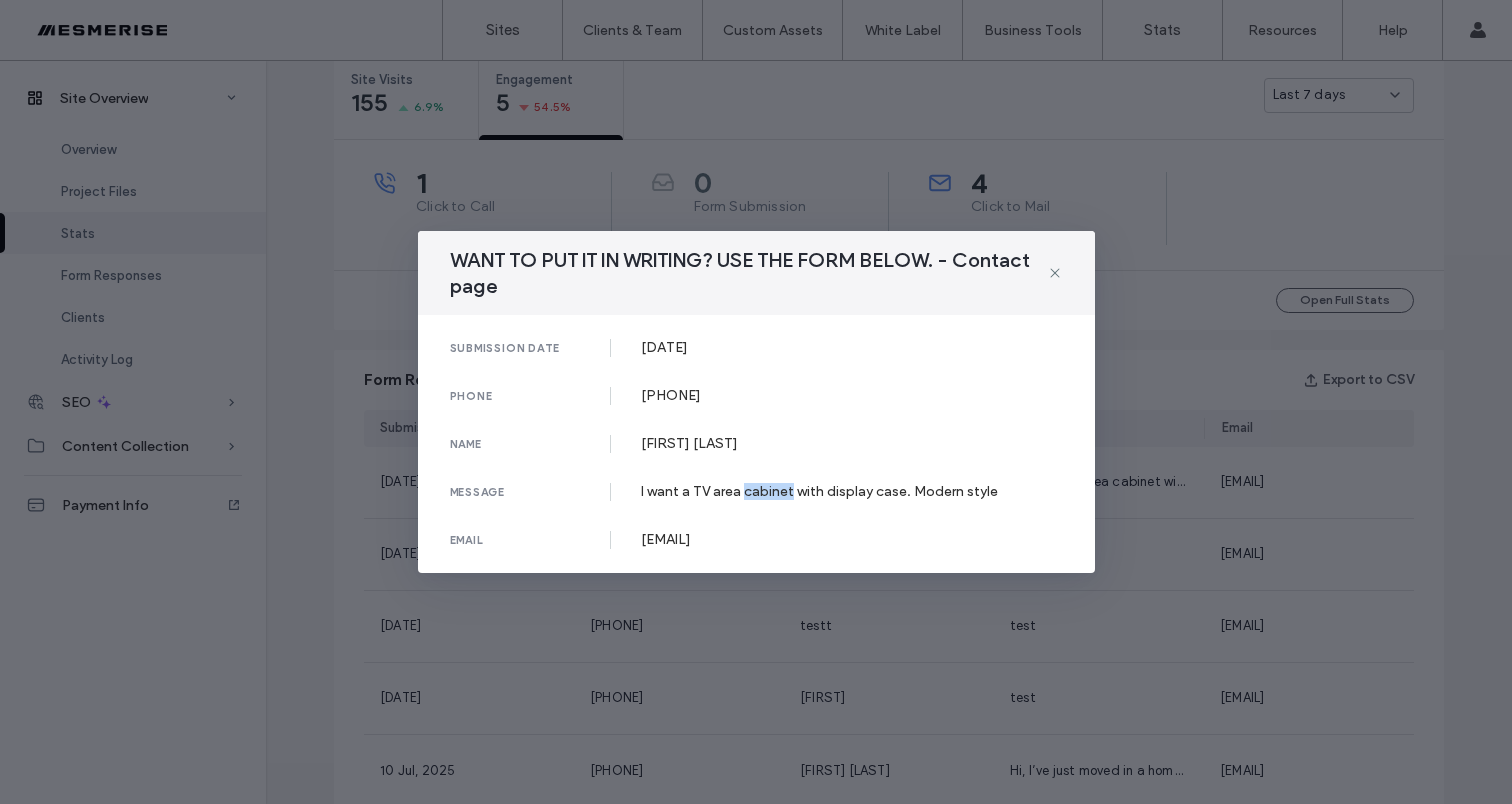 click on "I want a TV area cabinet with display case. Modern style" at bounding box center (852, 491) 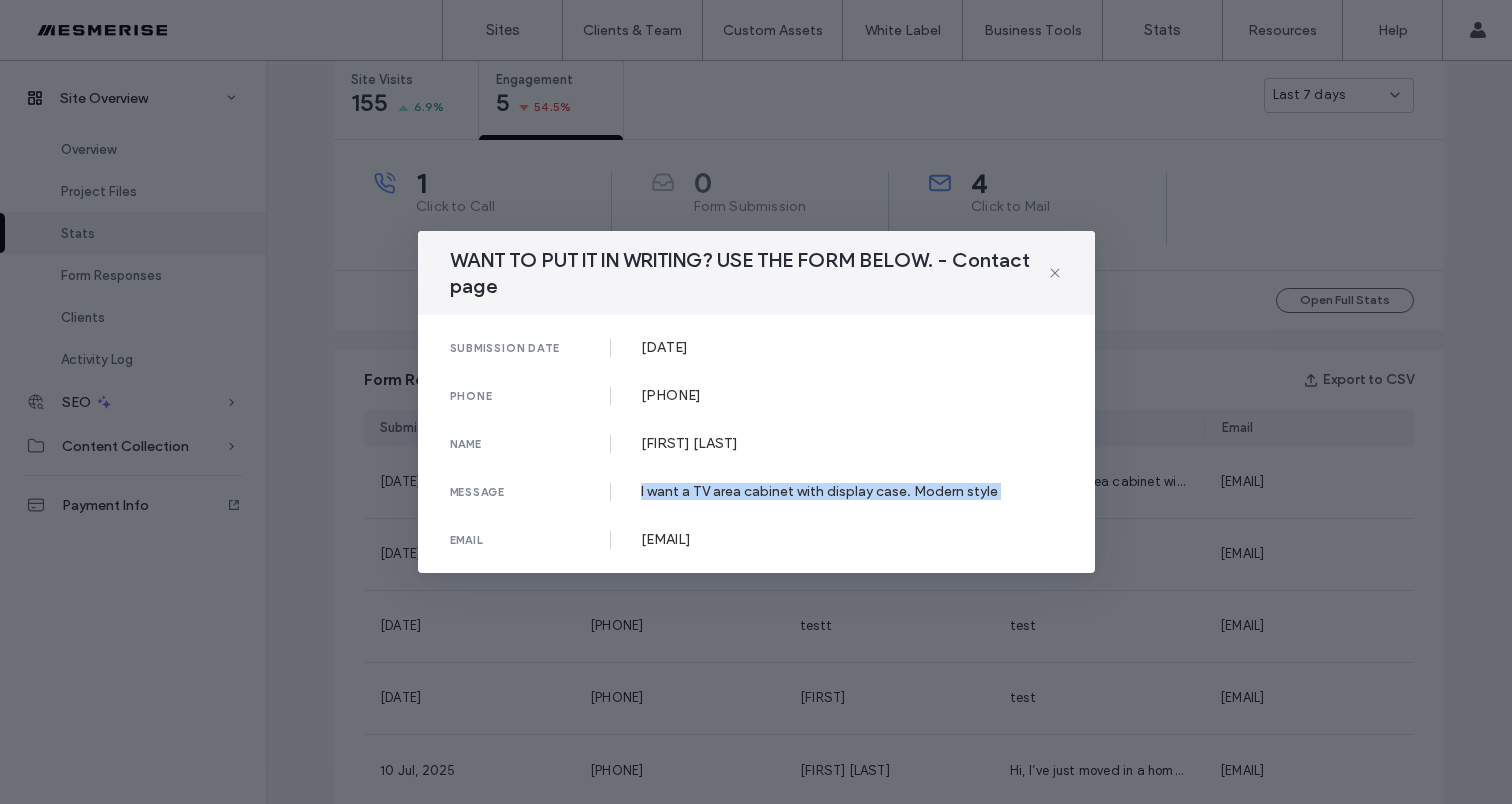 click on "I want a TV area cabinet with display case. Modern style" at bounding box center [852, 491] 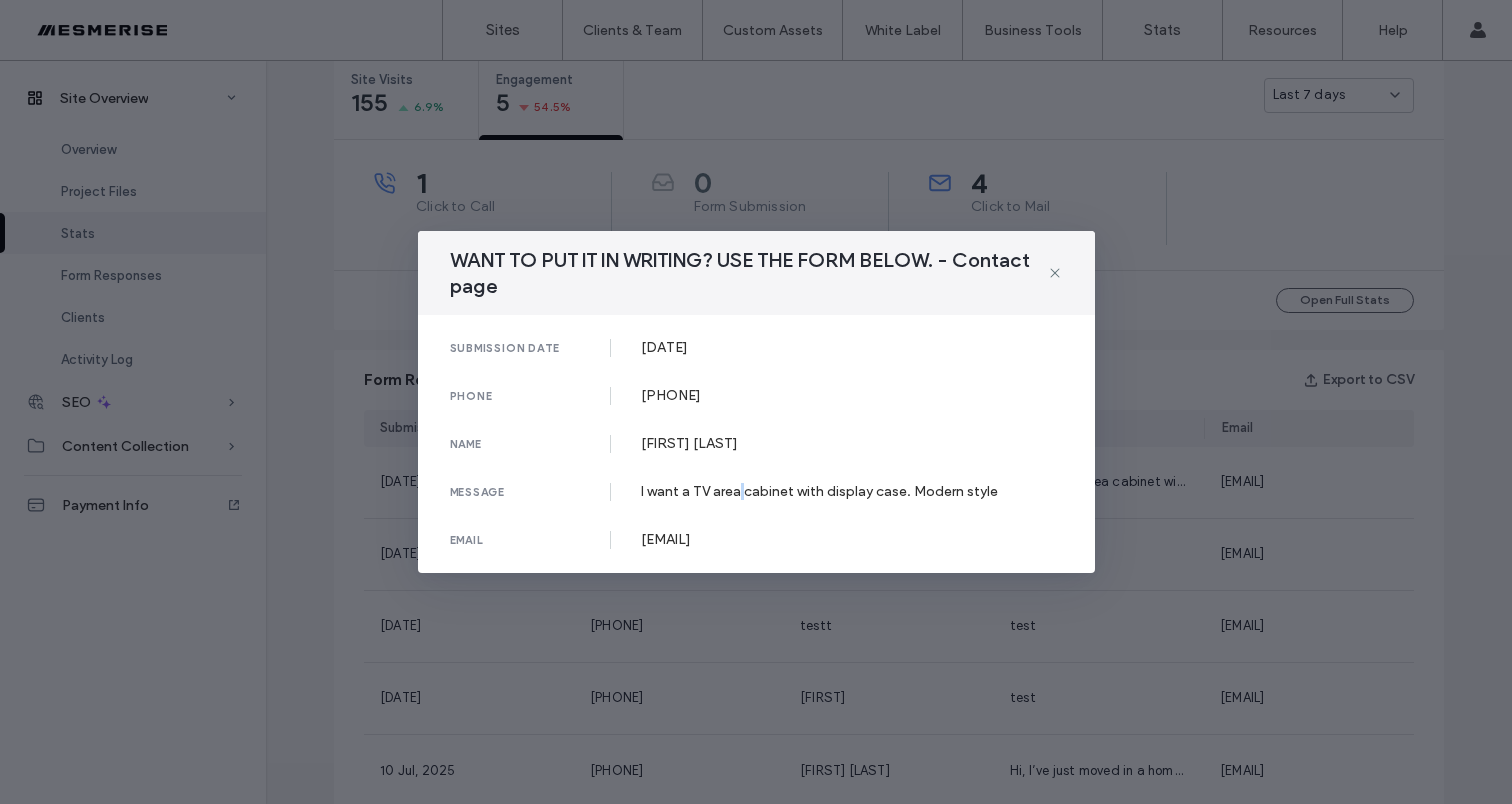 click on "I want a TV area cabinet with display case. Modern style" at bounding box center [852, 491] 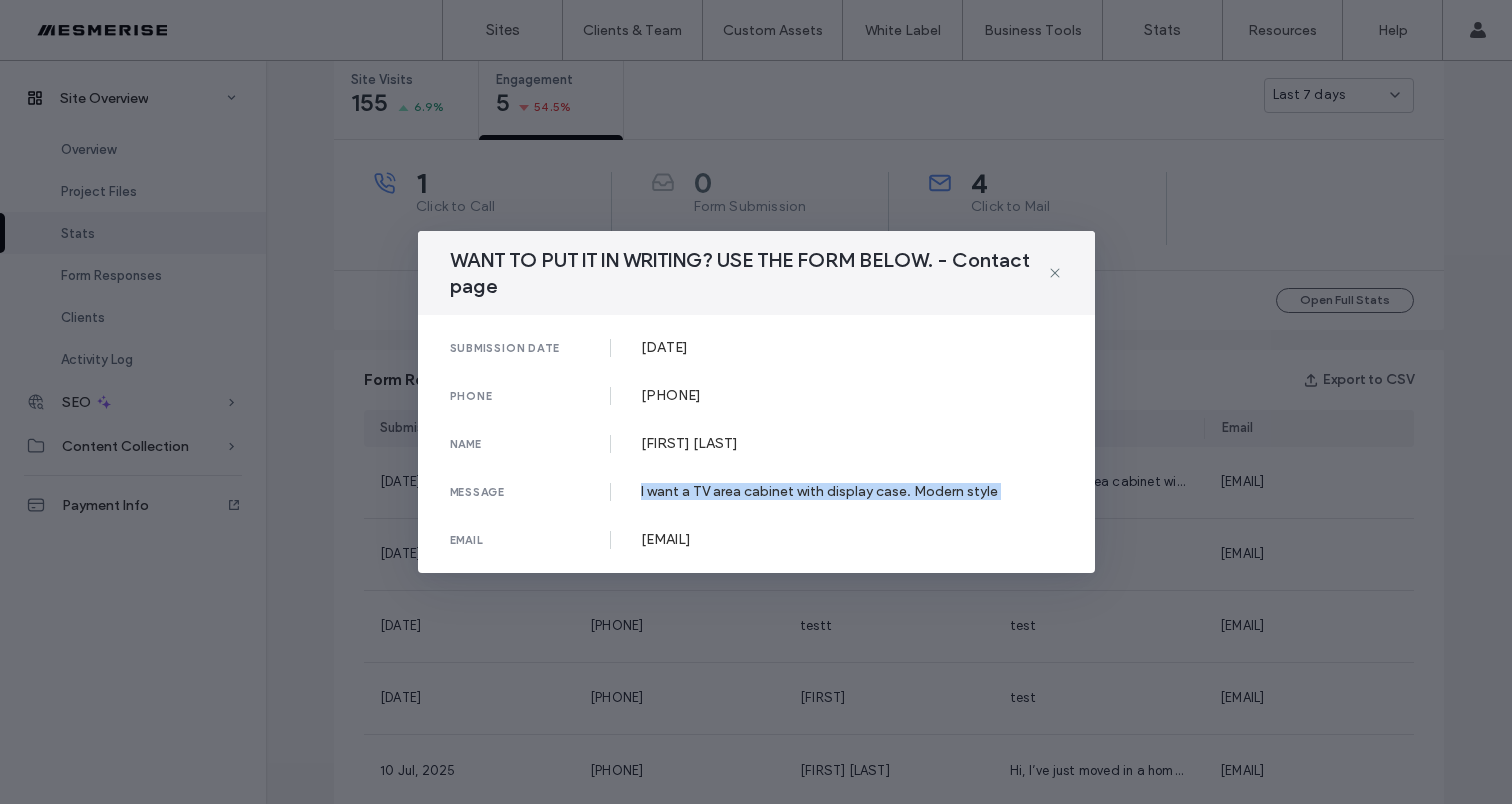 click on "I want a TV area cabinet with display case. Modern style" at bounding box center (852, 491) 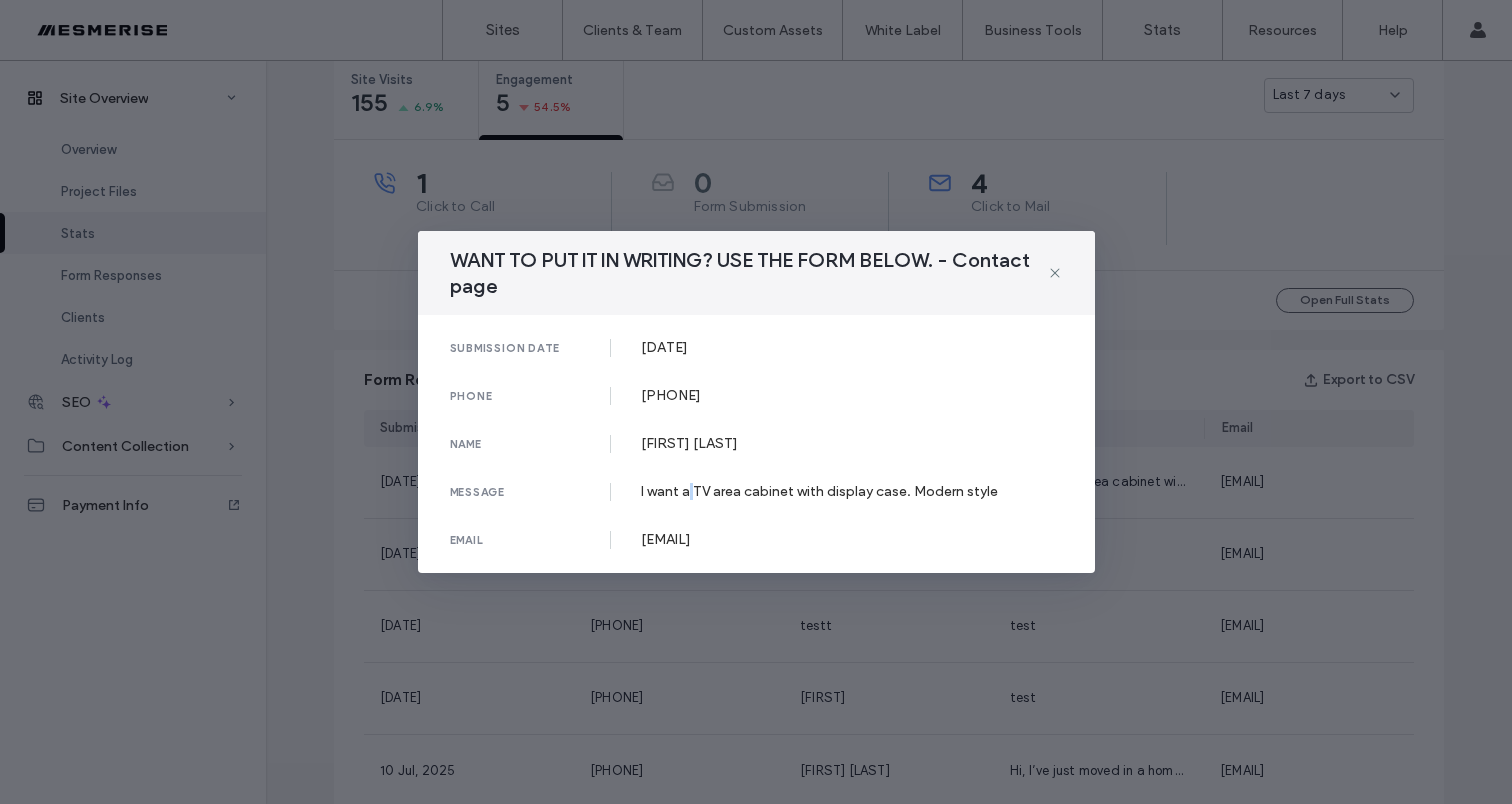 click on "I want a TV area cabinet with display case. Modern style" at bounding box center [852, 491] 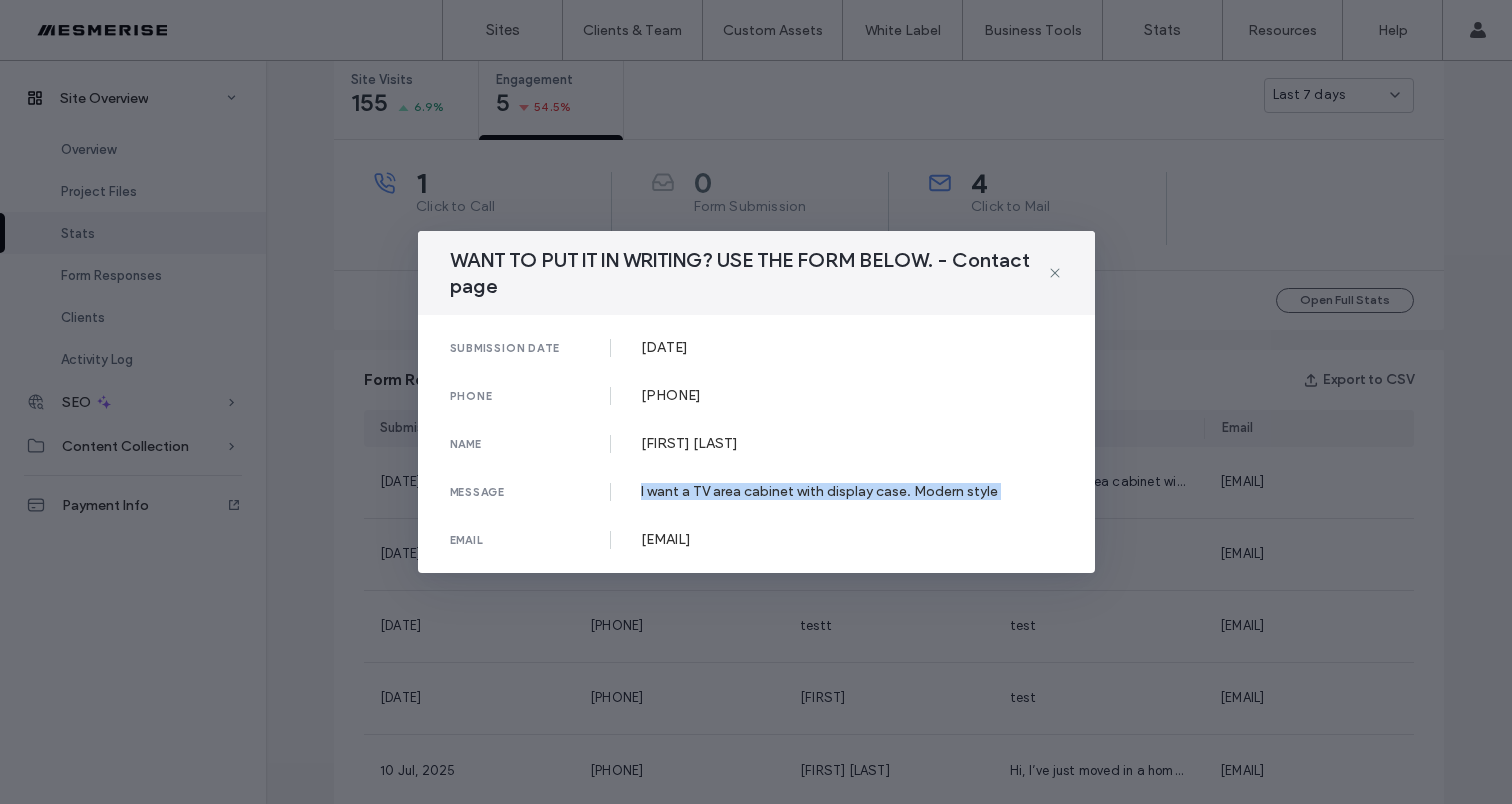 click on "I want a TV area cabinet with display case. Modern style" at bounding box center [852, 491] 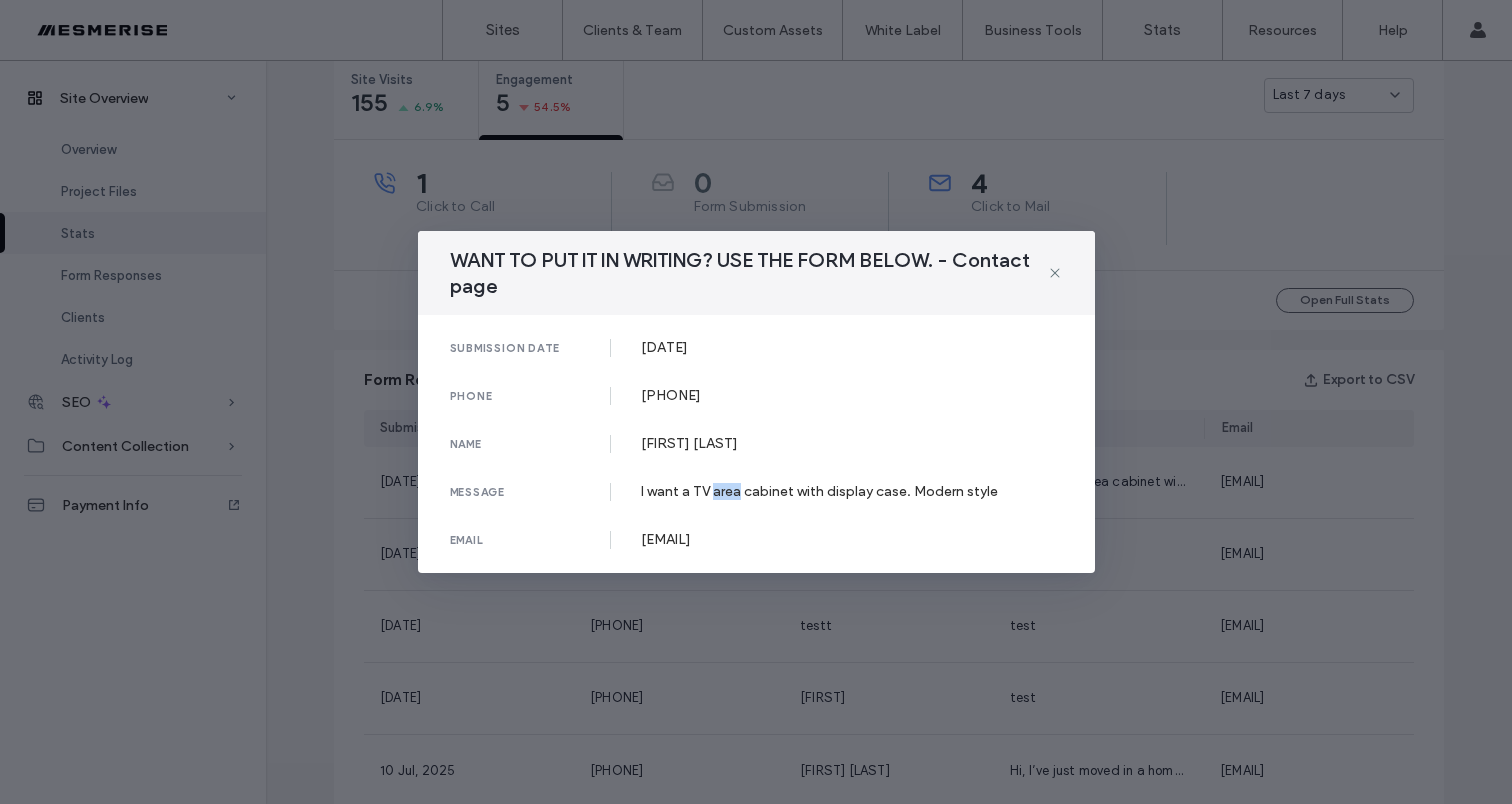 click on "I want a TV area cabinet with display case. Modern style" at bounding box center [852, 491] 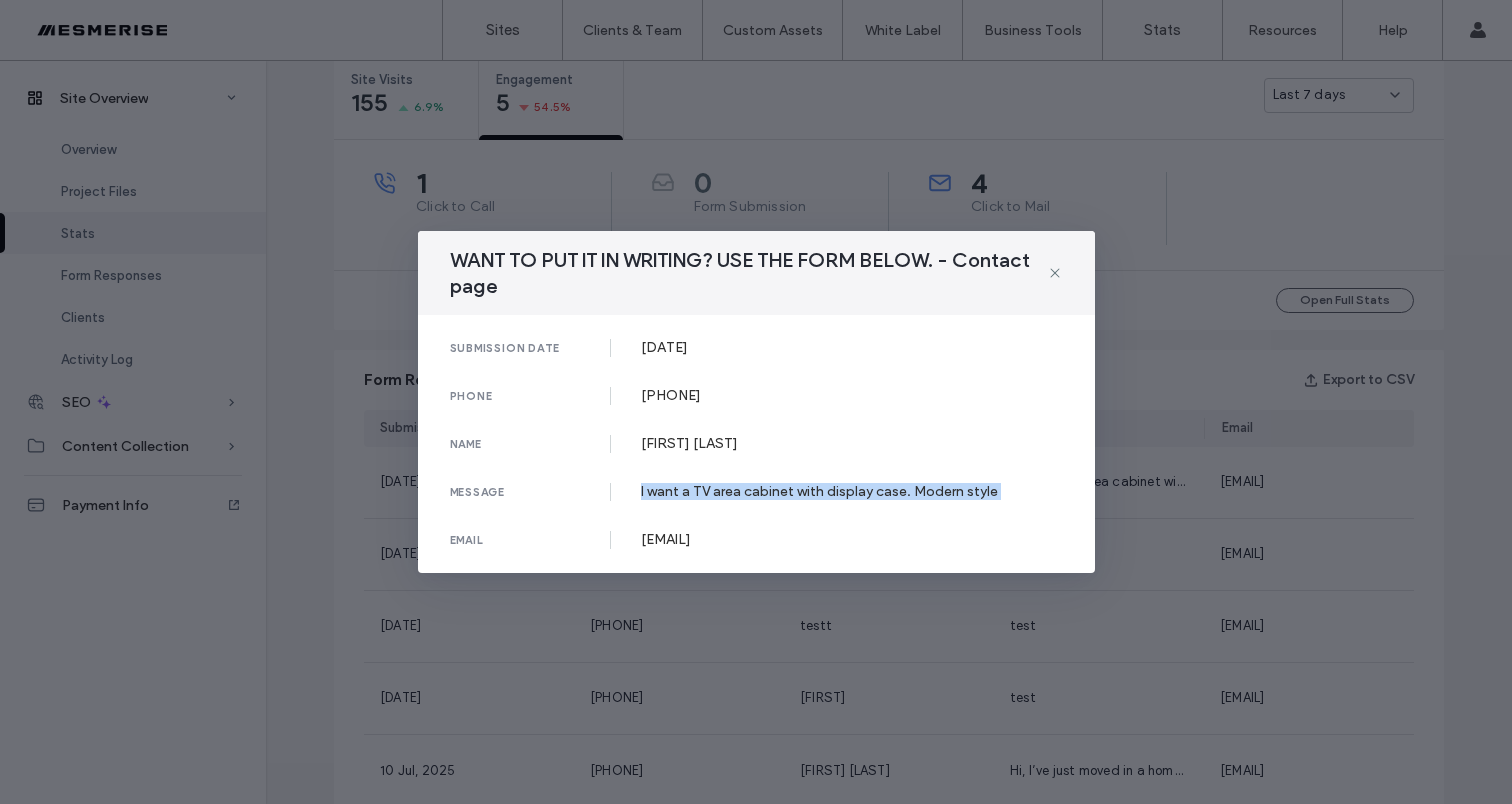click on "I want a TV area cabinet with display case. Modern style" at bounding box center (852, 491) 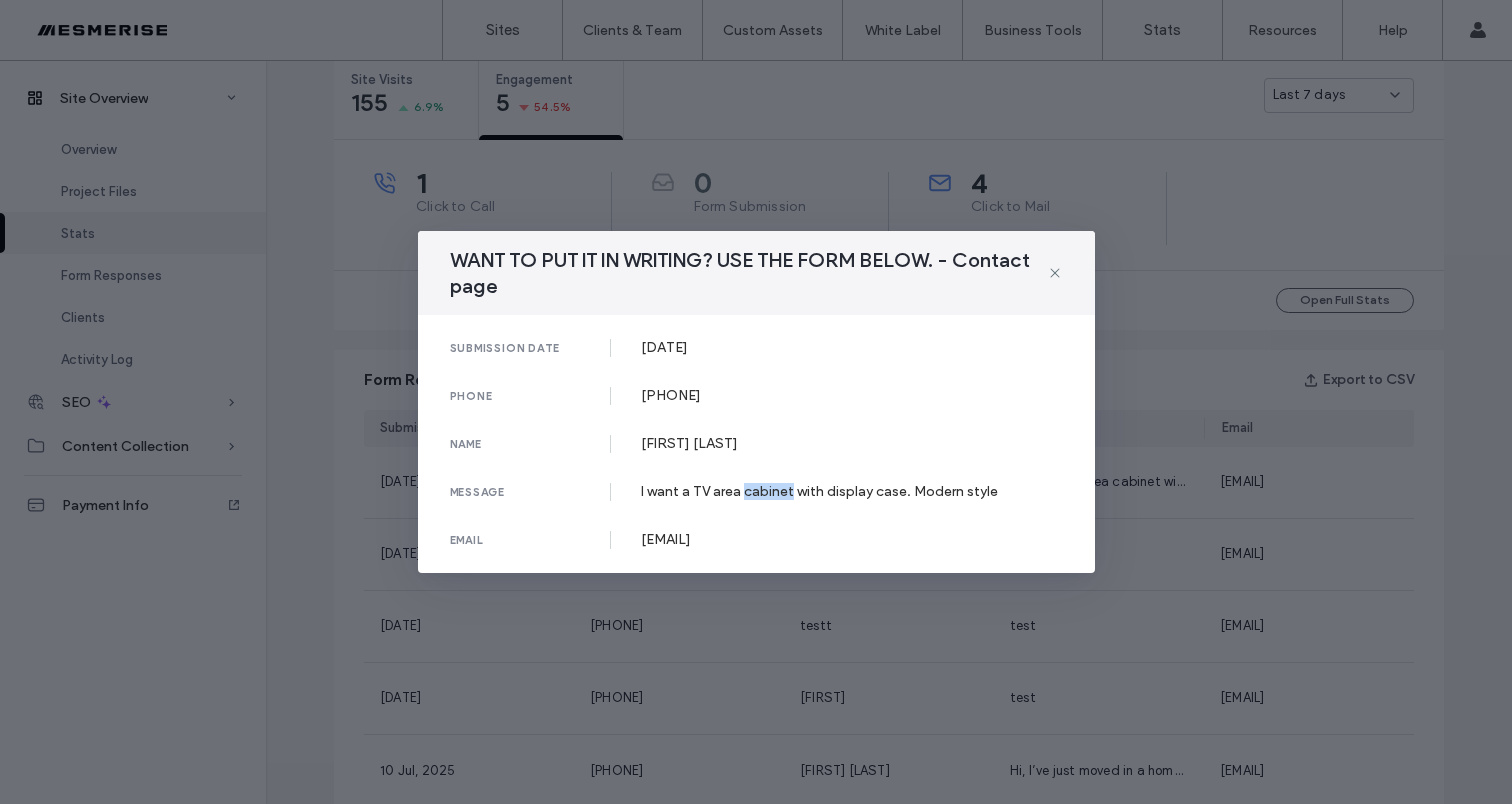 click on "I want a TV area cabinet with display case. Modern style" at bounding box center (852, 491) 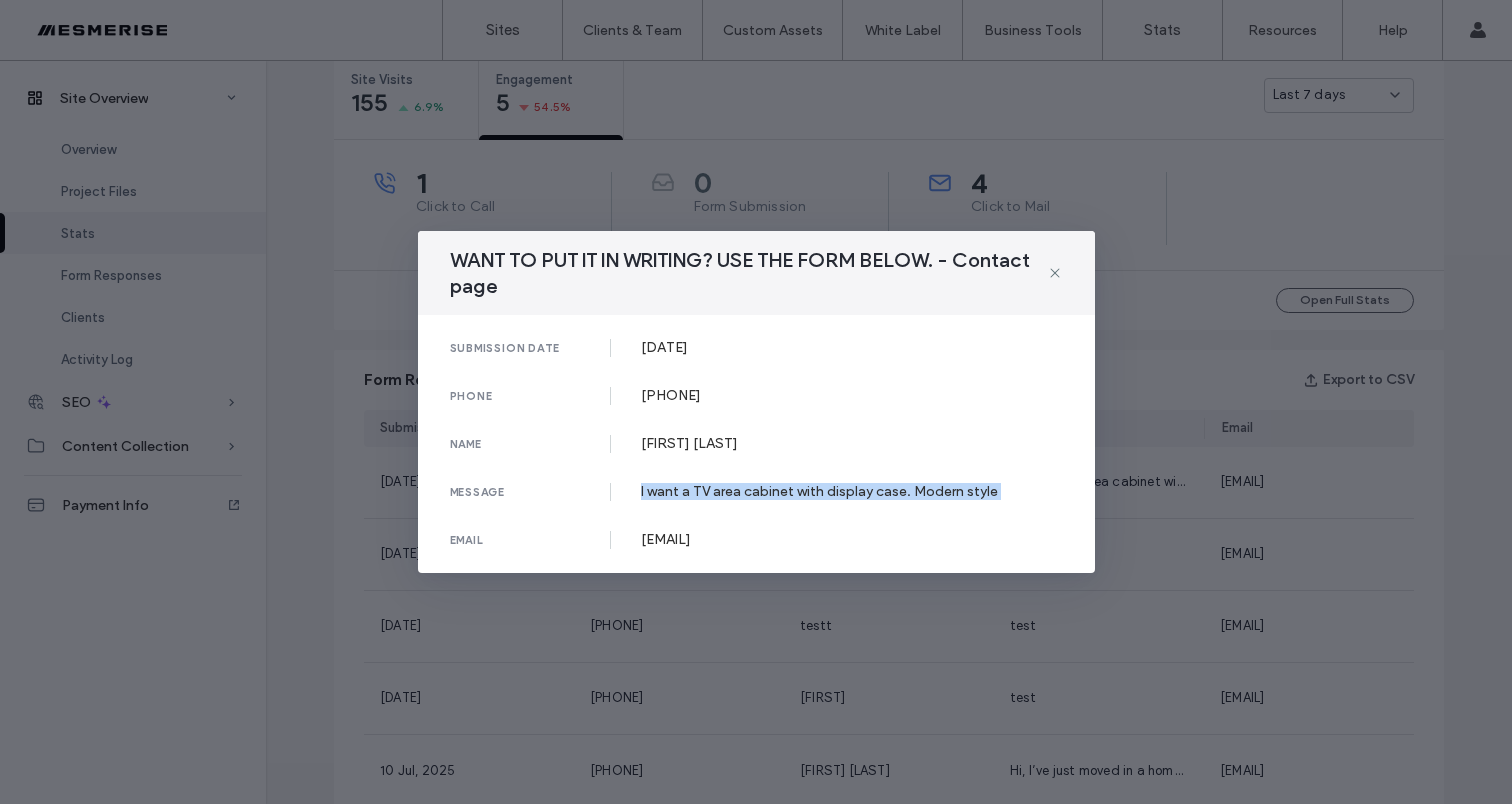 click on "I want a TV area cabinet with display case. Modern style" at bounding box center [852, 491] 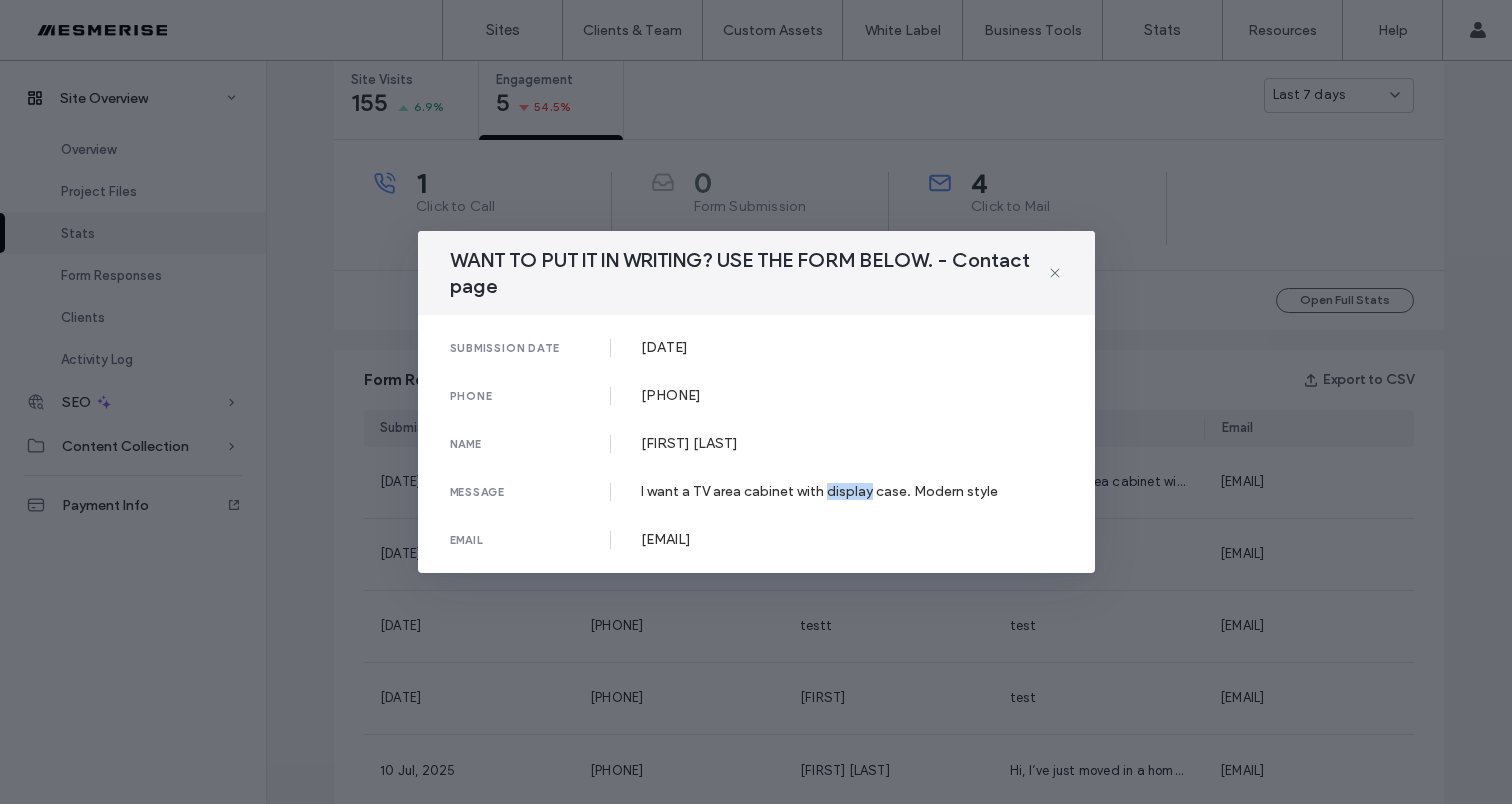 click on "I want a TV area cabinet with display case. Modern style" at bounding box center [852, 491] 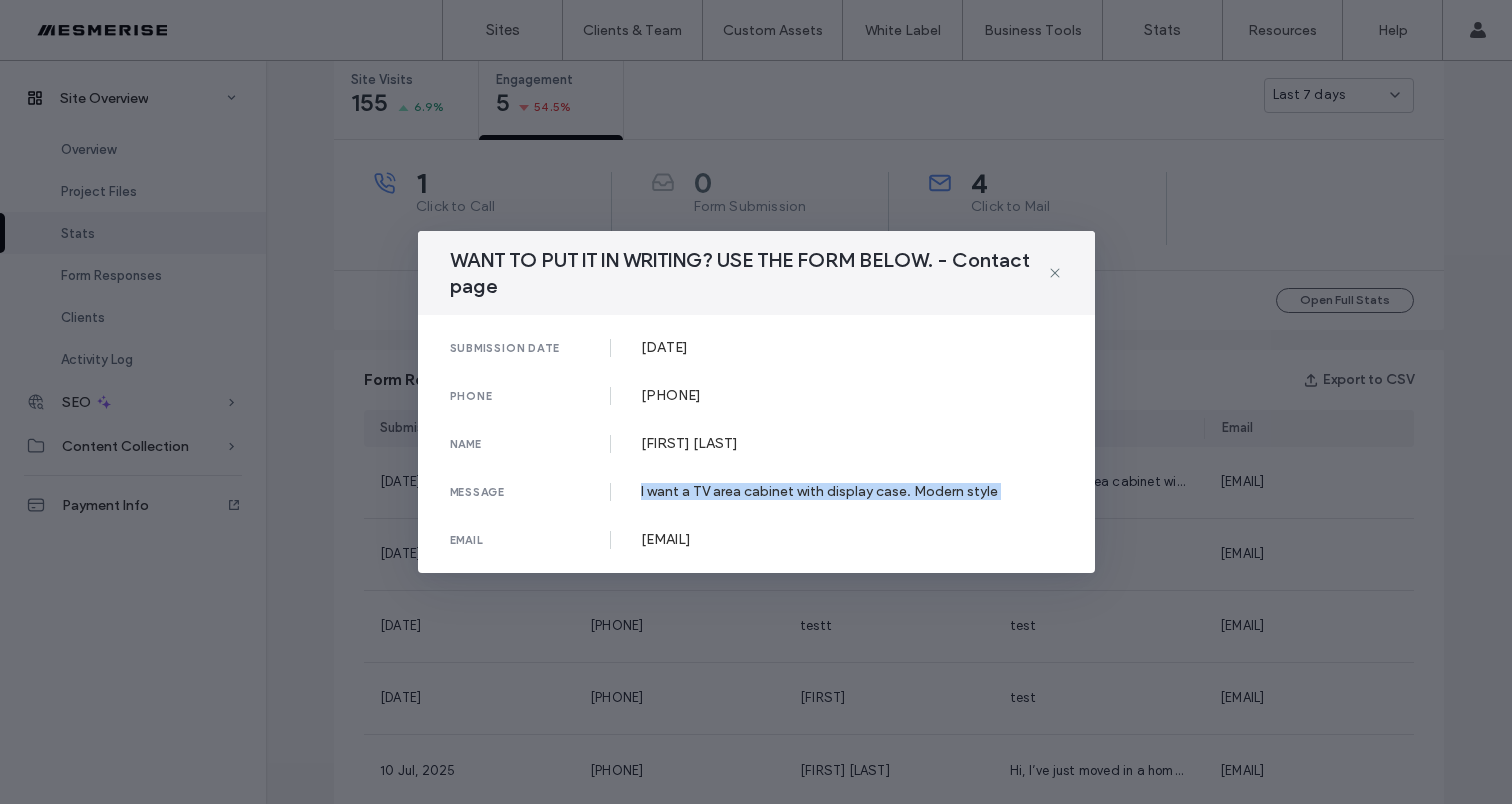 click on "I want a TV area cabinet with display case. Modern style" at bounding box center (852, 491) 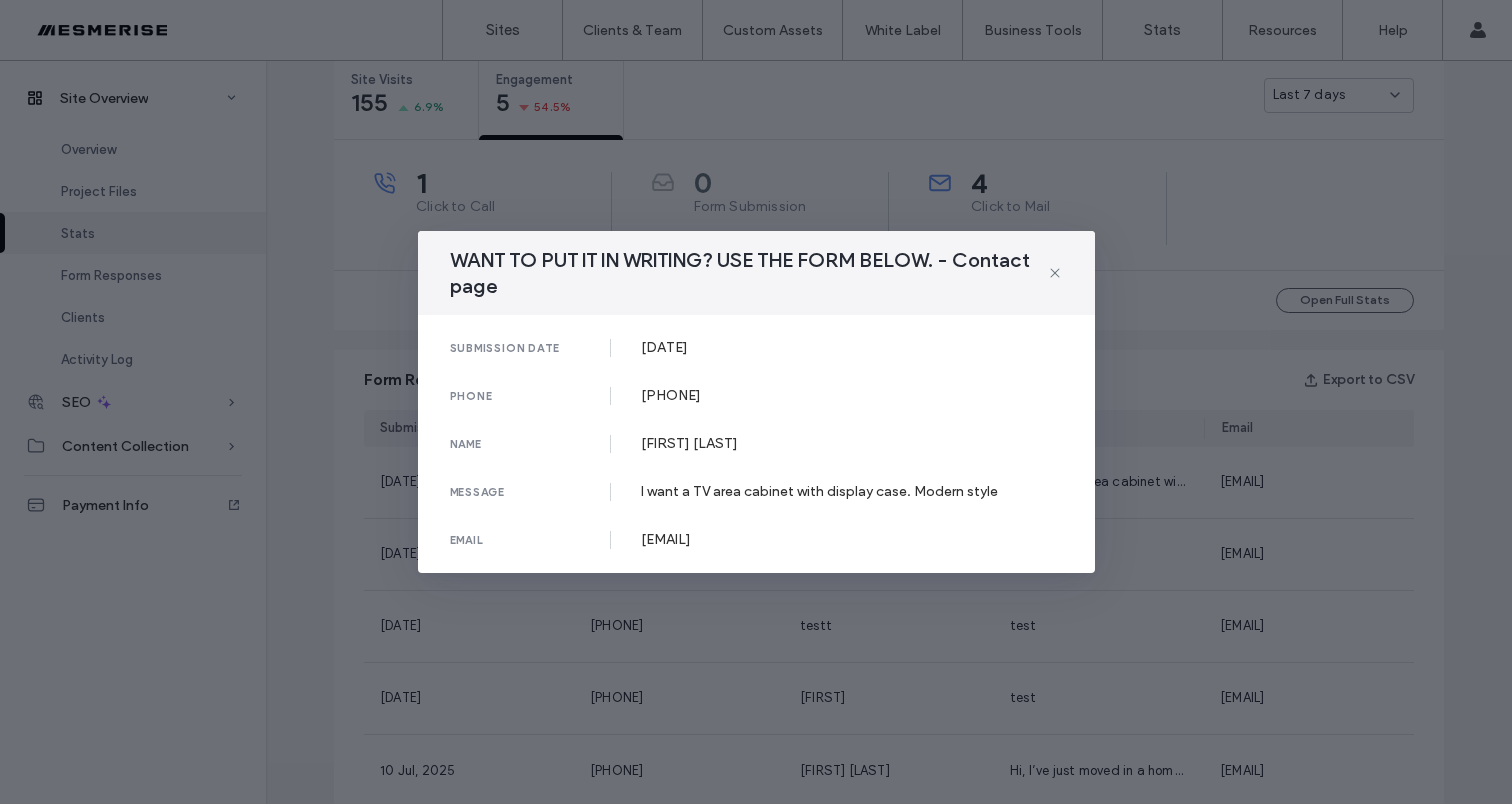 click on "I want a TV area cabinet with display case. Modern style" at bounding box center [852, 491] 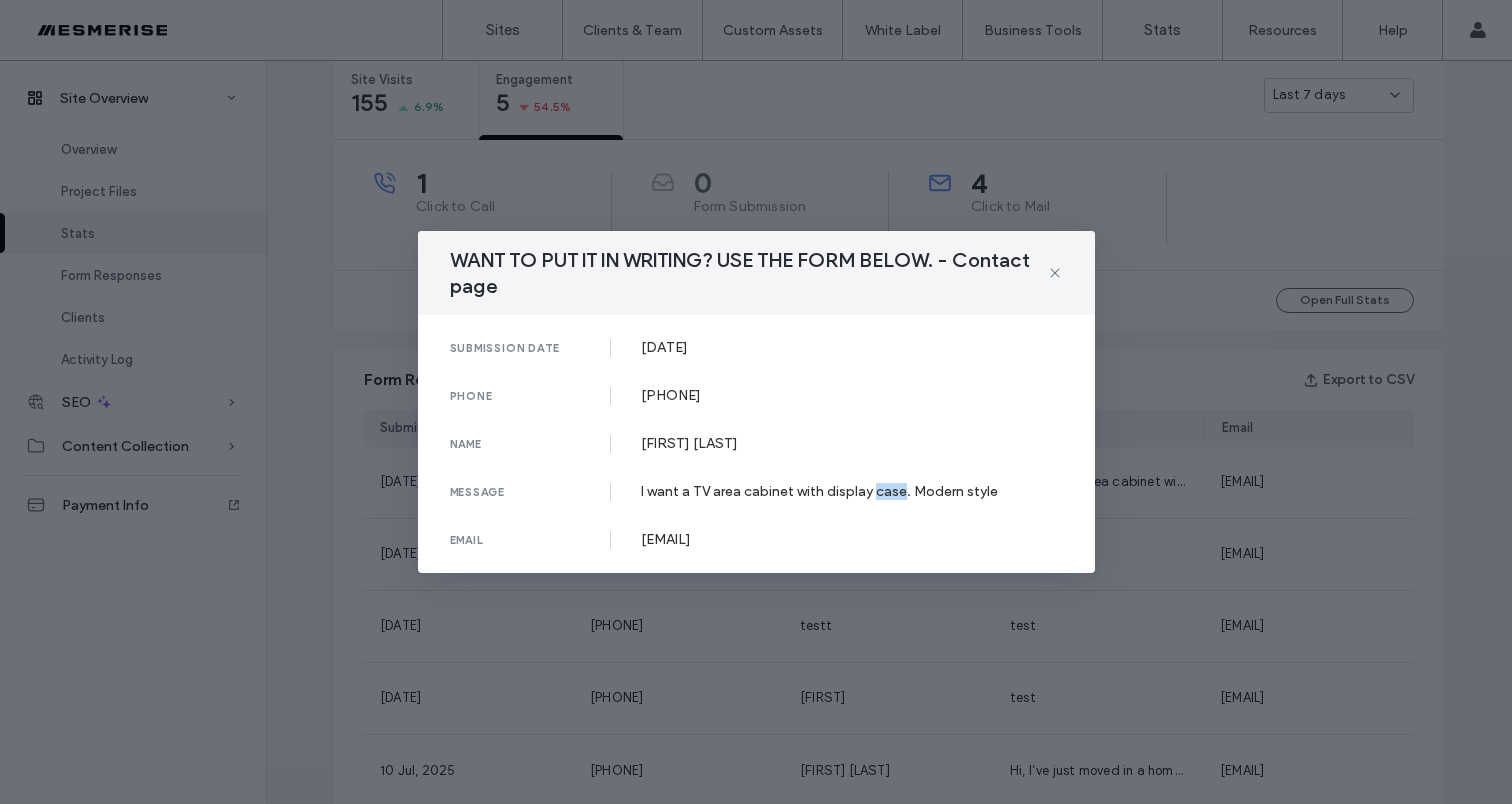 click on "I want a TV area cabinet with display case. Modern style" at bounding box center (852, 491) 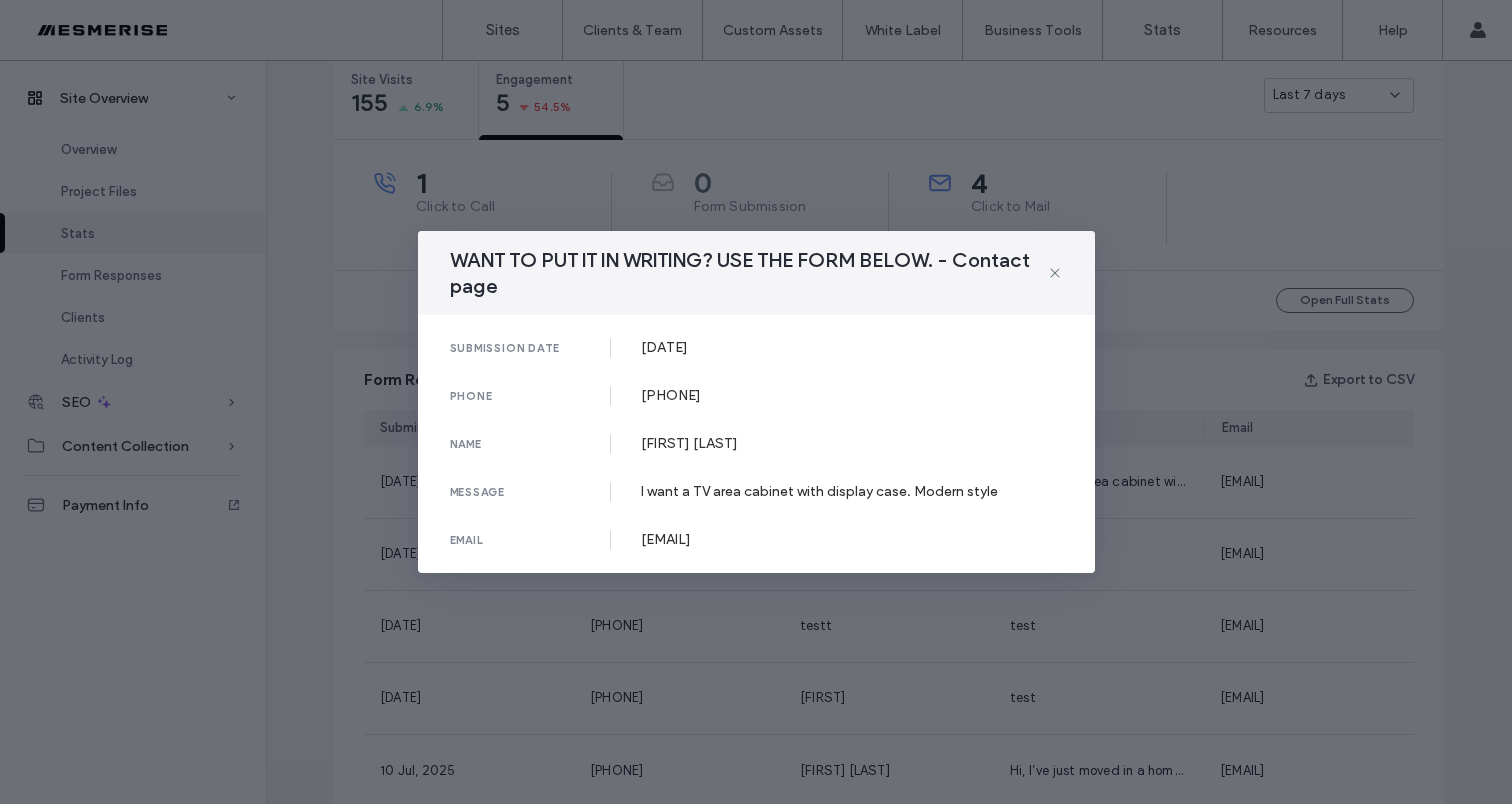 click on "I want a TV area cabinet with display case. Modern style" at bounding box center (852, 491) 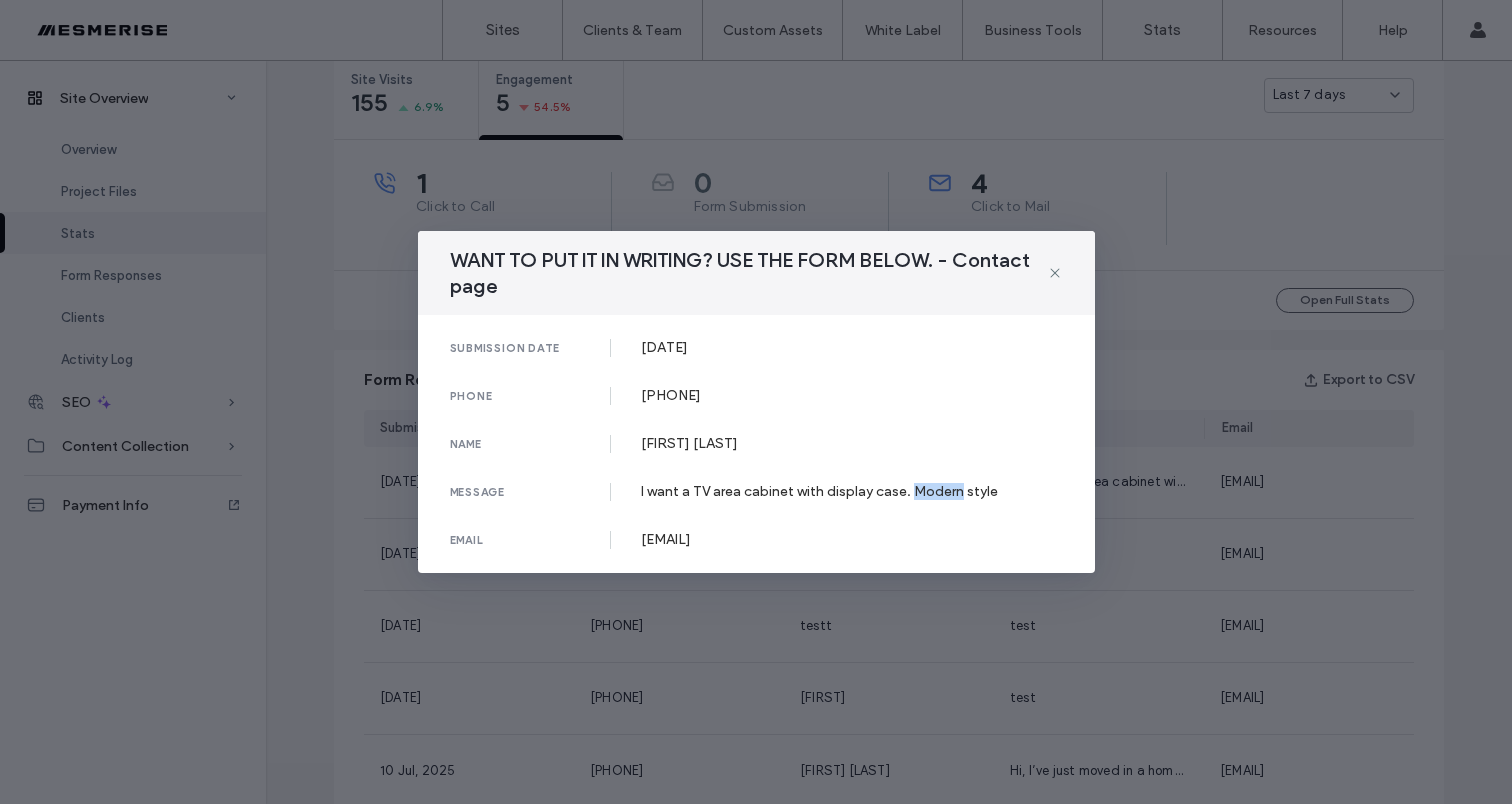 click on "I want a TV area cabinet with display case. Modern style" at bounding box center (852, 491) 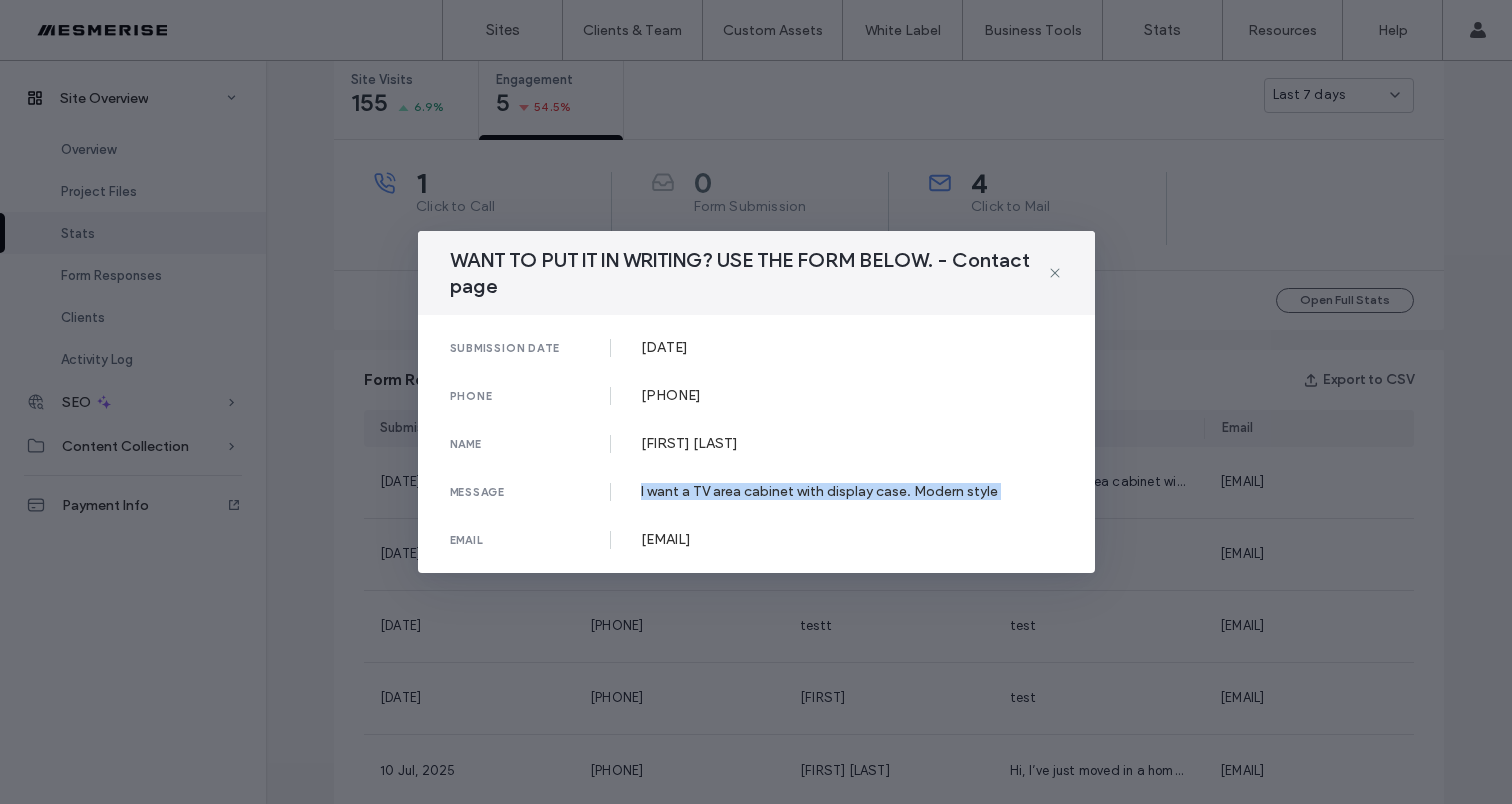 click on "I want a TV area cabinet with display case. Modern style" at bounding box center [852, 491] 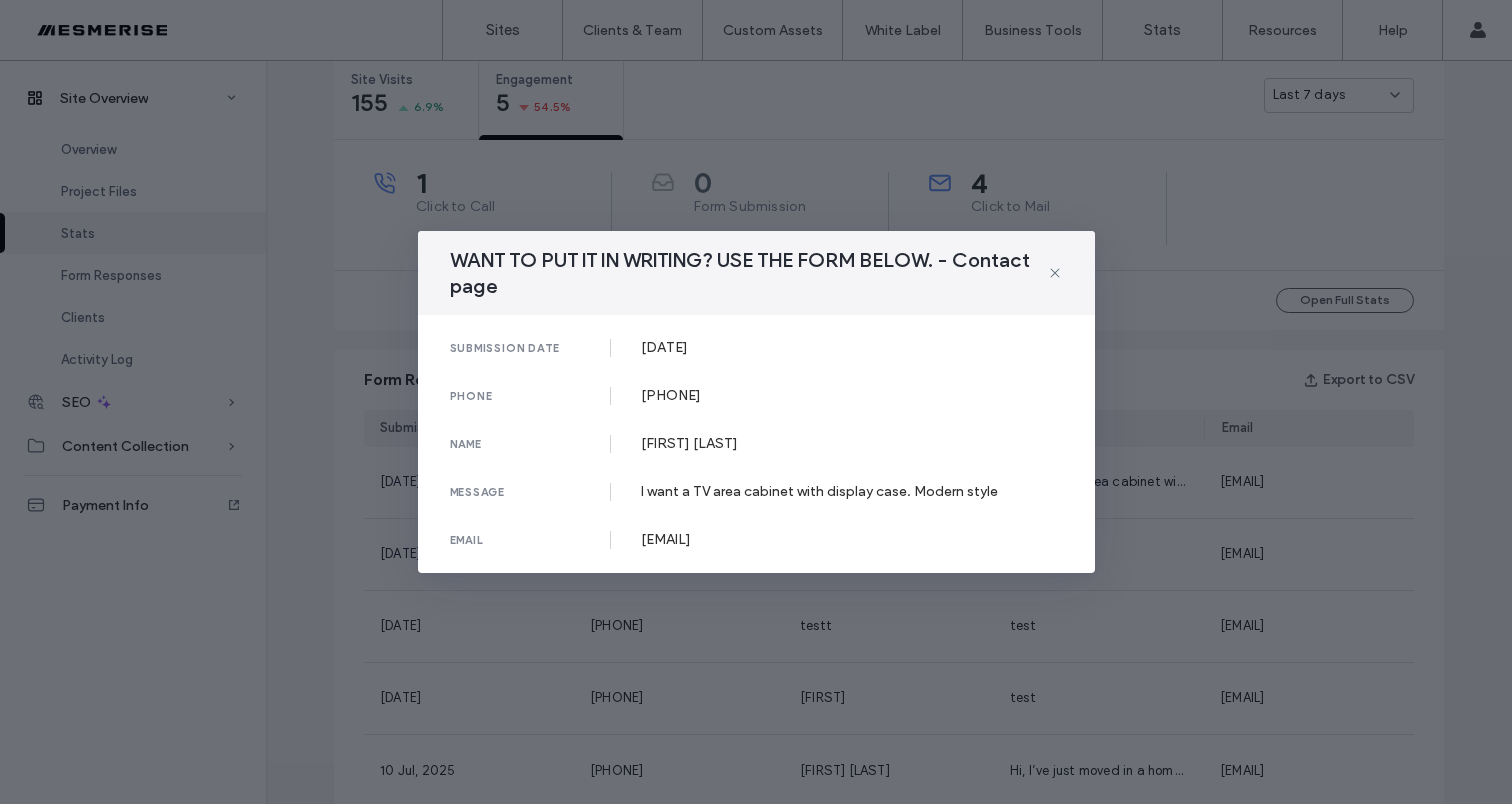 click on "I want a TV area cabinet with display case. Modern style" at bounding box center [852, 491] 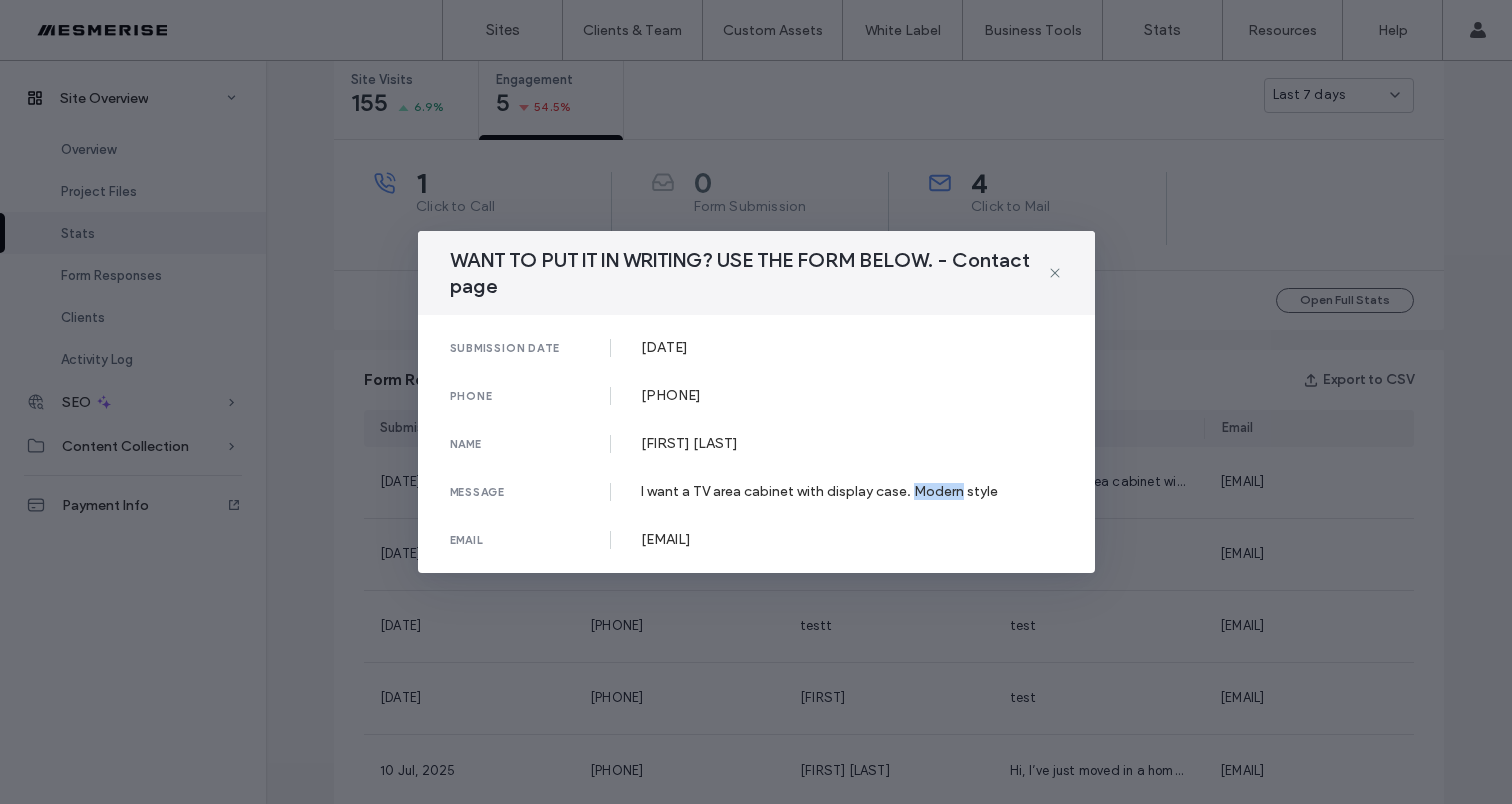 click on "I want a TV area cabinet with display case. Modern style" at bounding box center (852, 491) 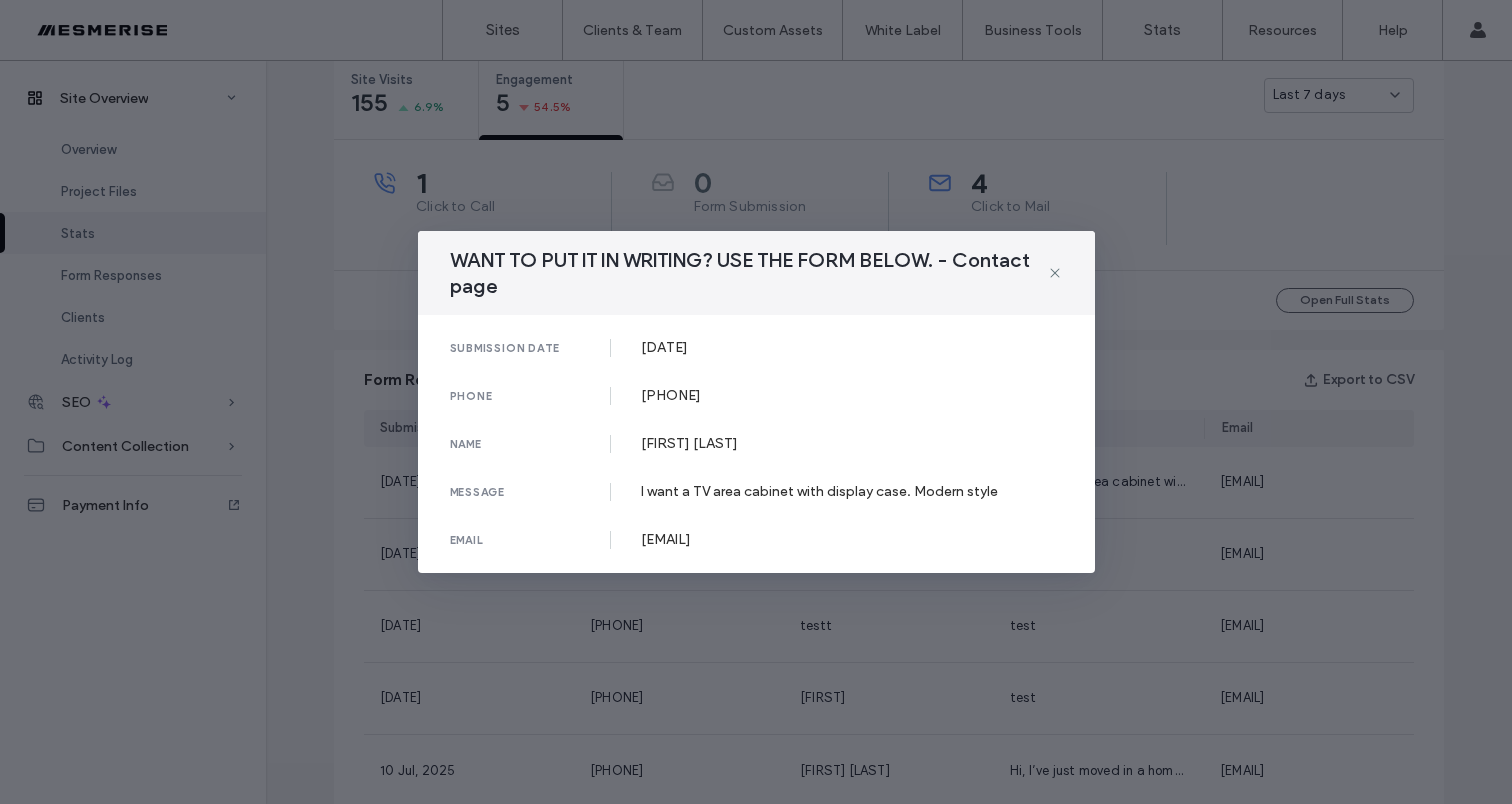 click on "I want a TV area cabinet with display case. Modern style" at bounding box center [852, 491] 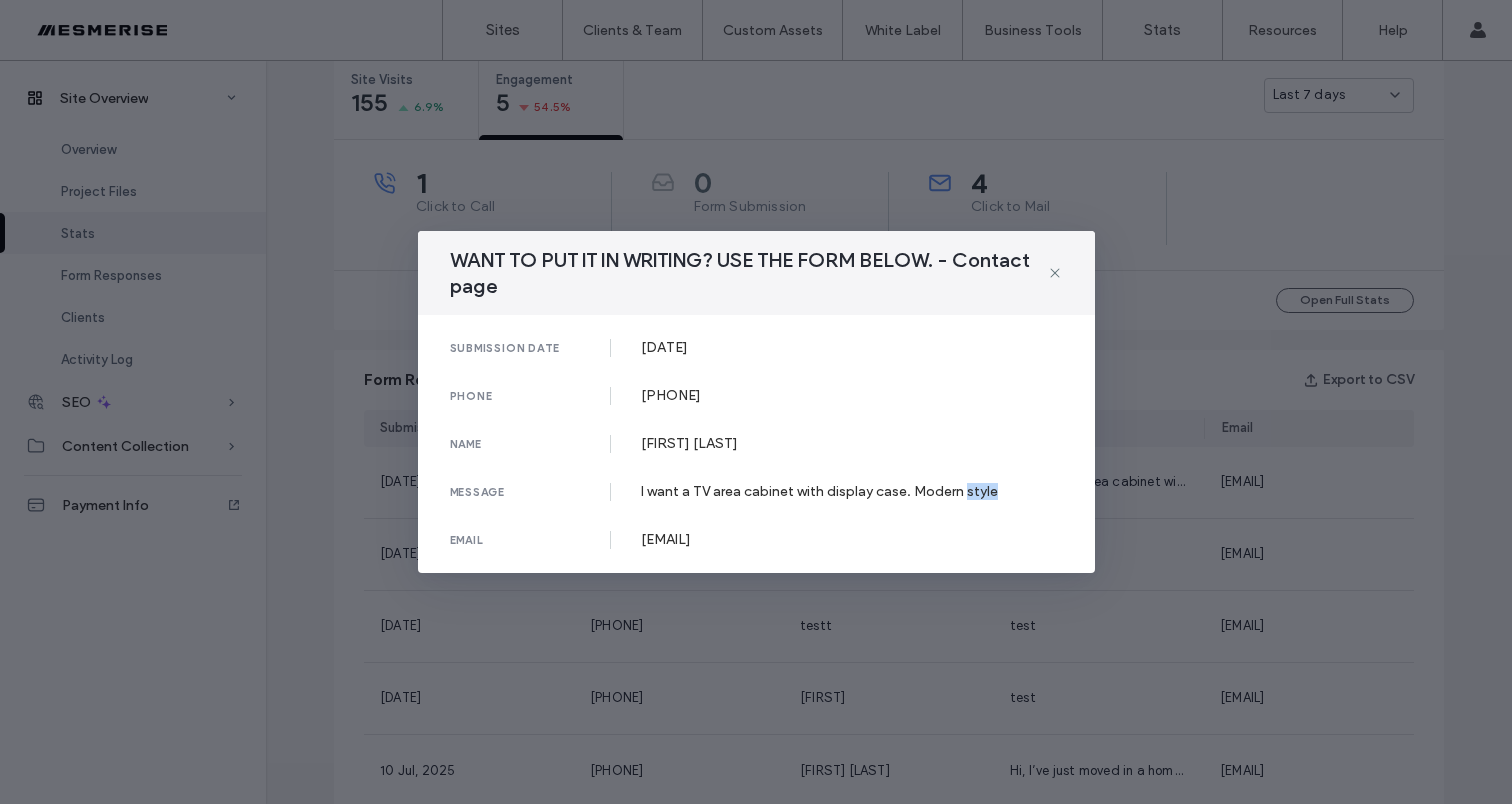 click on "I want a TV area cabinet with display case. Modern style" at bounding box center [852, 491] 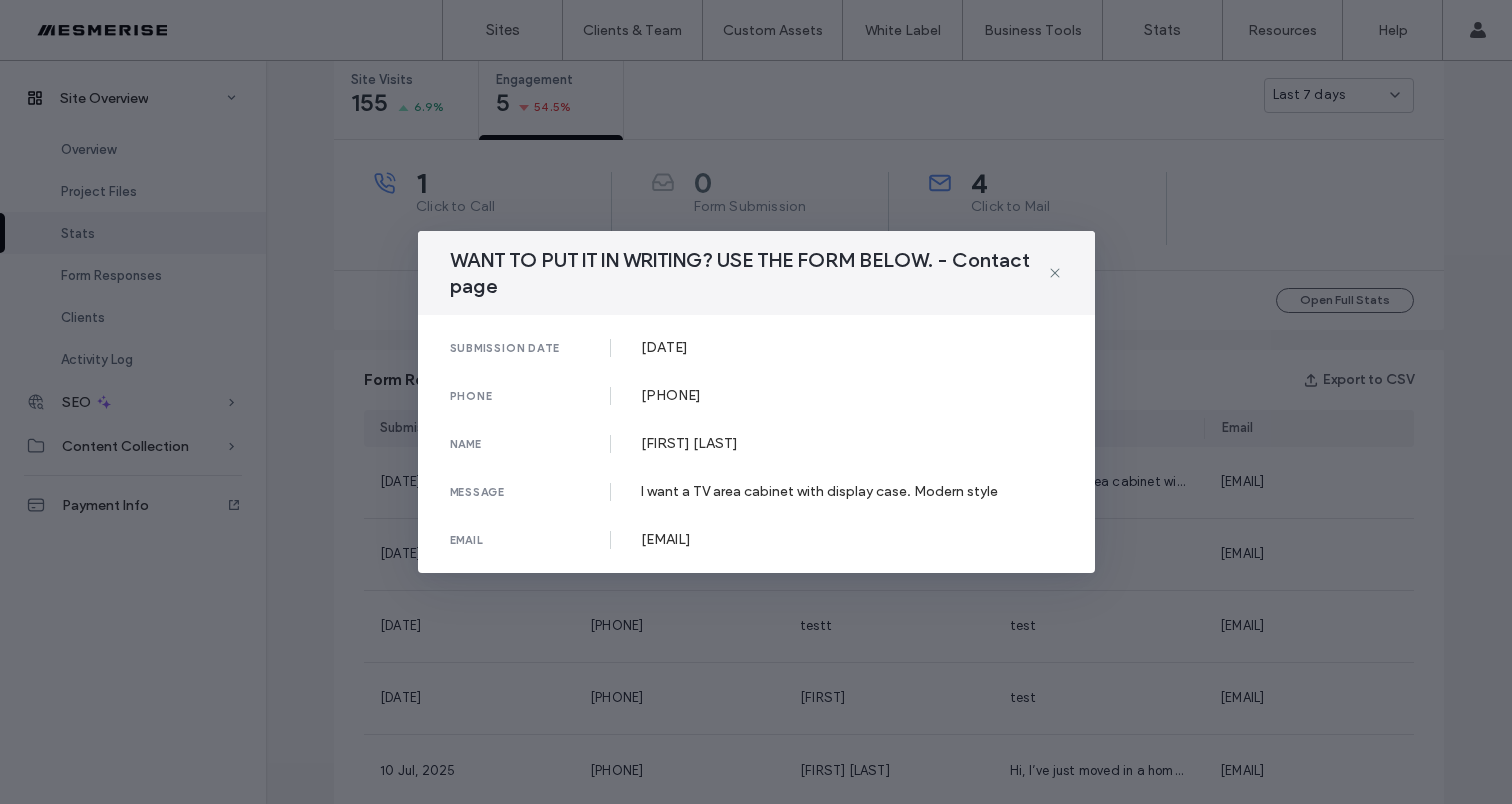 click on "I want a TV area cabinet with display case. Modern style" at bounding box center (852, 491) 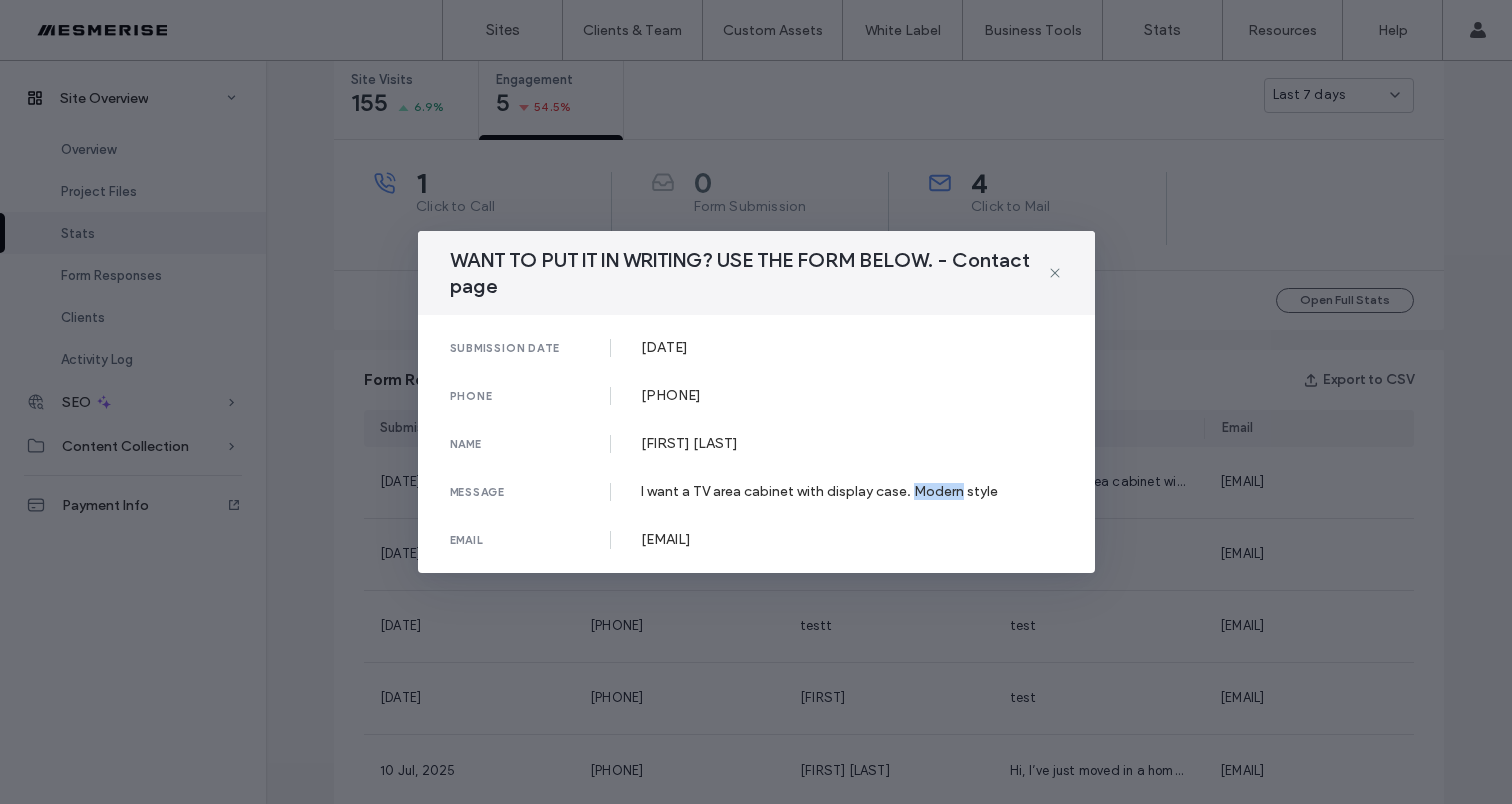 click on "I want a TV area cabinet with display case. Modern style" at bounding box center [852, 491] 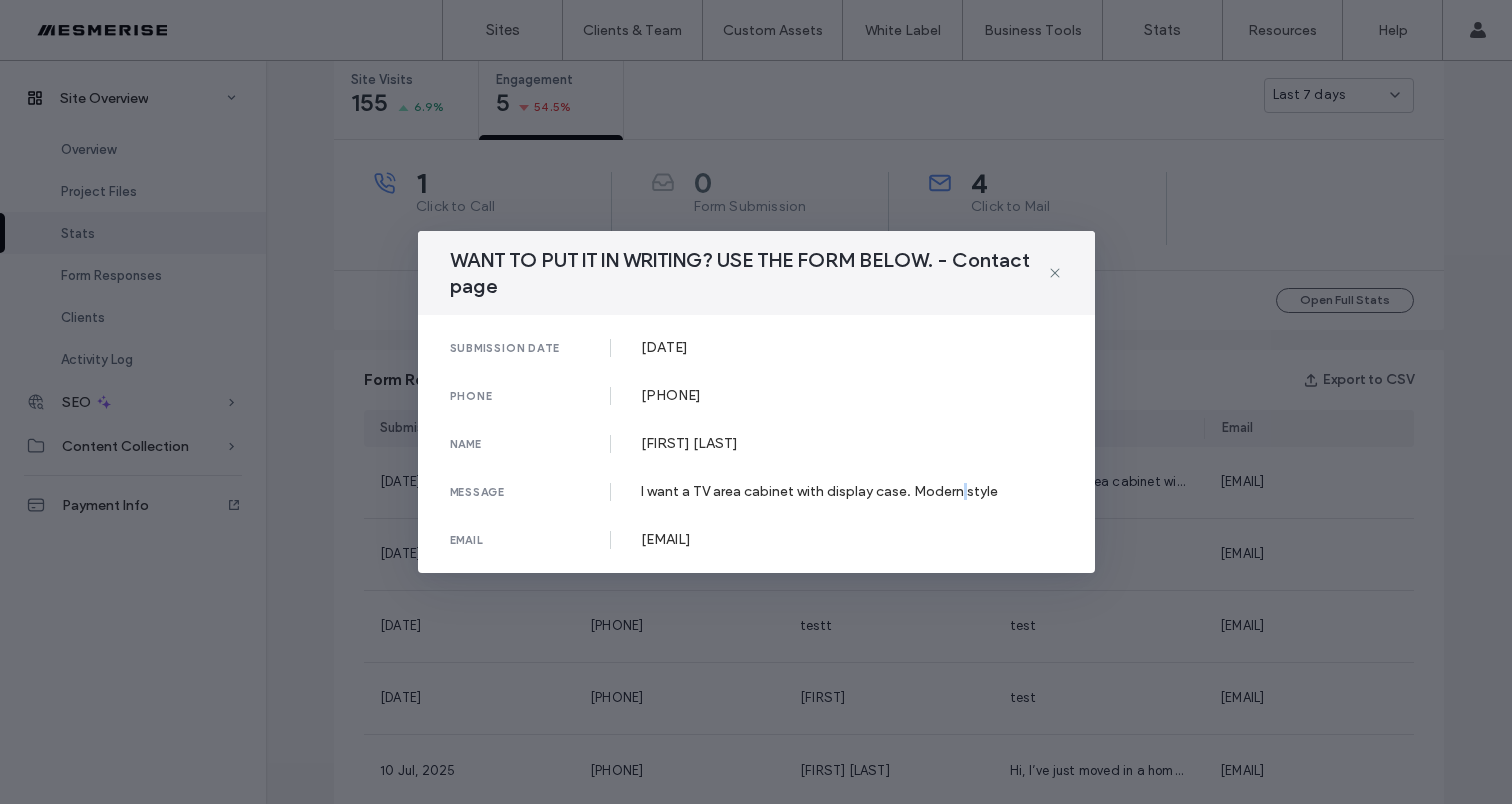 click on "I want a TV area cabinet with display case. Modern style" at bounding box center (852, 491) 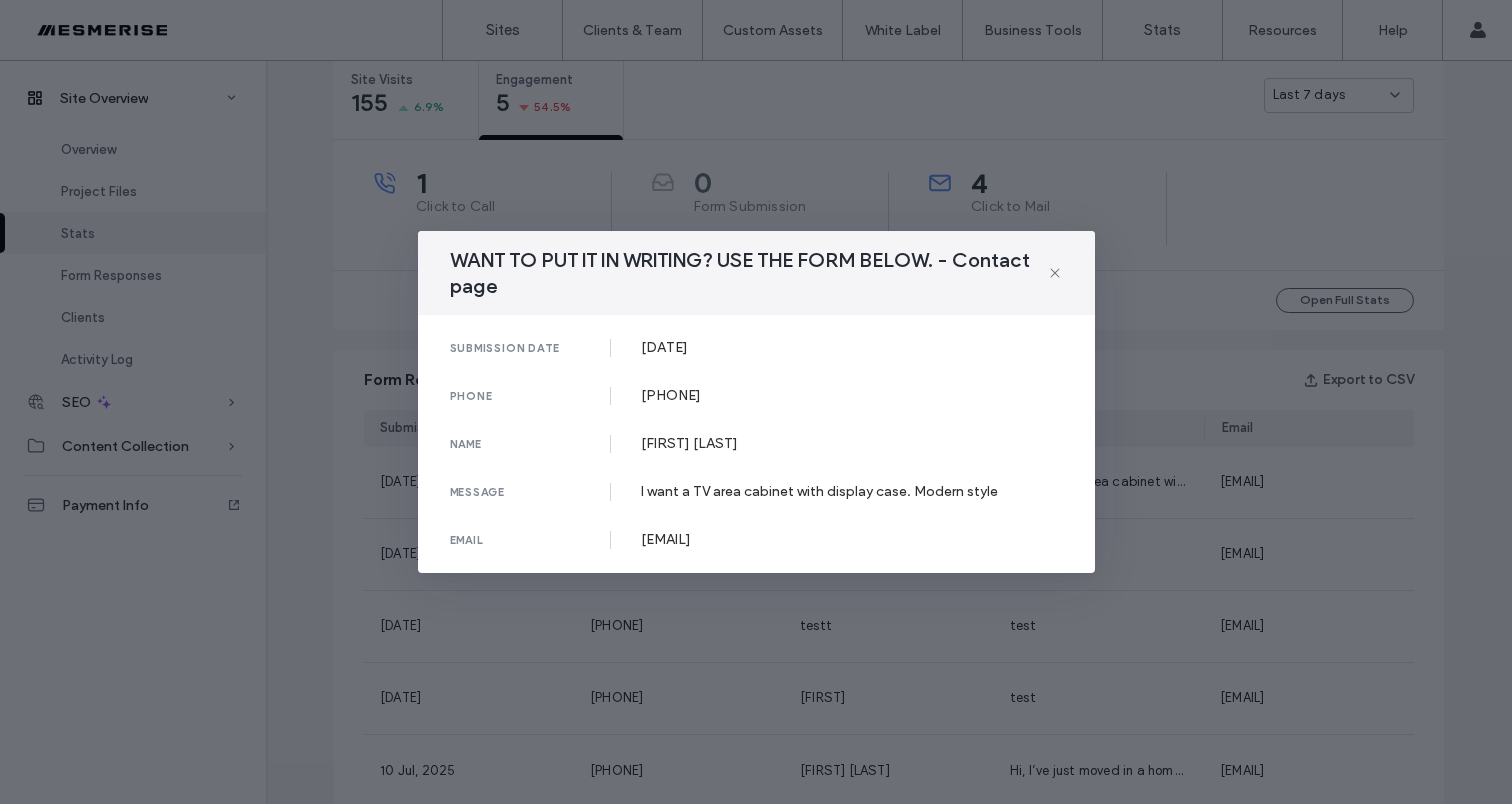 click on "I want a TV area cabinet with display case. Modern style" at bounding box center [852, 491] 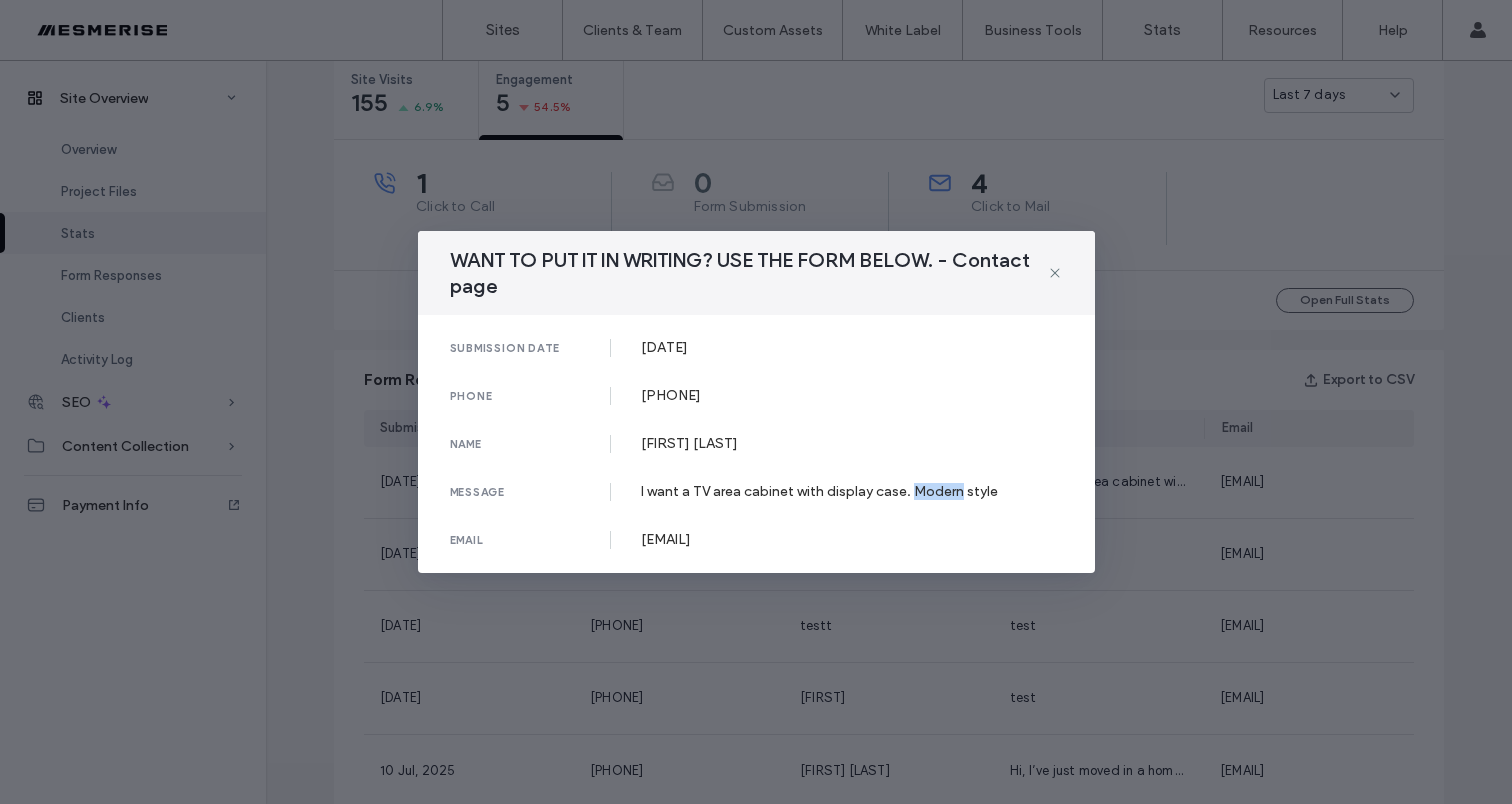 click on "I want a TV area cabinet with display case. Modern style" at bounding box center [852, 491] 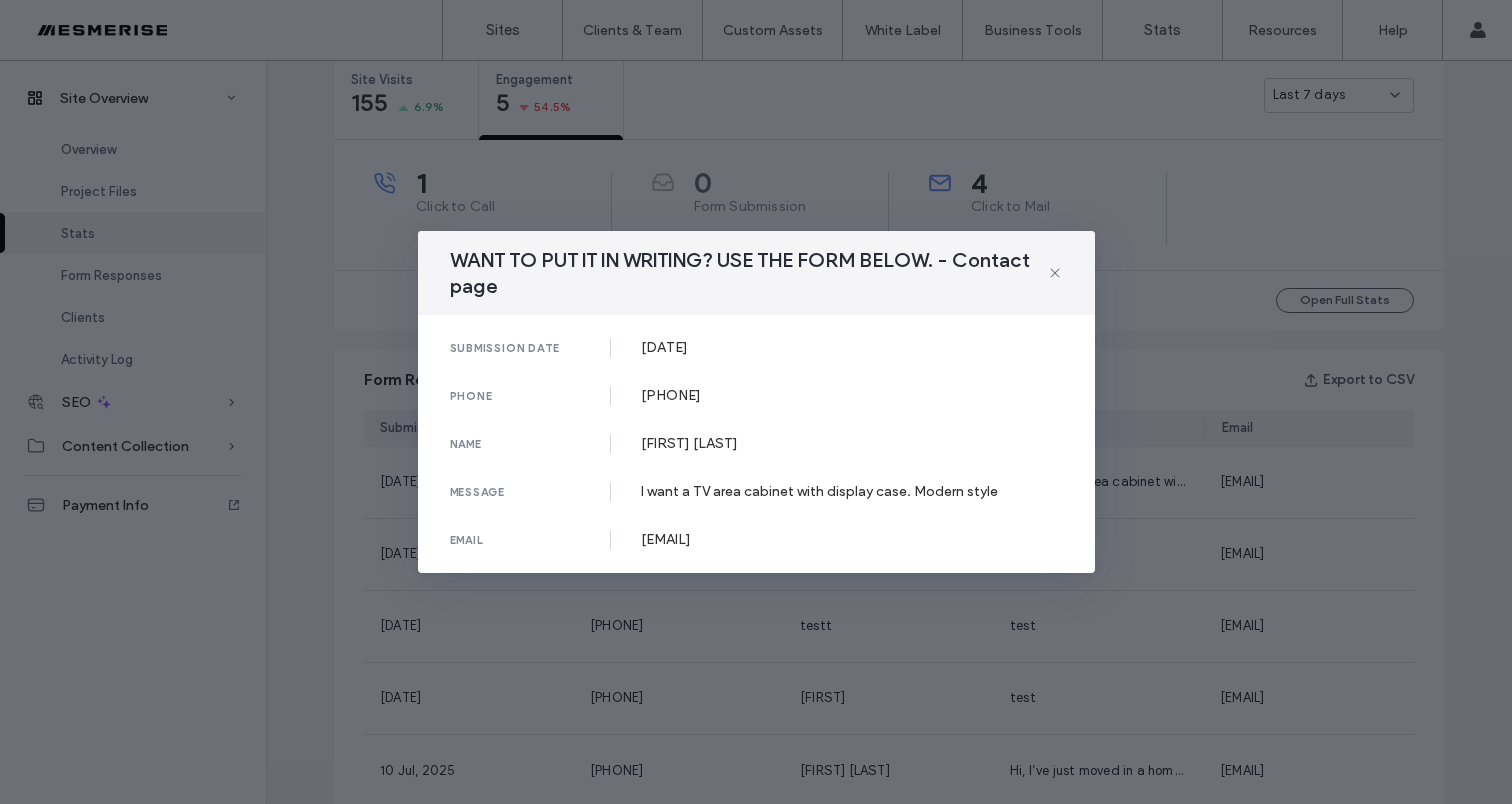 click on "I want a TV area cabinet with display case. Modern style" at bounding box center [852, 491] 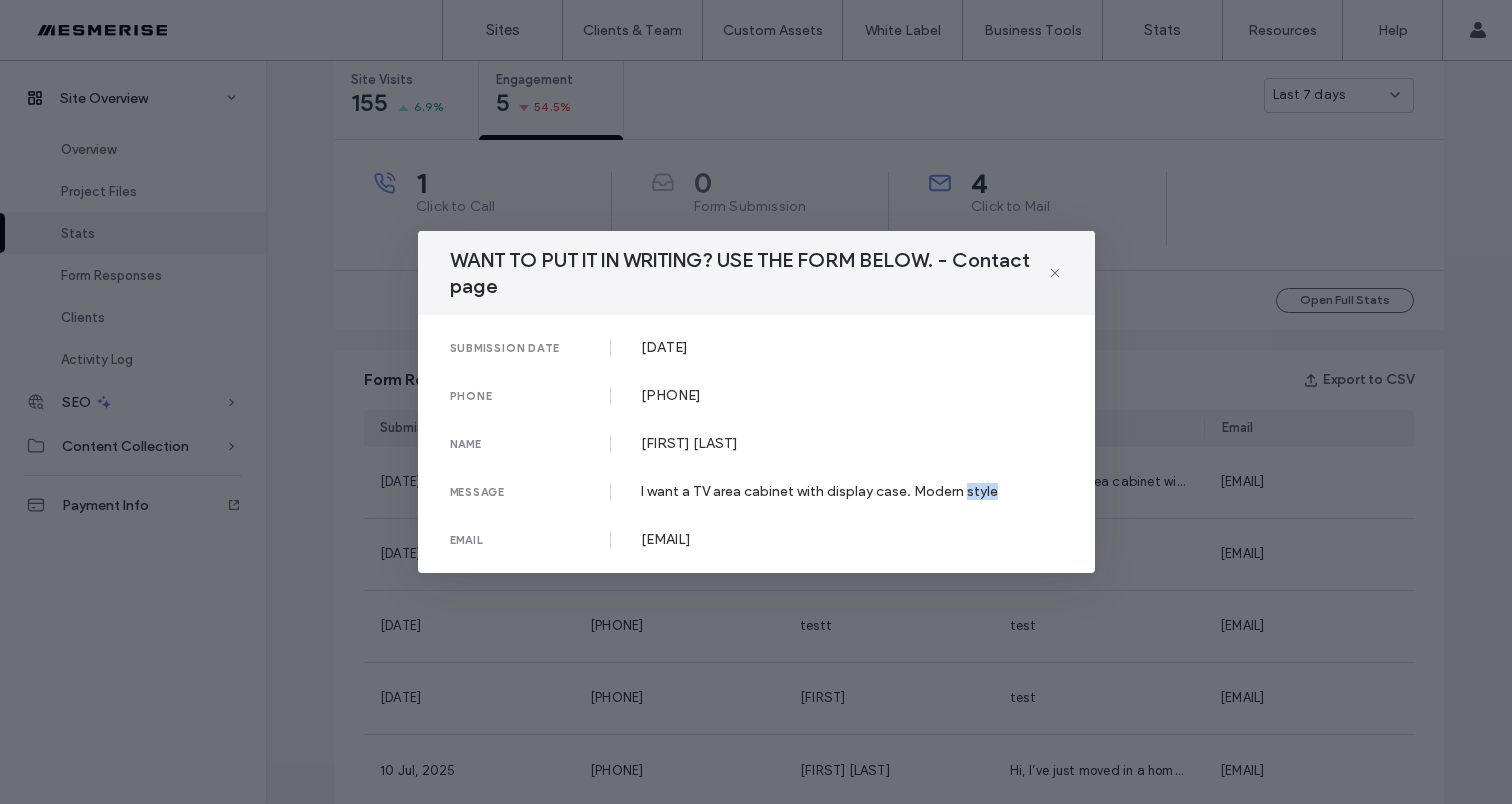 click on "I want a TV area cabinet with display case. Modern style" at bounding box center [852, 491] 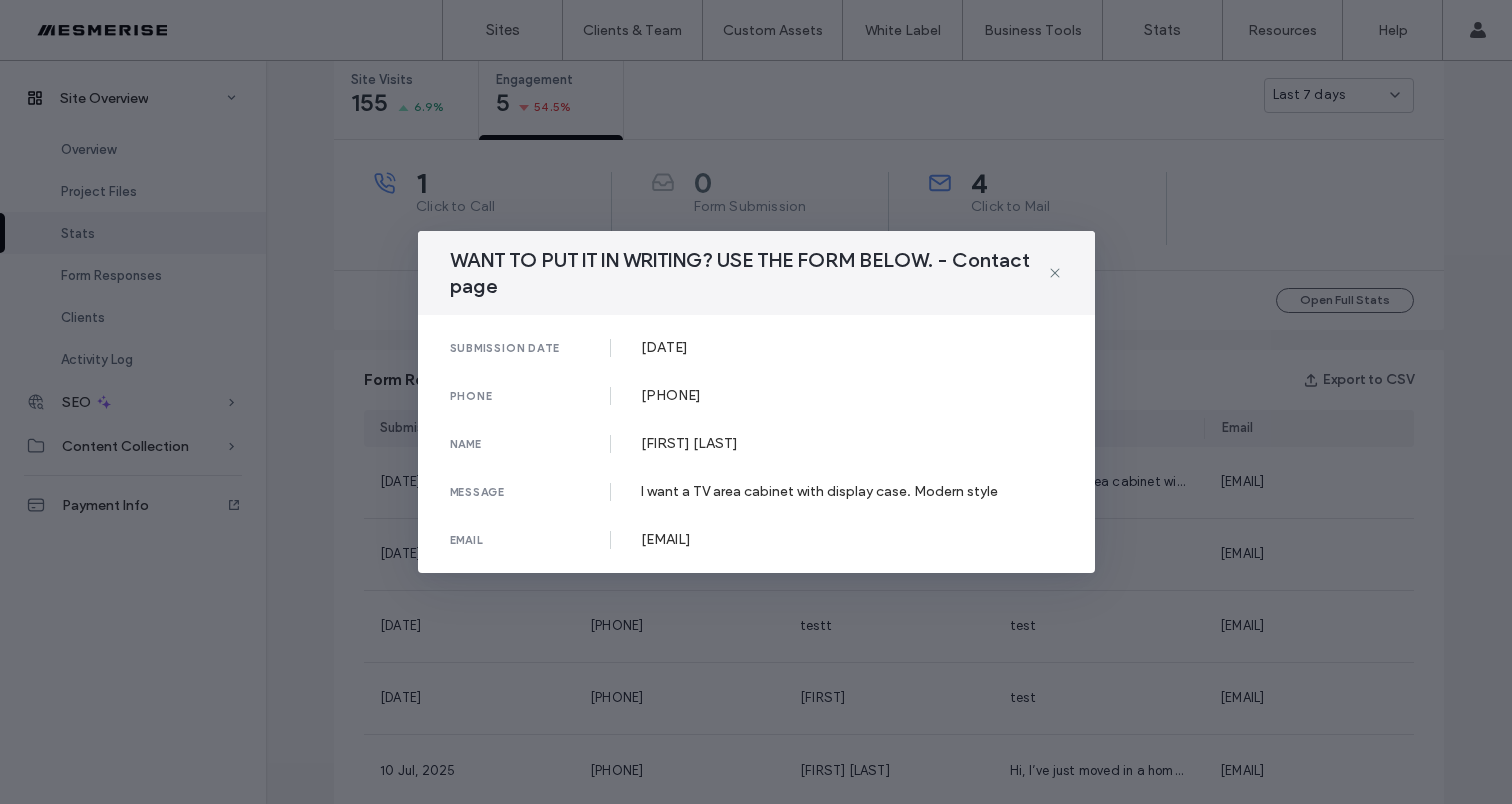 click on "I want a TV area cabinet with display case. Modern style" at bounding box center (852, 491) 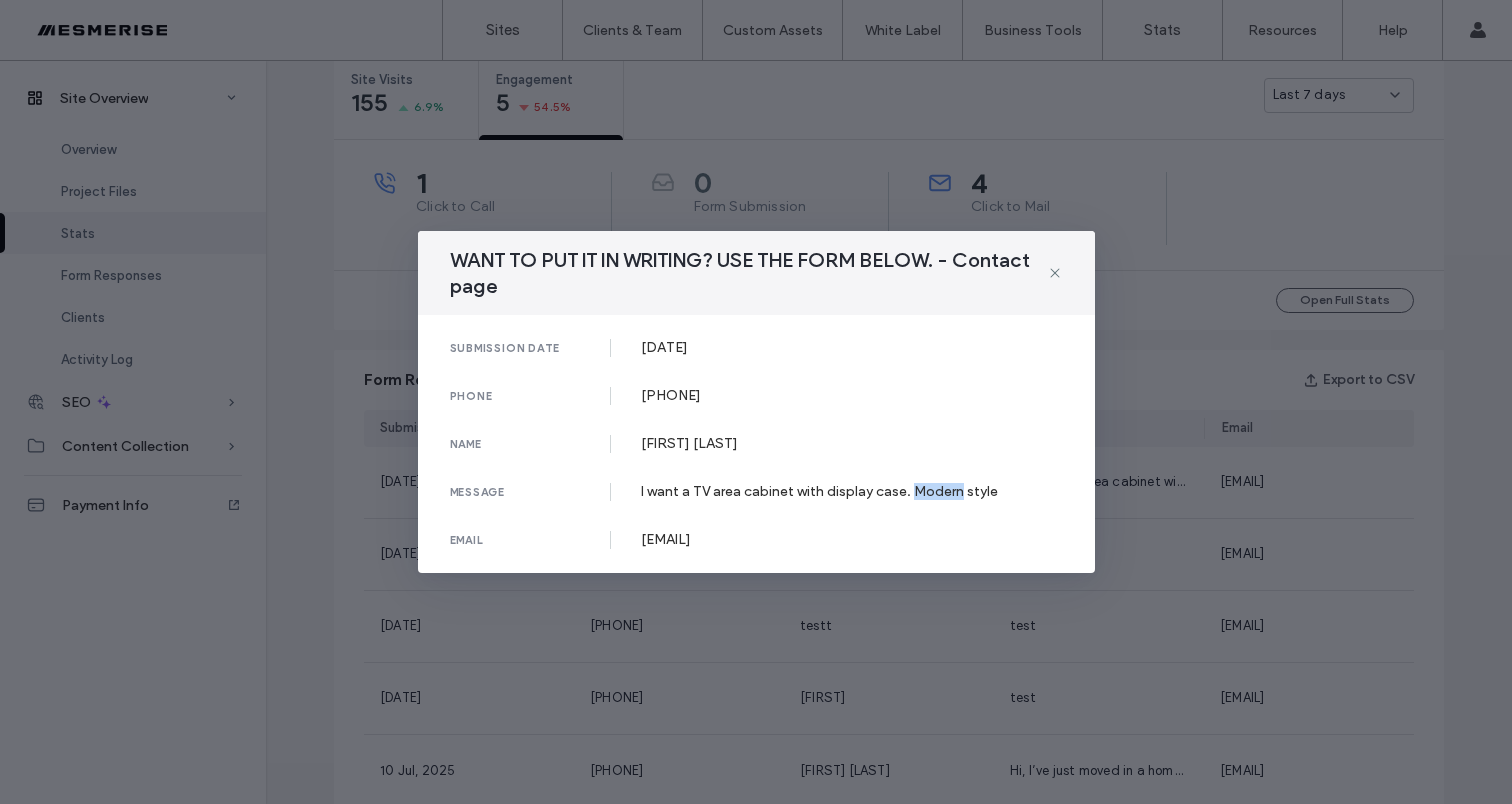 click on "I want a TV area cabinet with display case. Modern style" at bounding box center [852, 491] 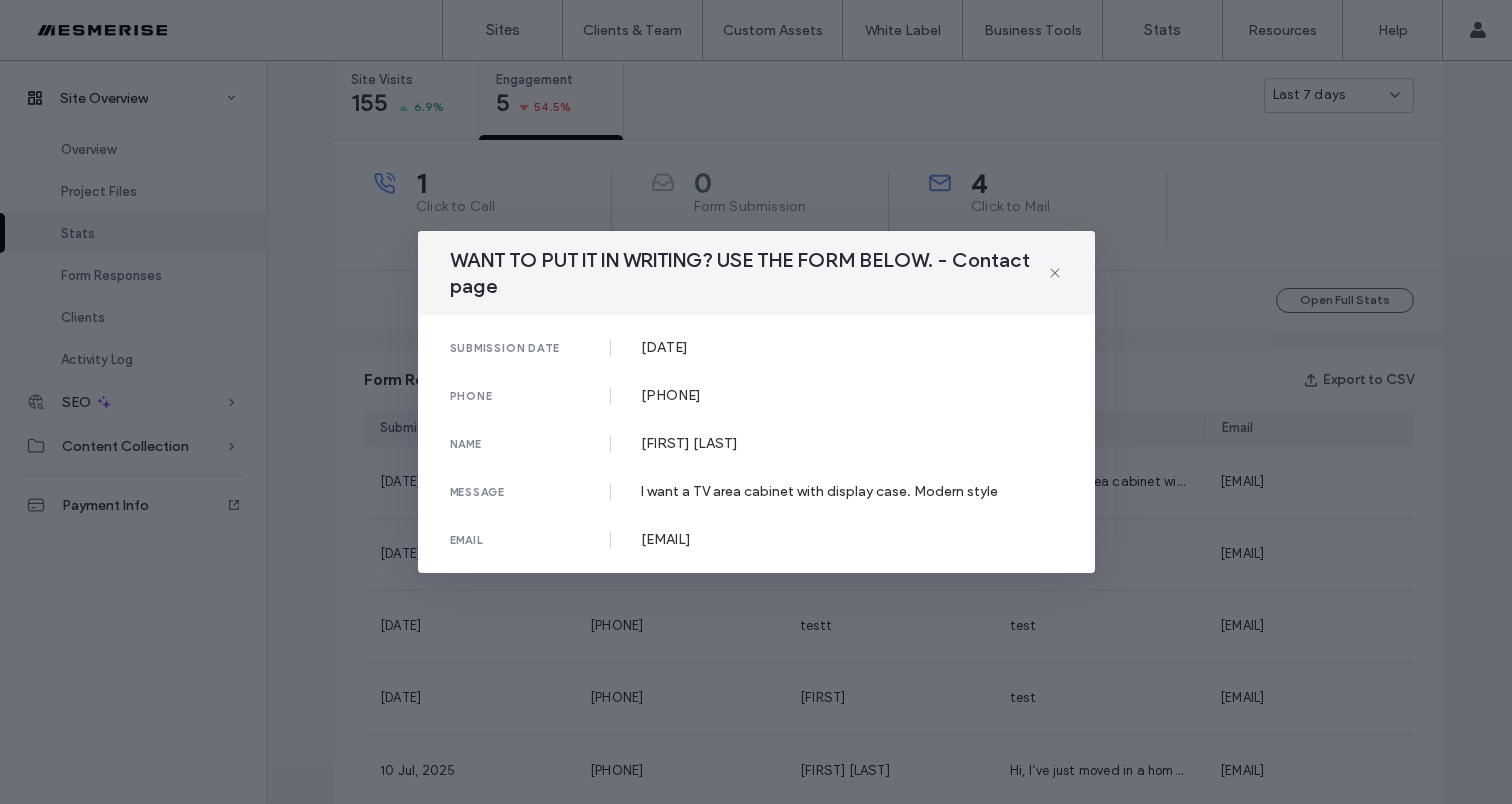 click on "I want a TV area cabinet with display case. Modern style" at bounding box center [852, 491] 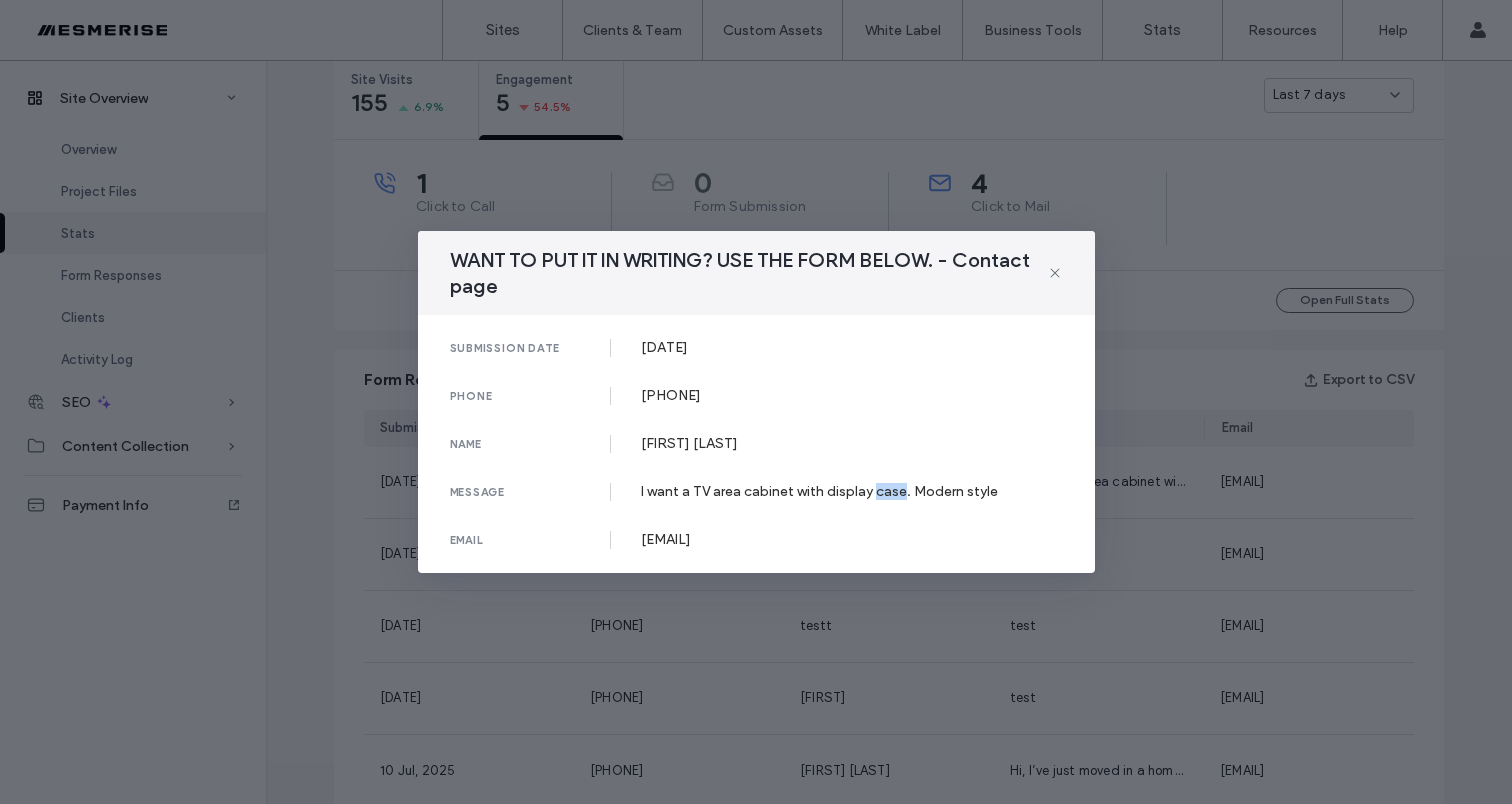 click on "I want a TV area cabinet with display case. Modern style" at bounding box center [852, 491] 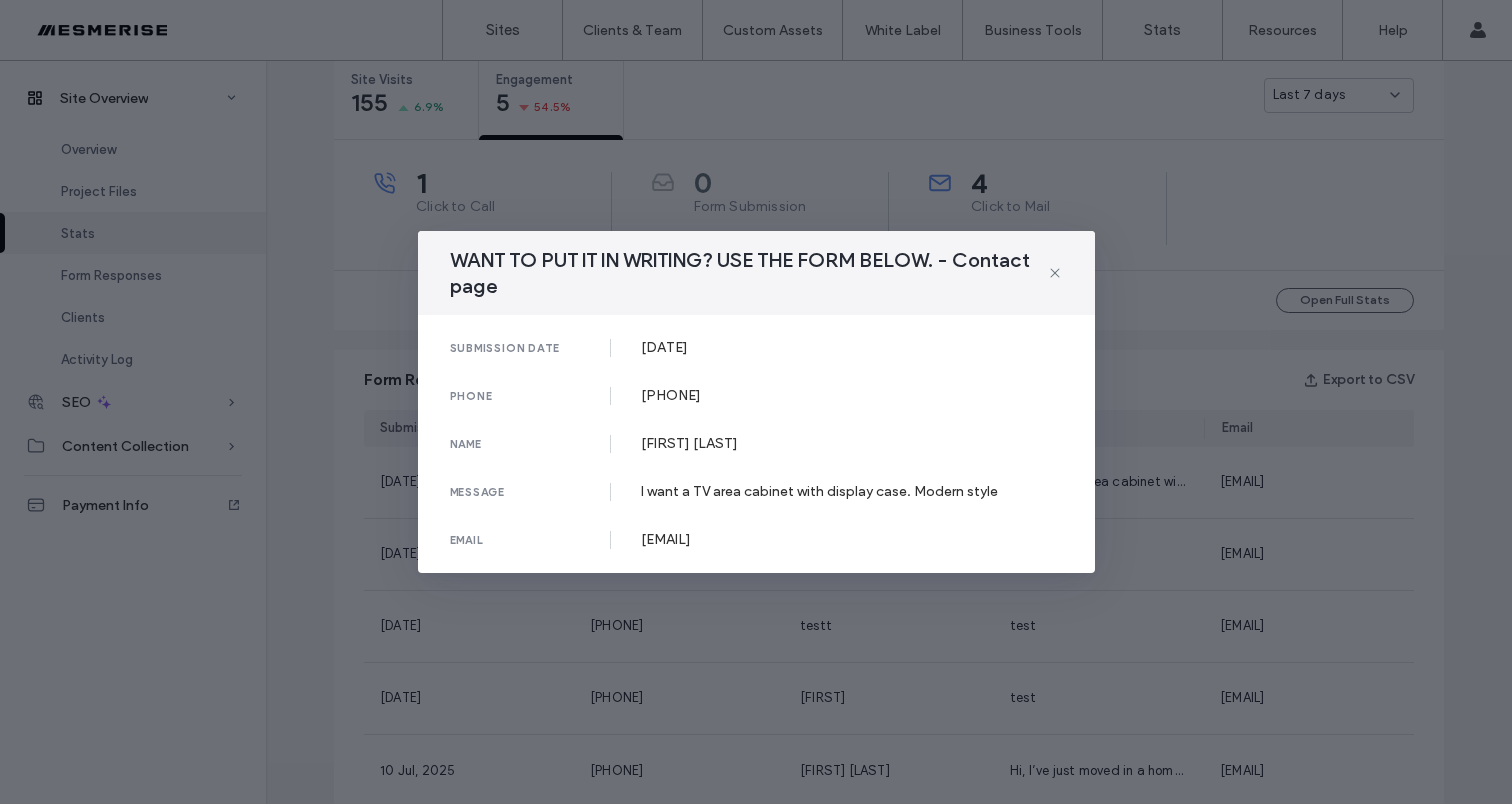 click on "I want a TV area cabinet with display case. Modern style" at bounding box center [852, 491] 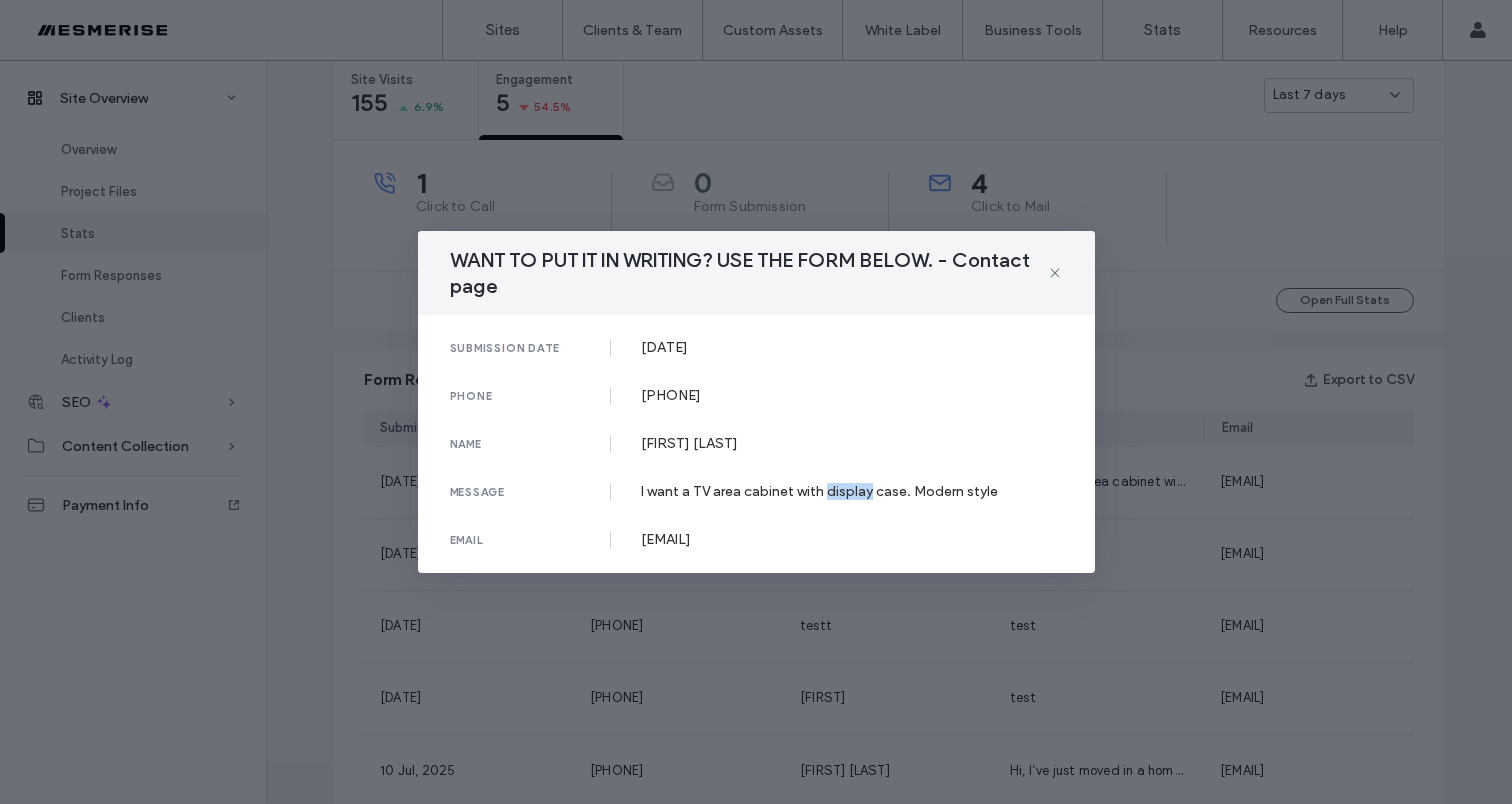 click on "I want a TV area cabinet with display case. Modern style" at bounding box center (852, 491) 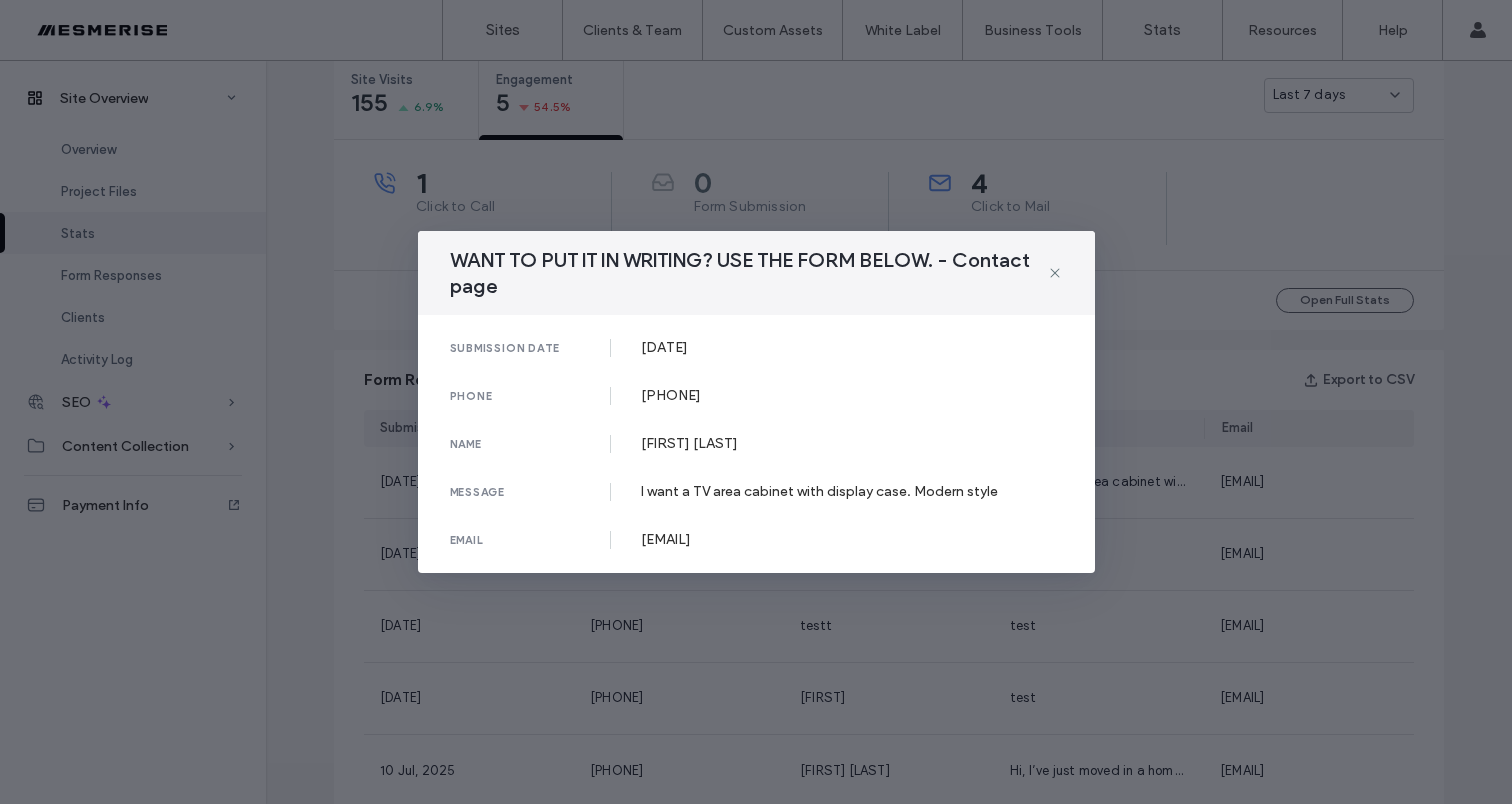 click on "I want a TV area cabinet with display case. Modern style" at bounding box center (852, 491) 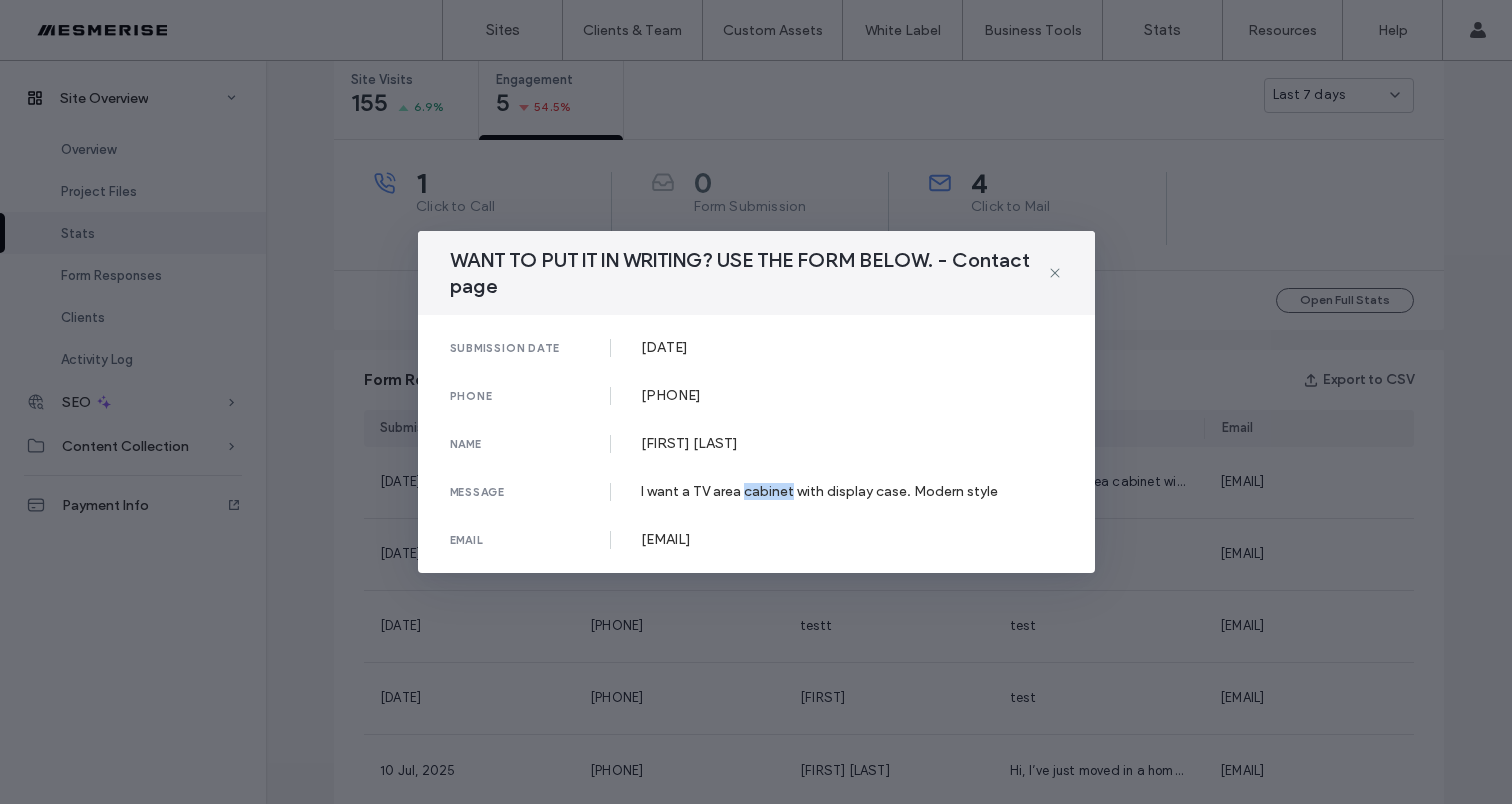 click on "I want a TV area cabinet with display case. Modern style" at bounding box center (852, 491) 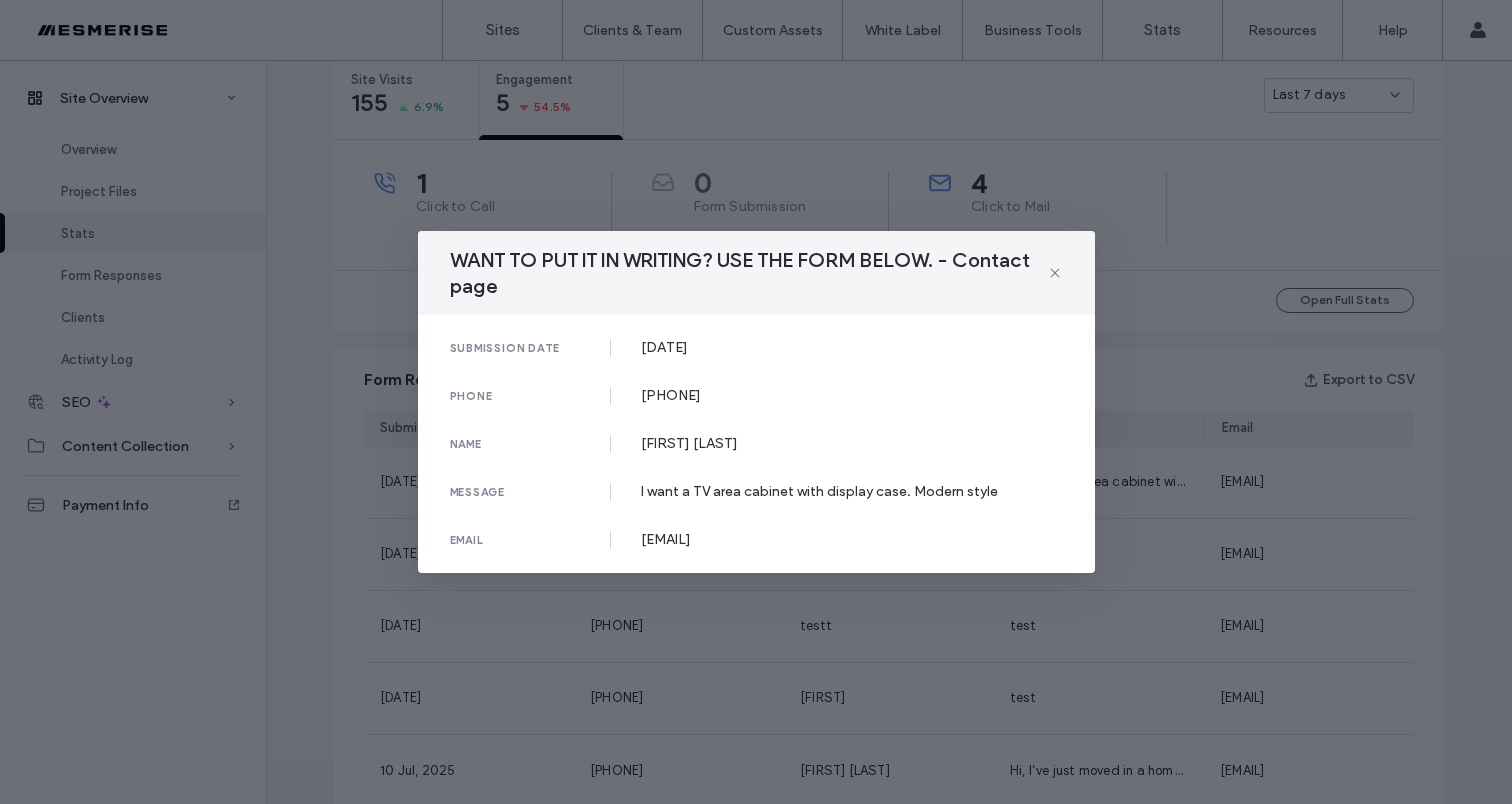 click on "I want a TV area cabinet with display case. Modern style" at bounding box center [852, 491] 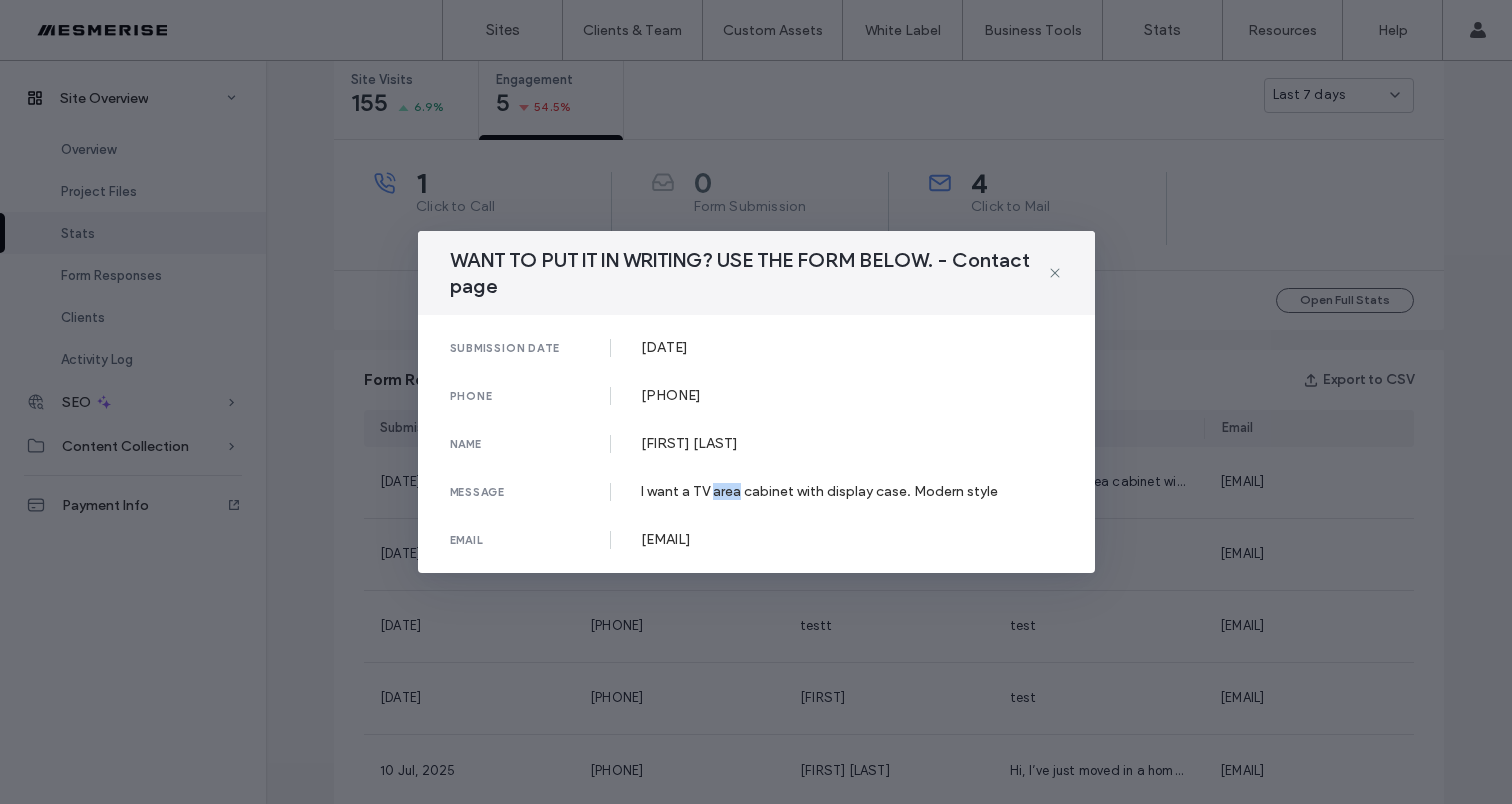 click on "I want a TV area cabinet with display case. Modern style" at bounding box center [852, 491] 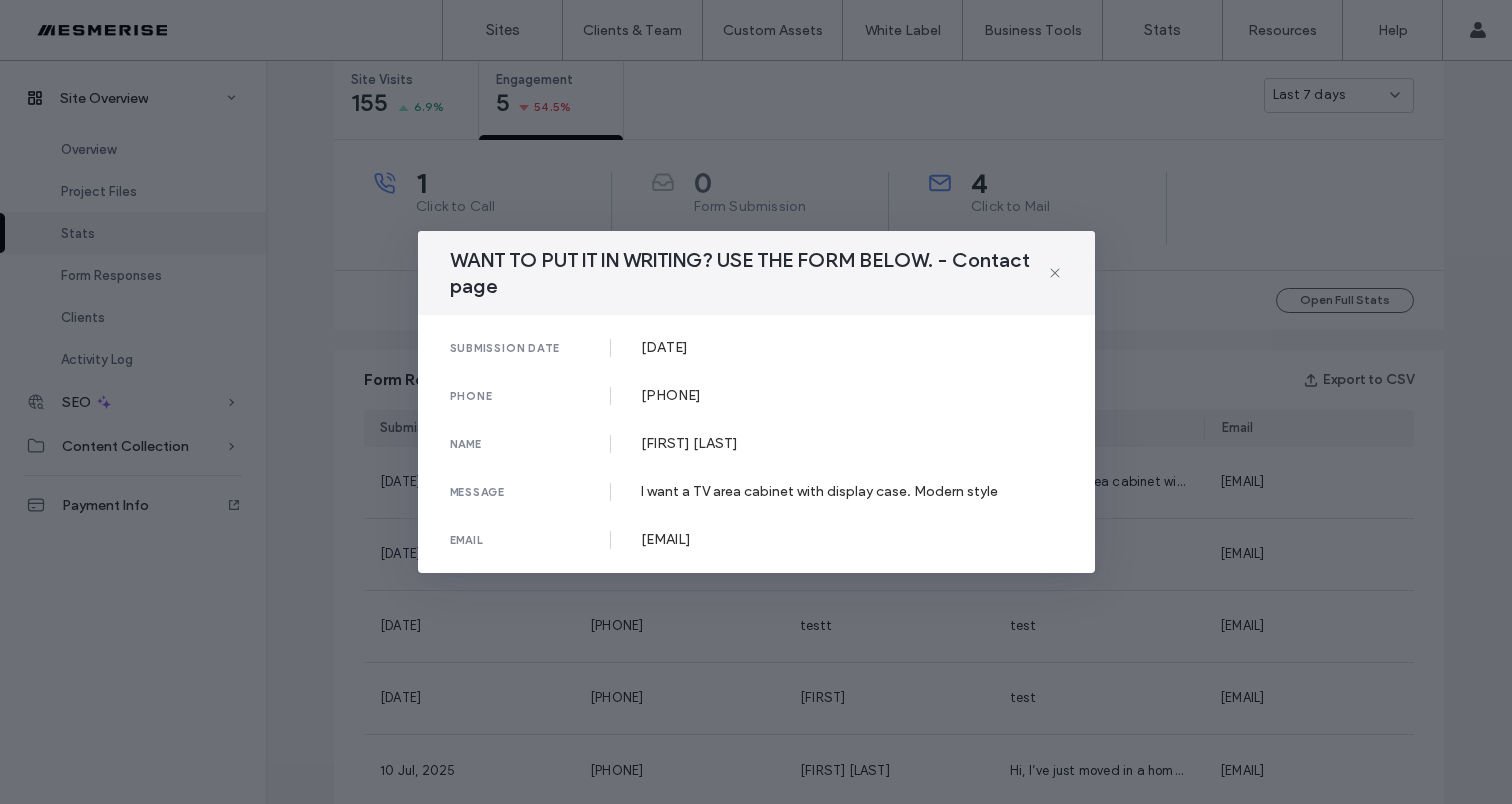 click on "I want a TV area cabinet with display case. Modern style" at bounding box center [852, 491] 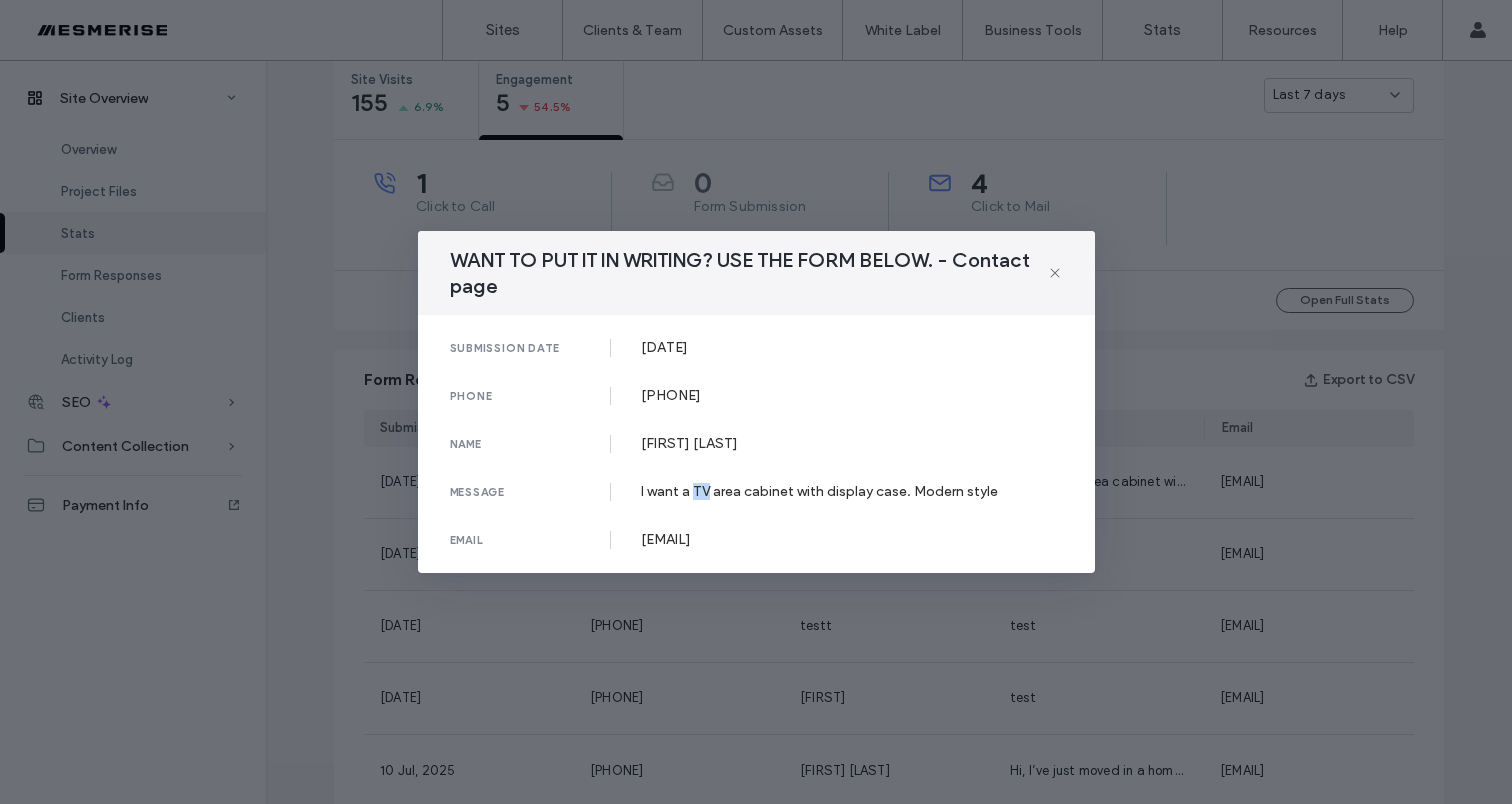 click on "I want a TV area cabinet with display case. Modern style" at bounding box center (852, 491) 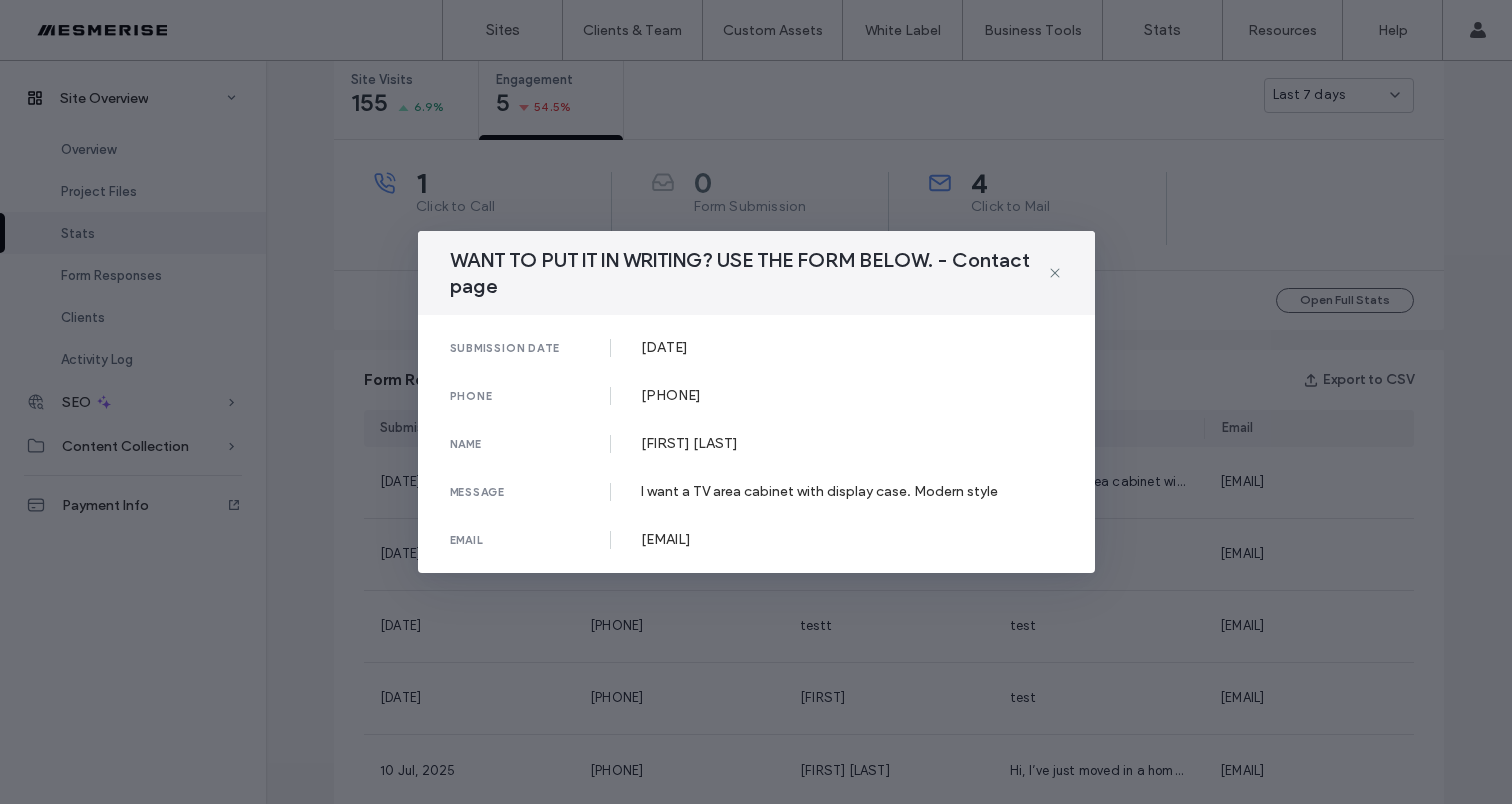 click on "I want a TV area cabinet with display case. Modern style" at bounding box center [852, 491] 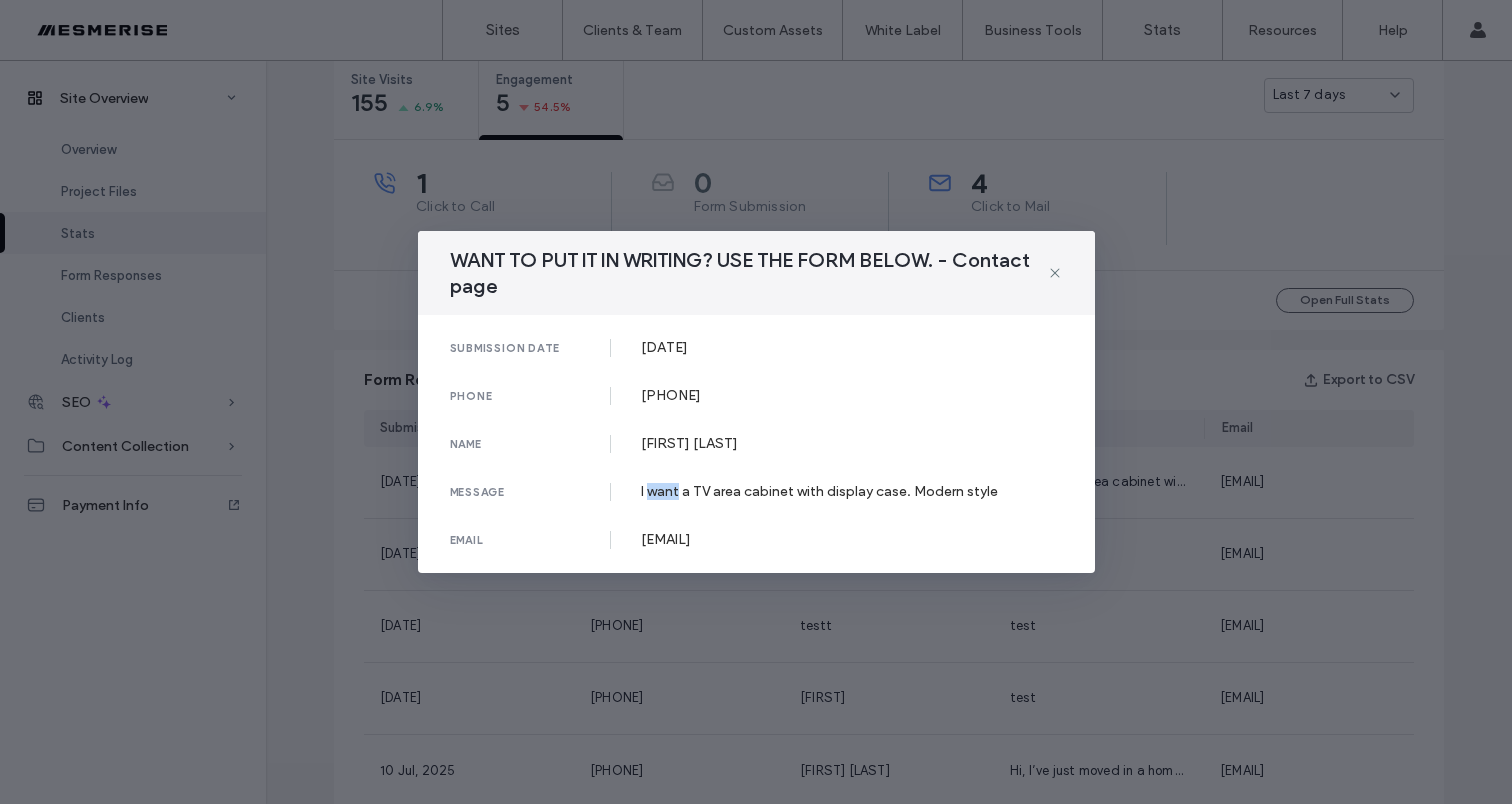 click on "I want a TV area cabinet with display case. Modern style" at bounding box center [852, 491] 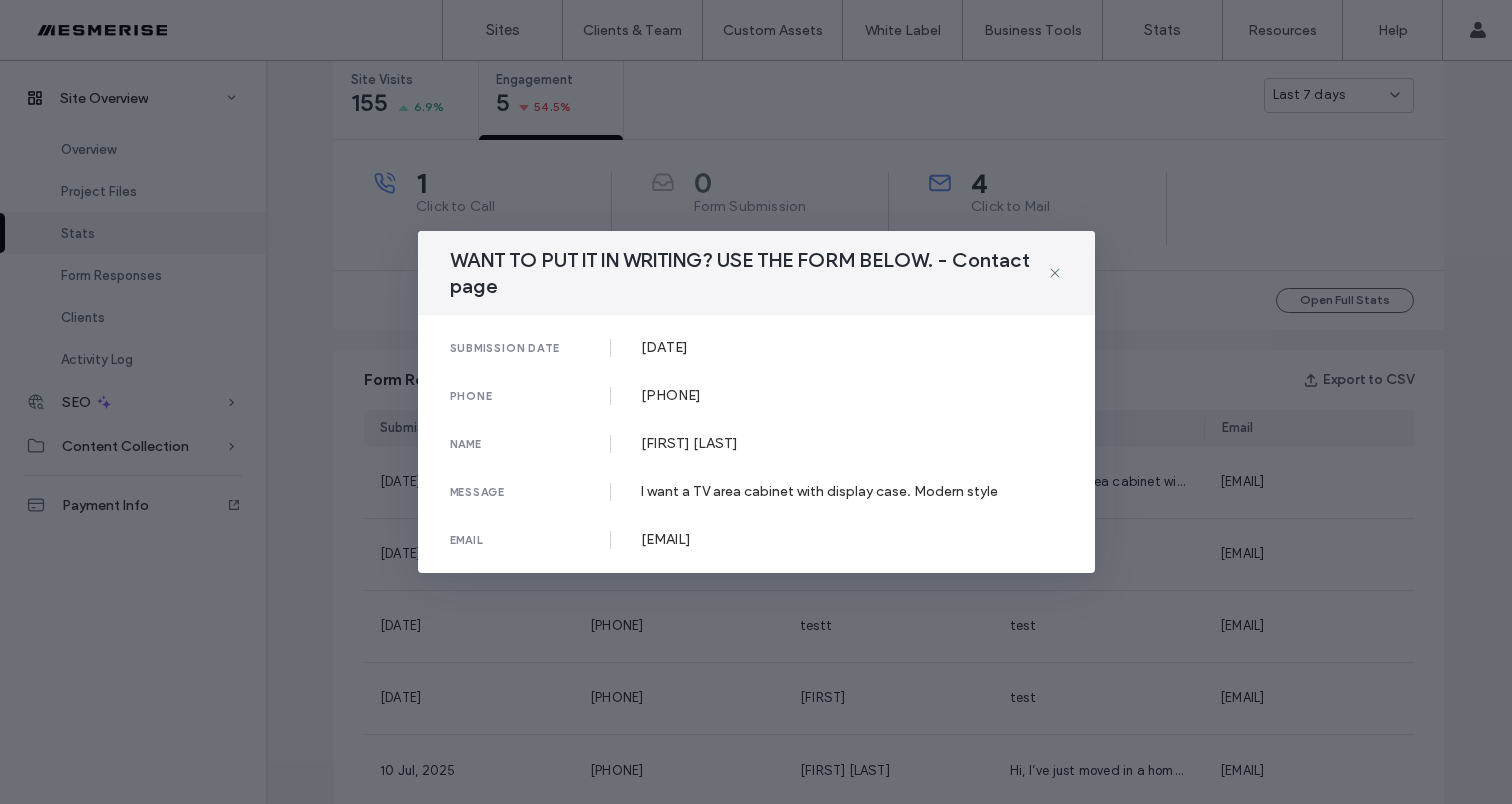 click on "I want a TV area cabinet with display case. Modern style" at bounding box center (852, 491) 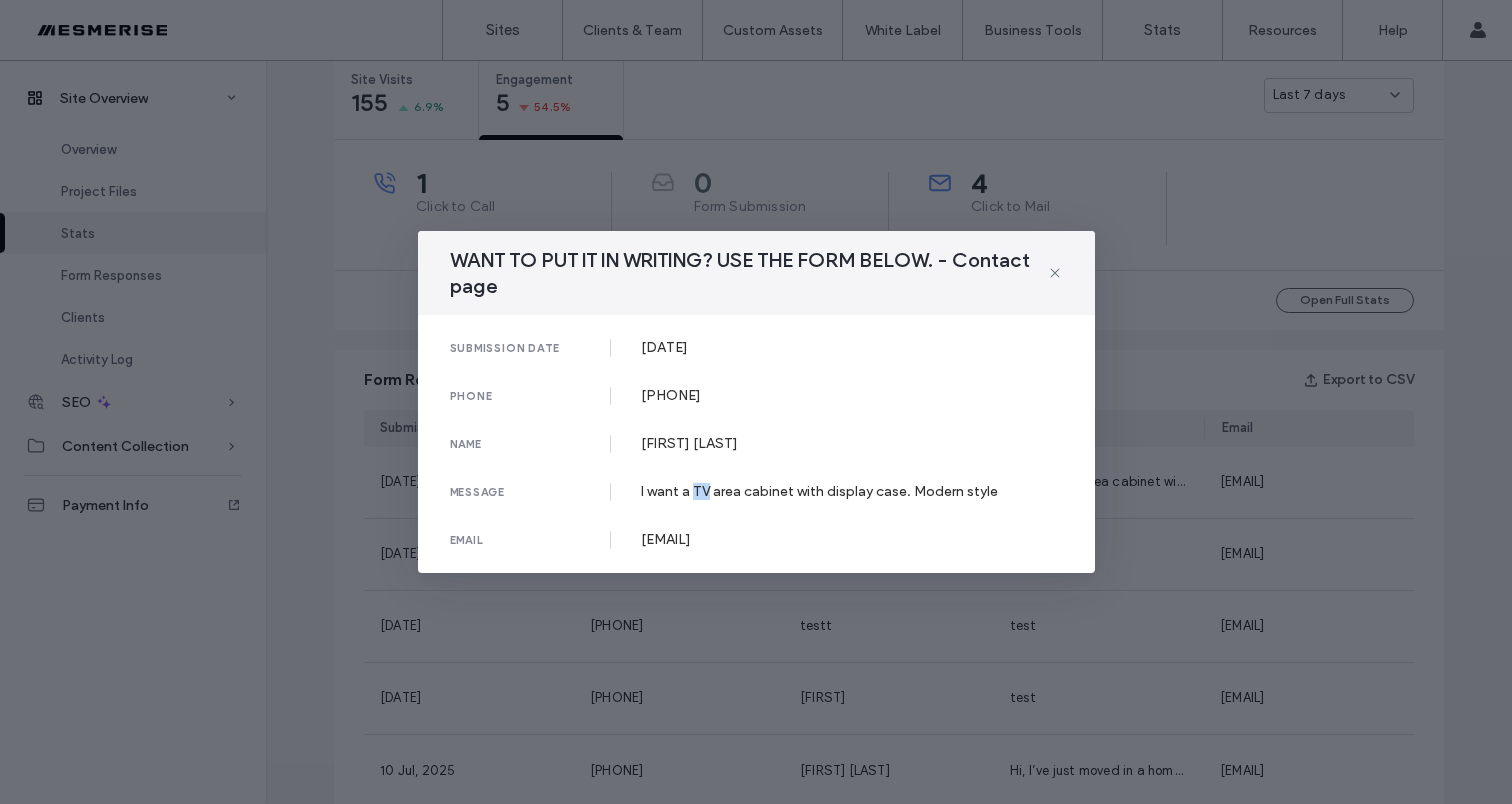click on "I want a TV area cabinet with display case. Modern style" at bounding box center [852, 491] 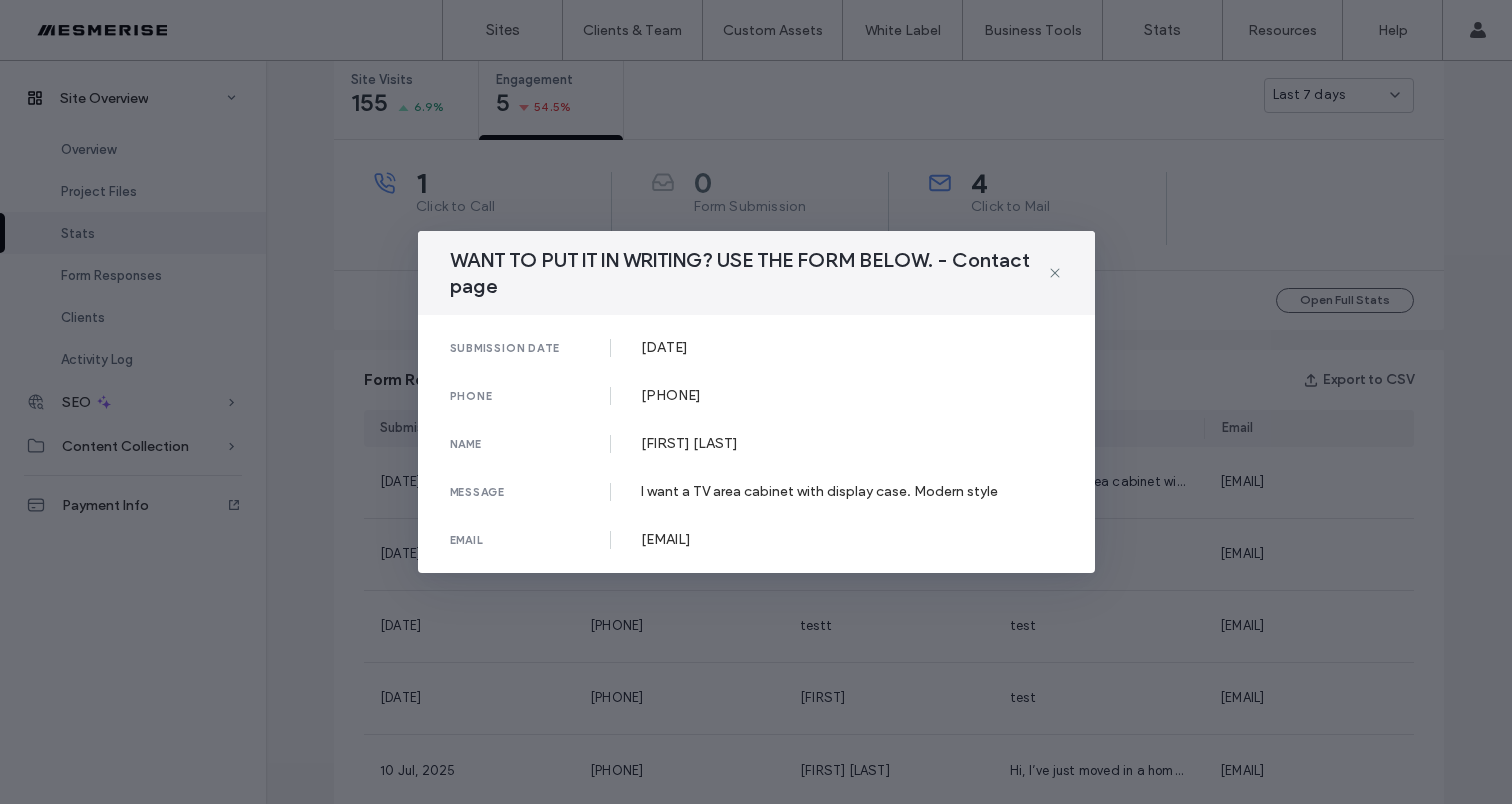 click on "I want a TV area cabinet with display case. Modern style" at bounding box center (852, 491) 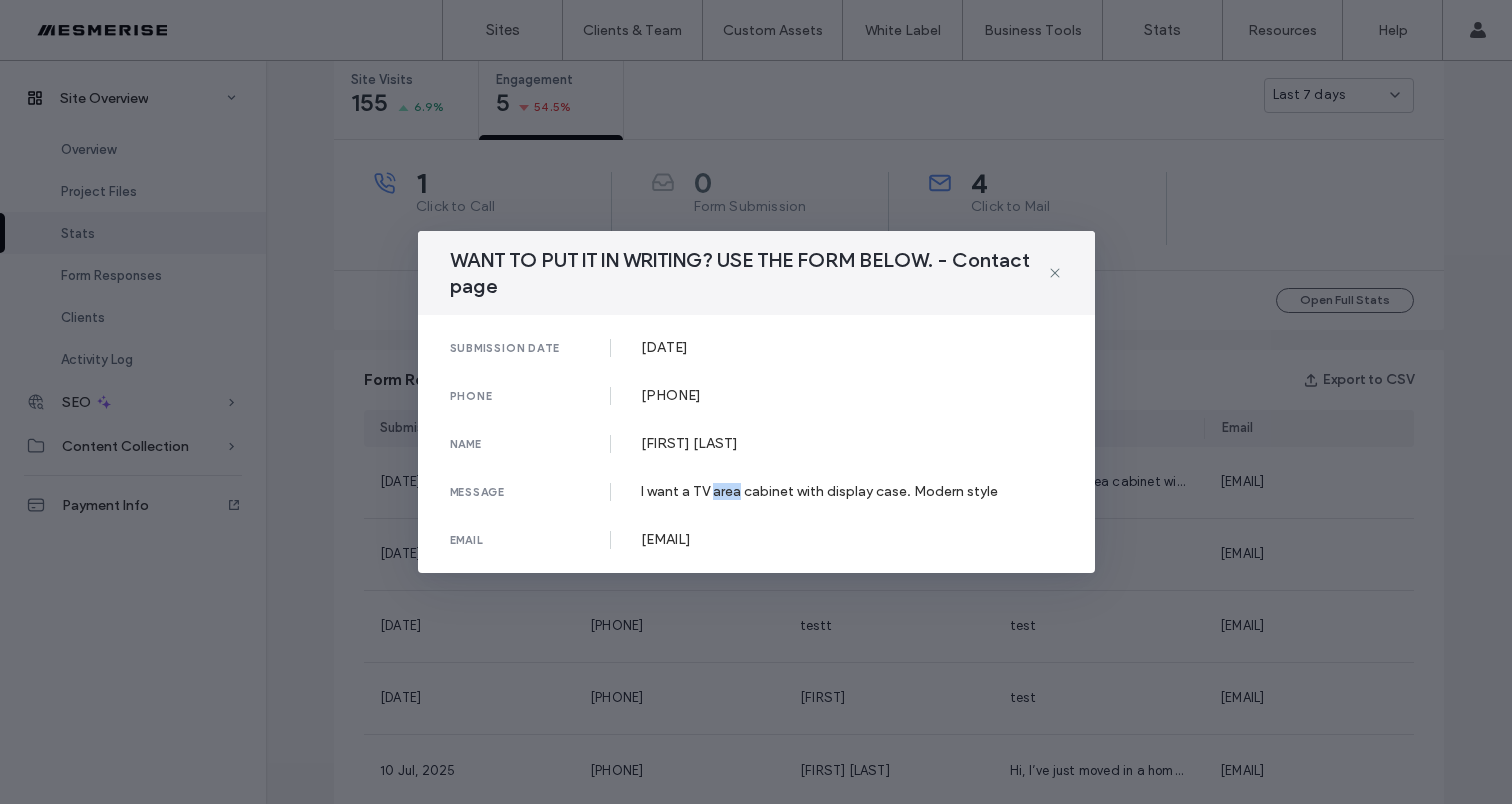 click on "I want a TV area cabinet with display case. Modern style" at bounding box center (852, 491) 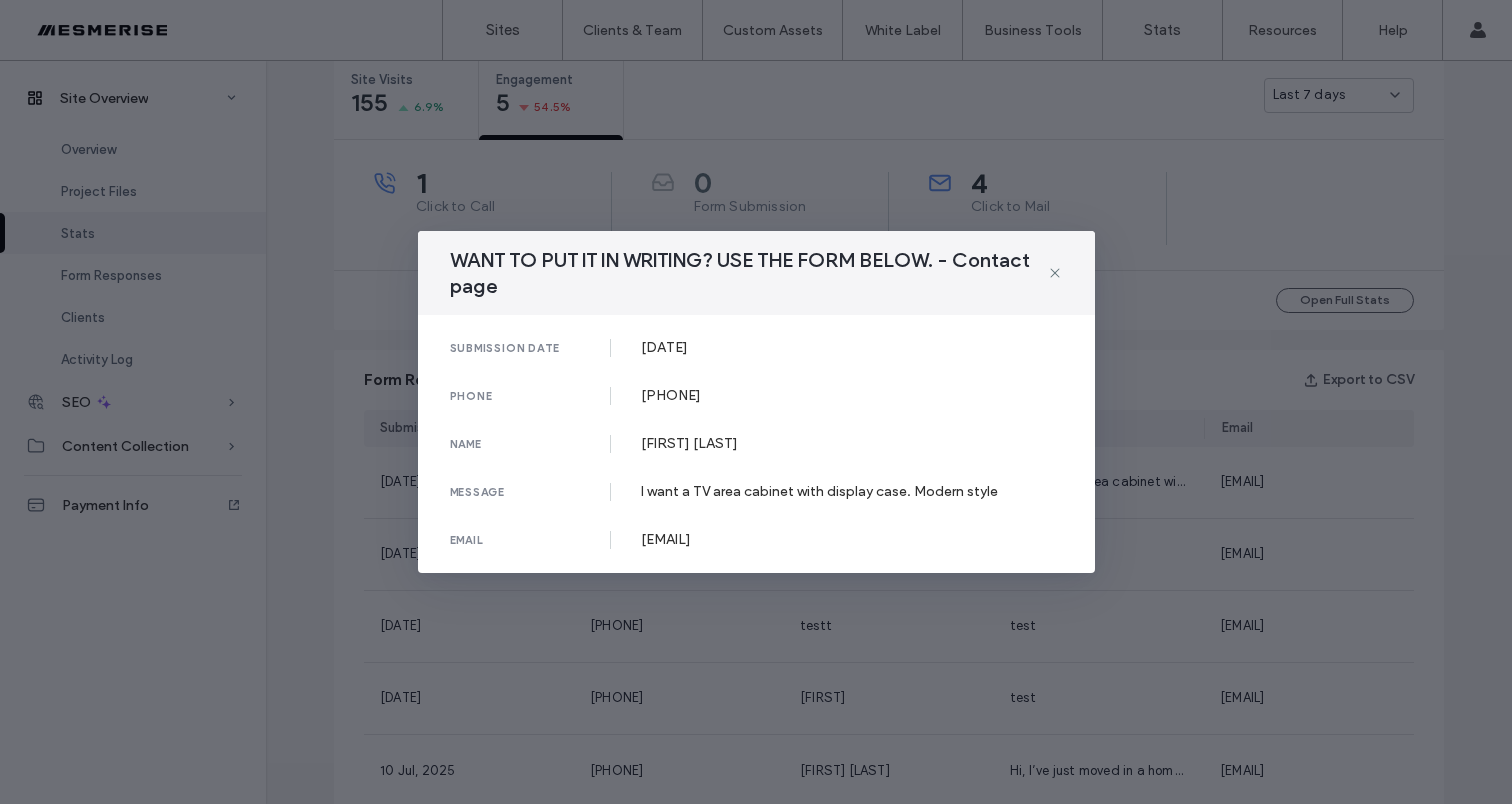 click on "I want a TV area cabinet with display case. Modern style" at bounding box center (852, 491) 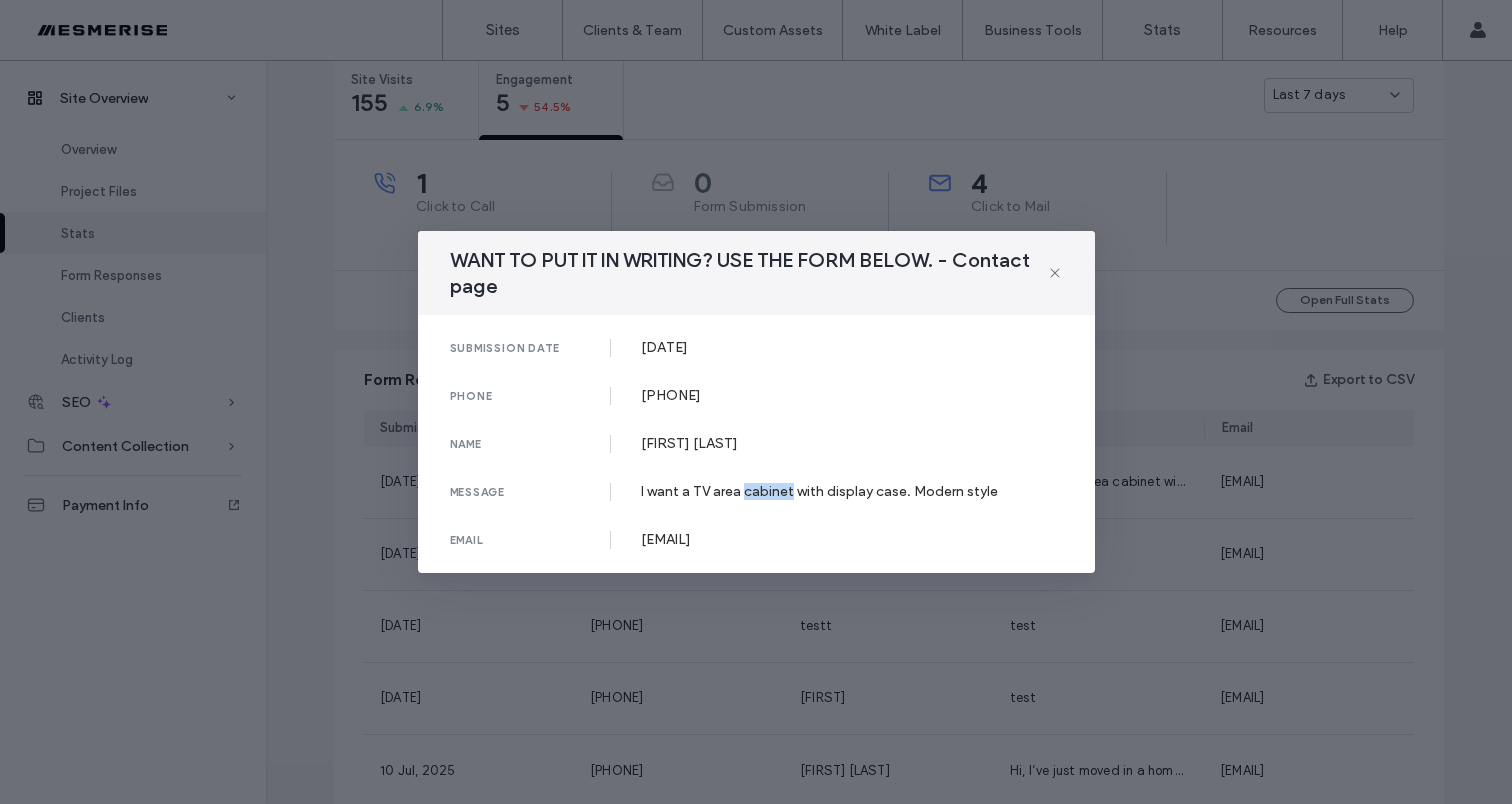 click on "I want a TV area cabinet with display case. Modern style" at bounding box center [852, 491] 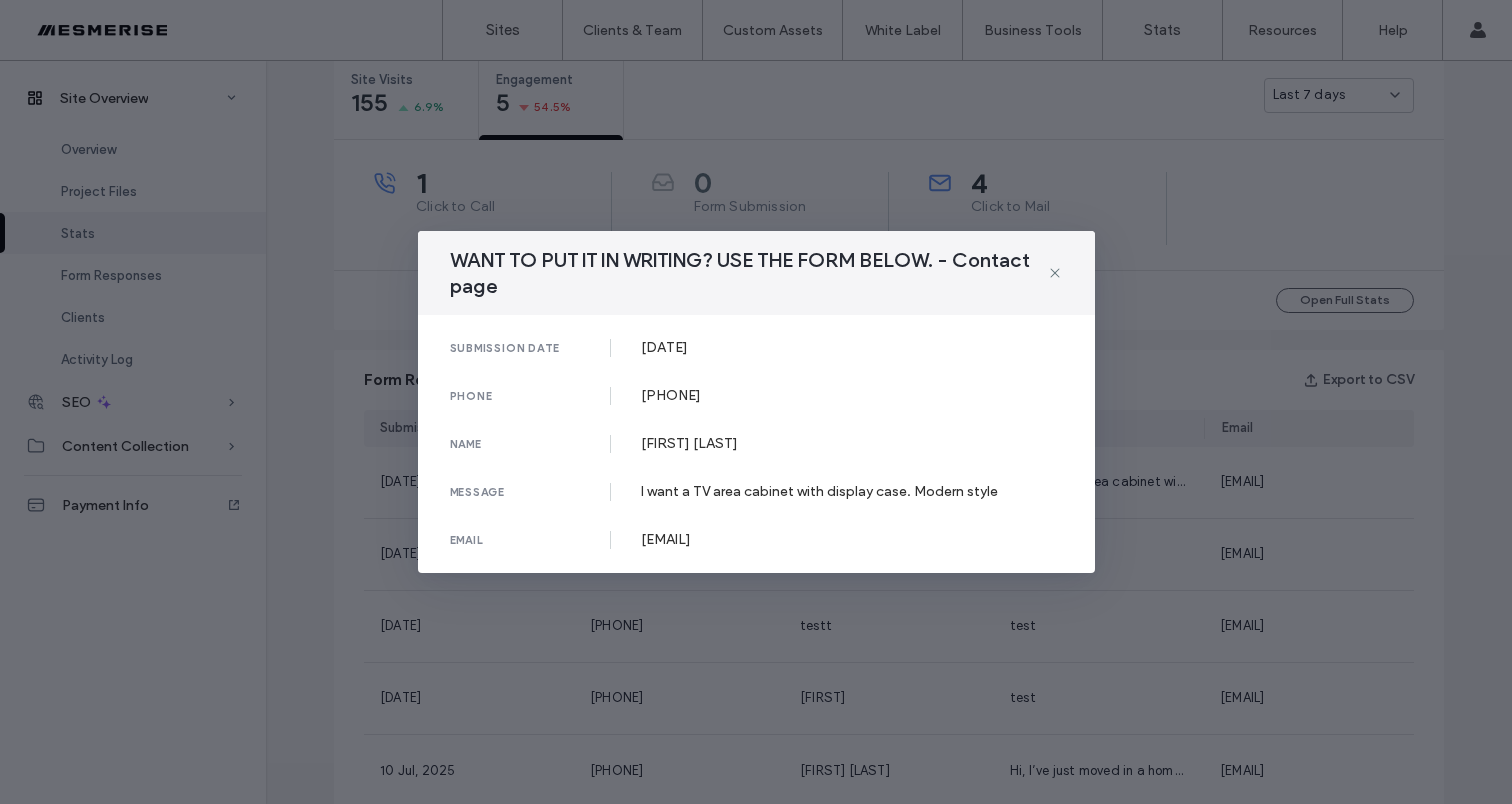 click on "I want a TV area cabinet with display case. Modern style" at bounding box center [852, 491] 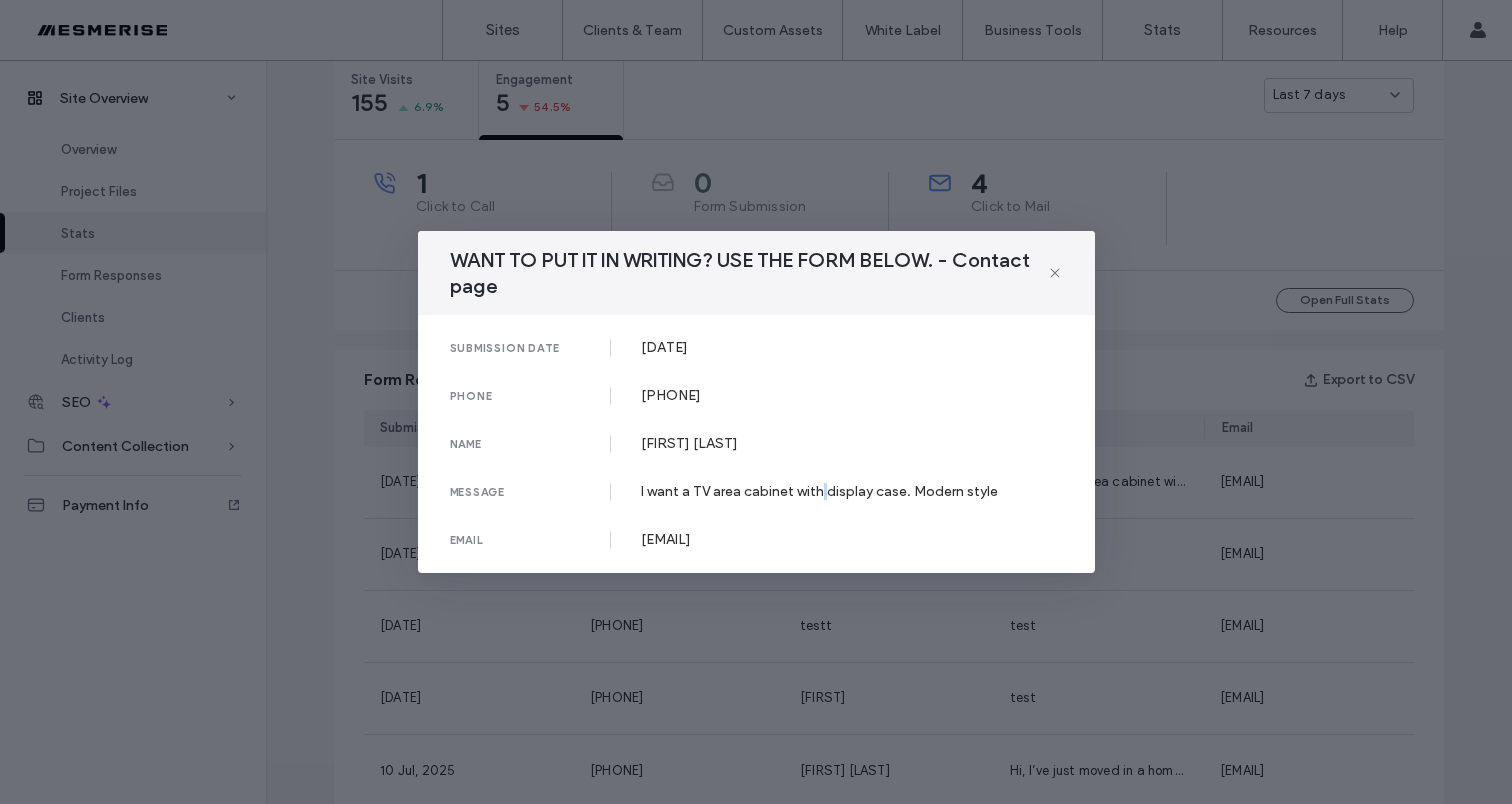 click on "I want a TV area cabinet with display case. Modern style" at bounding box center (852, 491) 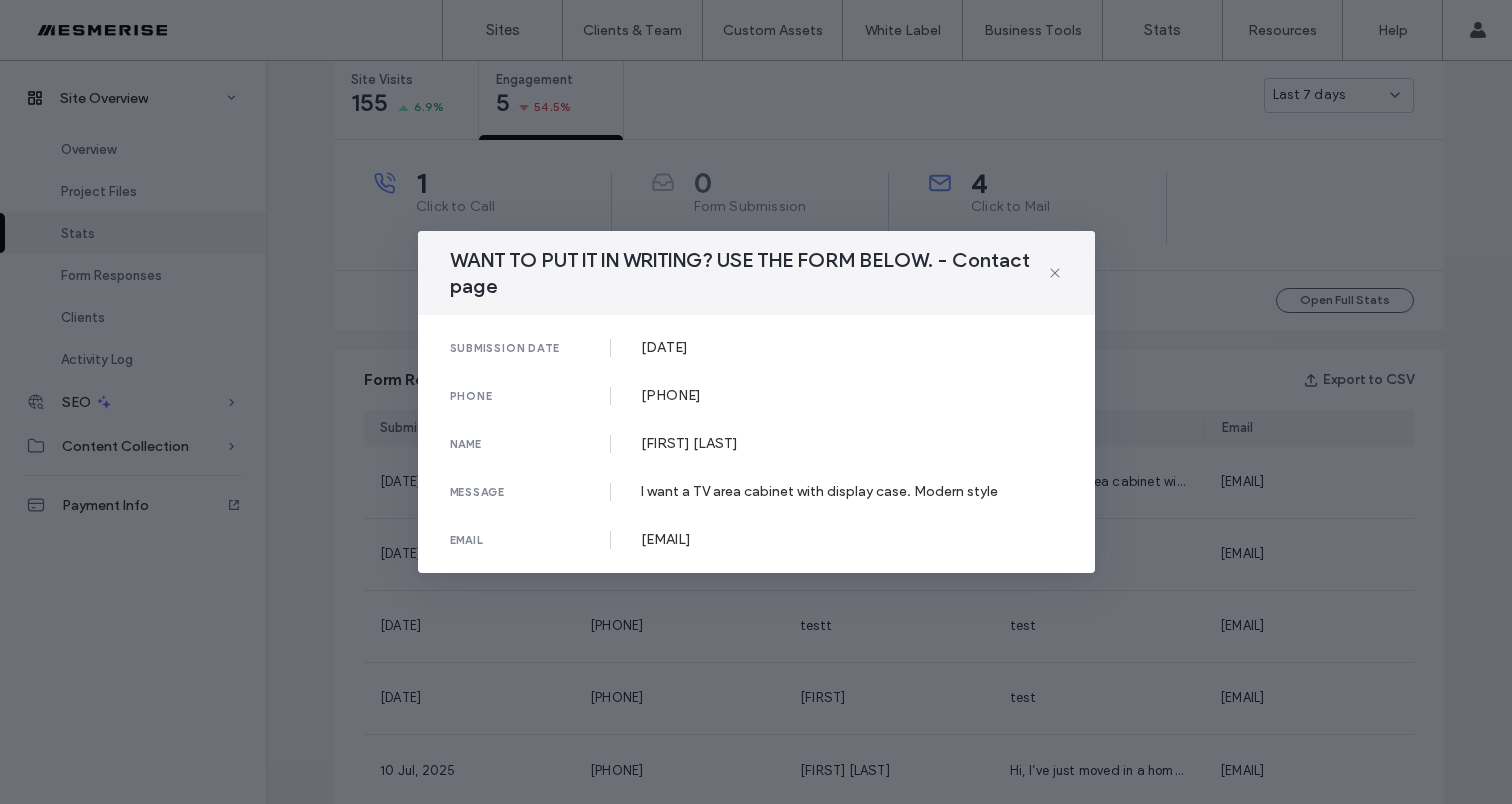 click on "I want a TV area cabinet with display case. Modern style" at bounding box center [852, 491] 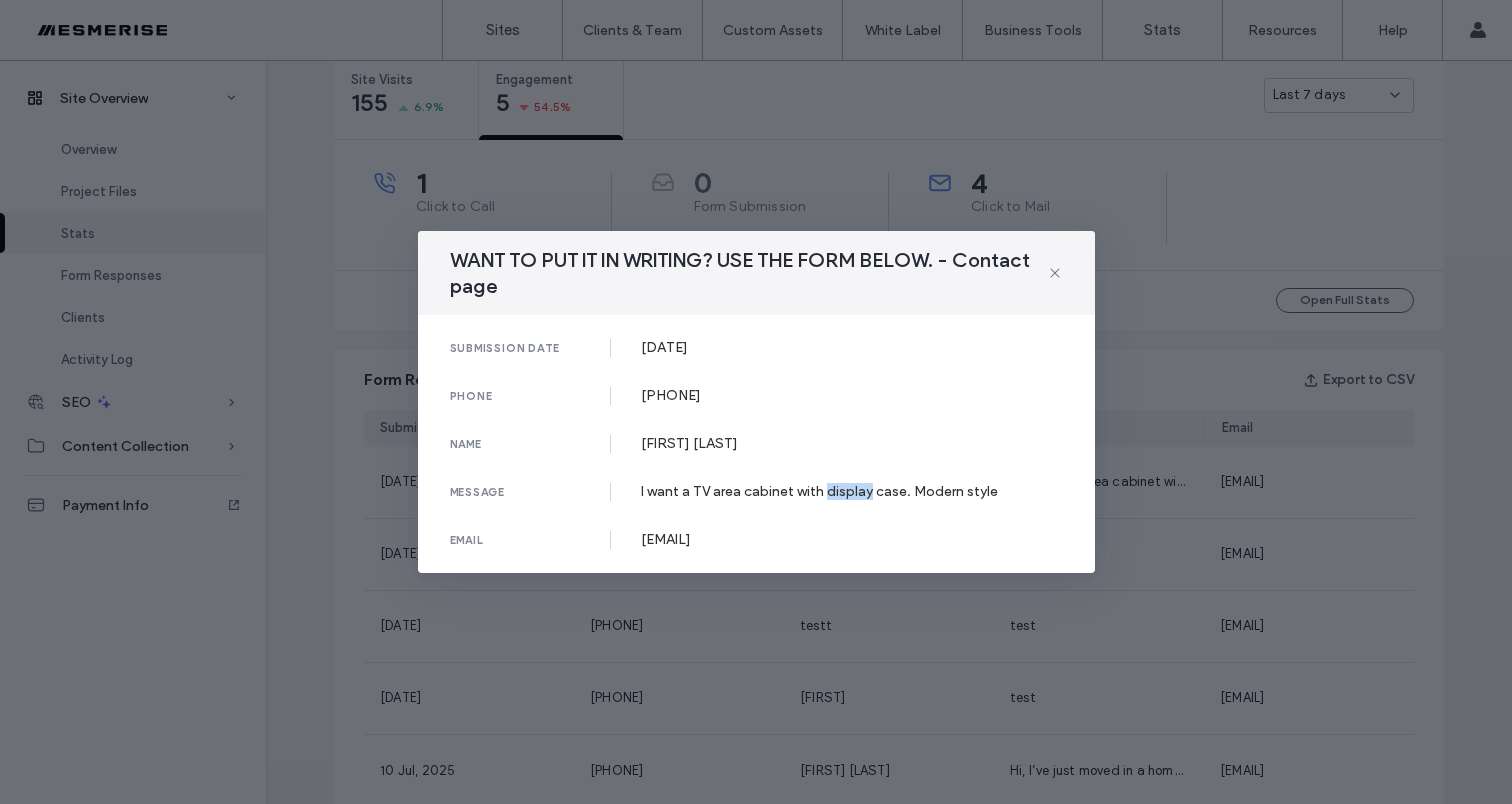 click on "I want a TV area cabinet with display case. Modern style" at bounding box center (852, 491) 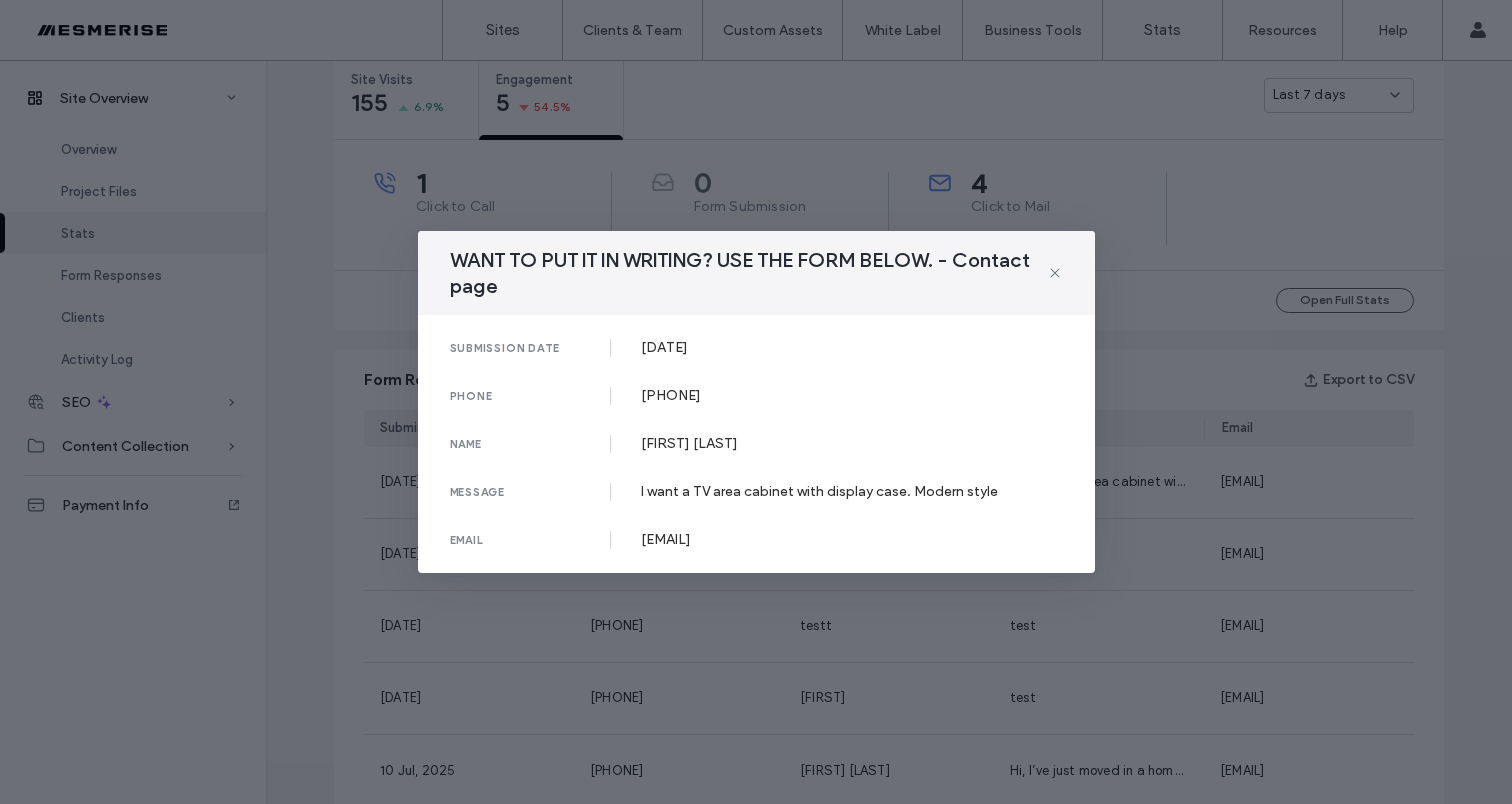 click on "I want a TV area cabinet with display case. Modern style" at bounding box center [852, 491] 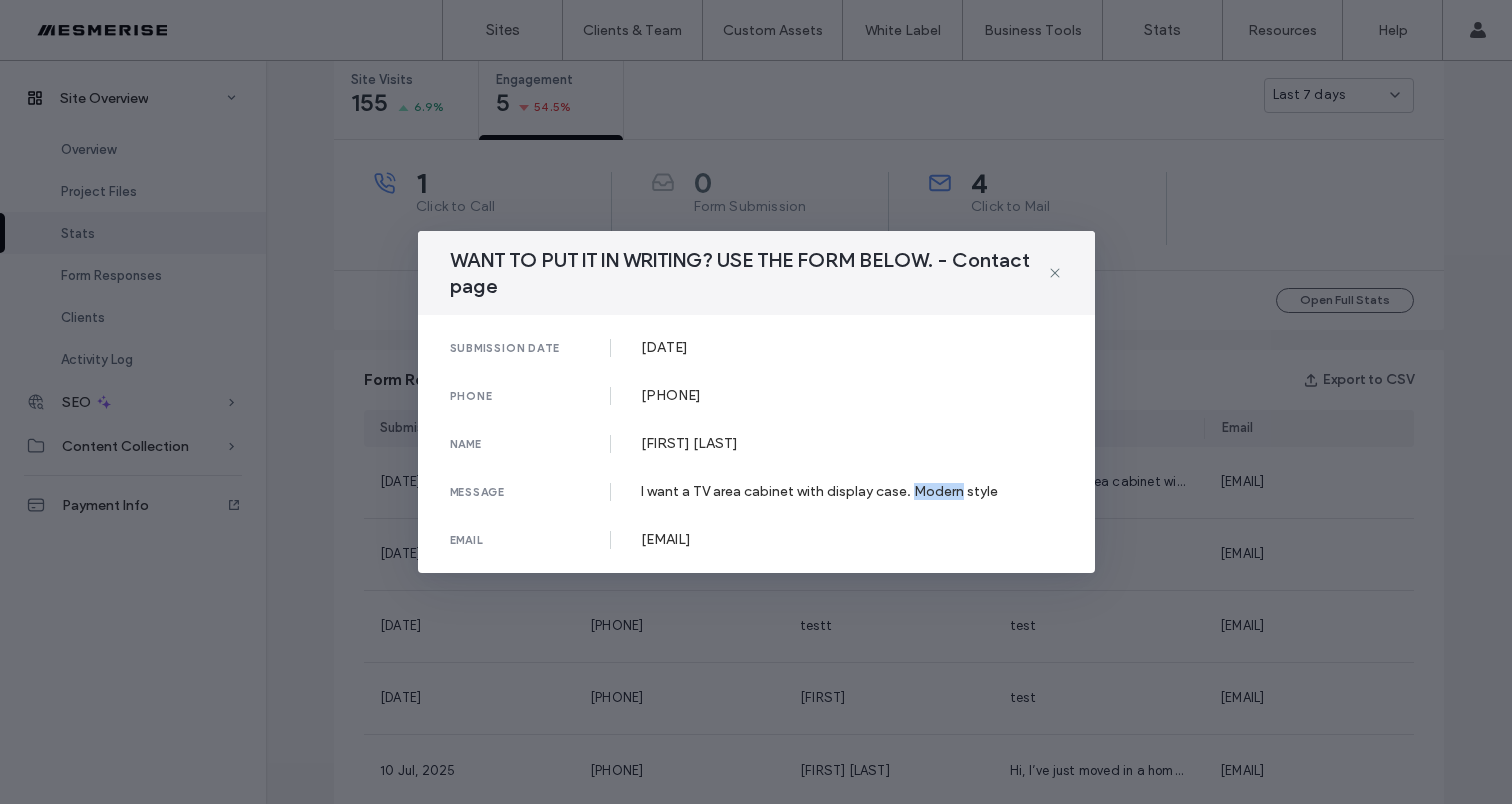click on "I want a TV area cabinet with display case. Modern style" at bounding box center (852, 491) 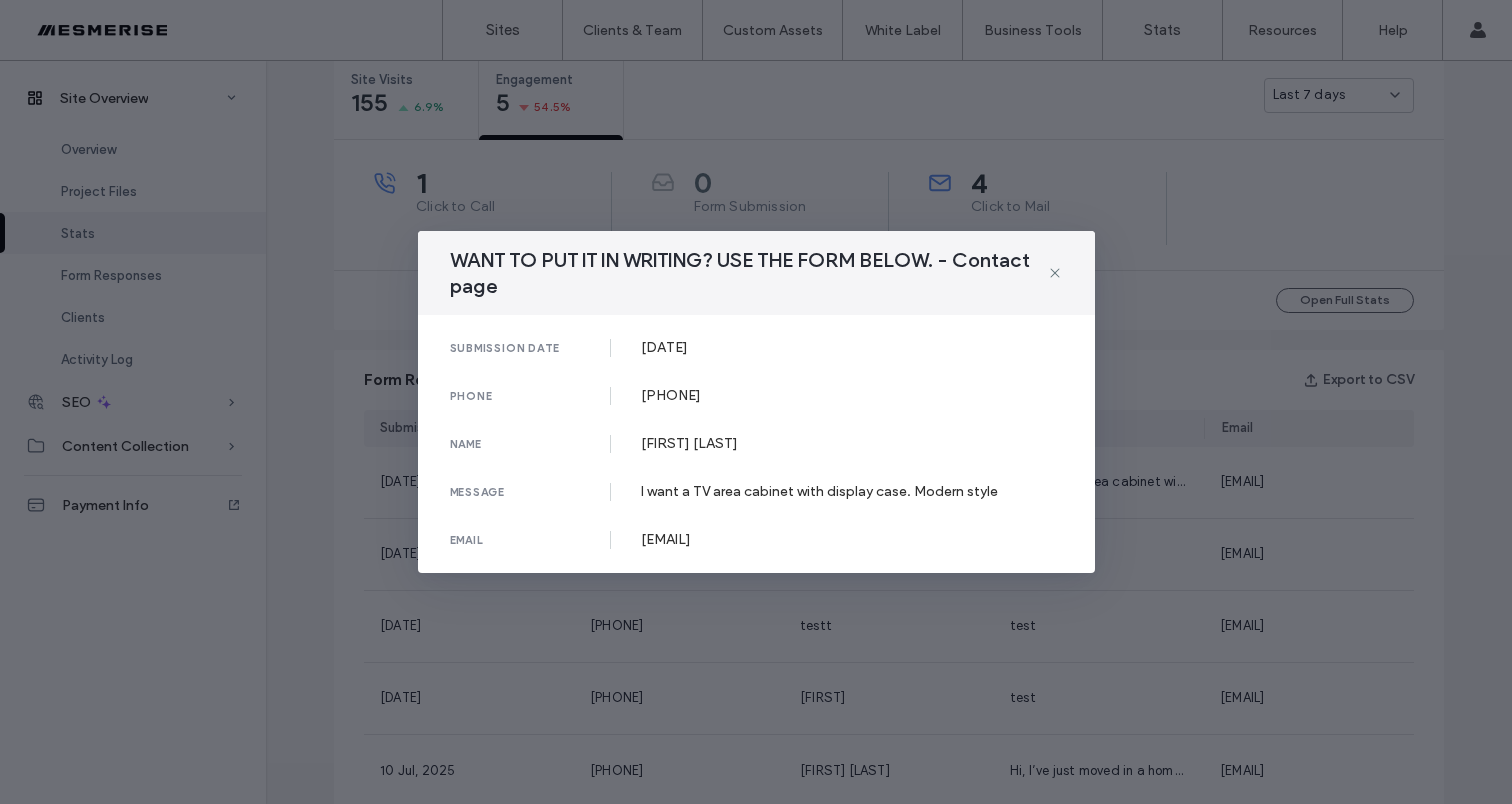 click on "I want a TV area cabinet with display case. Modern style" at bounding box center (852, 491) 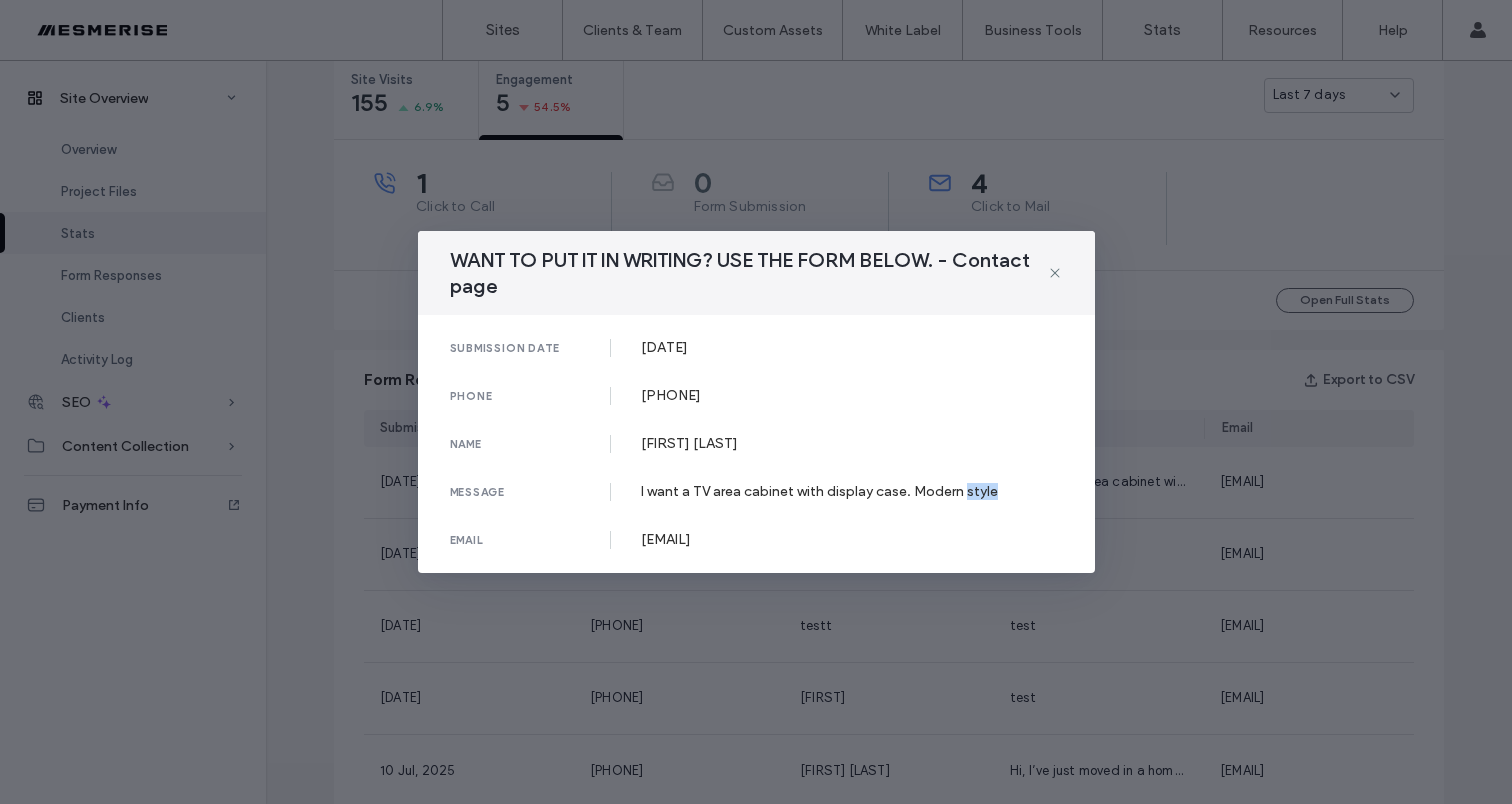 click on "I want a TV area cabinet with display case. Modern style" at bounding box center [852, 491] 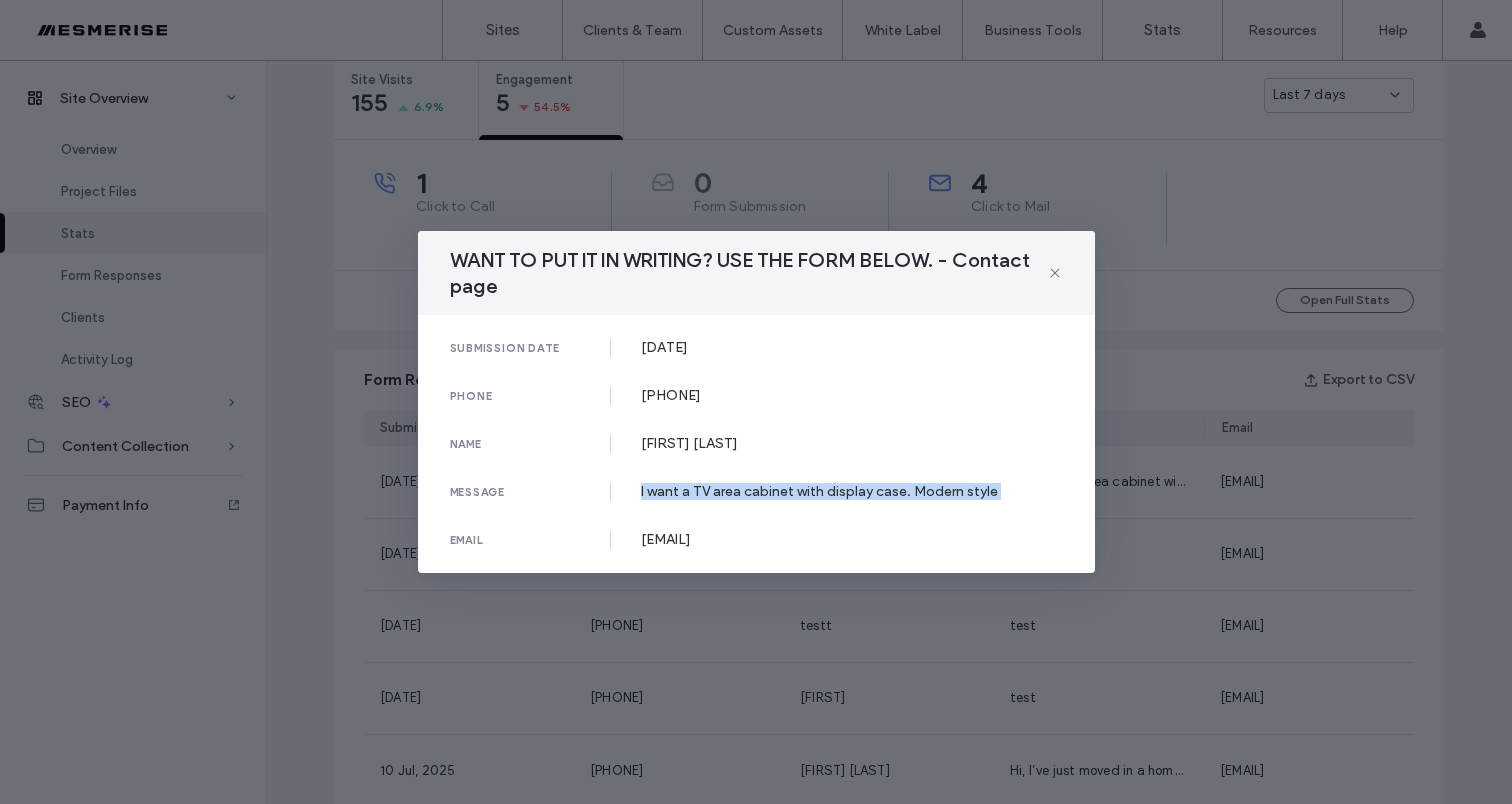 click on "I want a TV area cabinet with display case. Modern style" at bounding box center [852, 491] 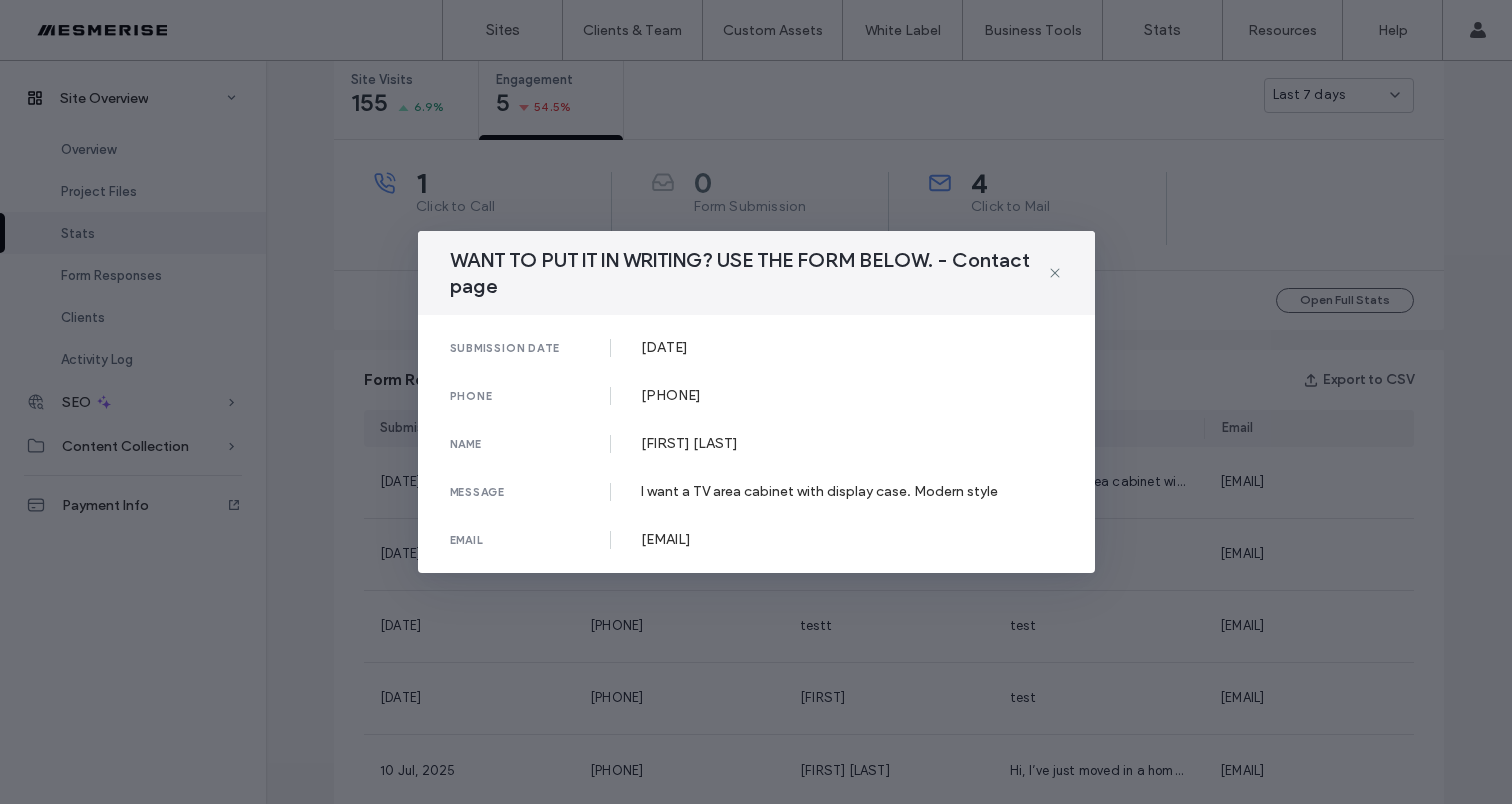 click on "I want a TV area cabinet with display case. Modern style" at bounding box center (852, 491) 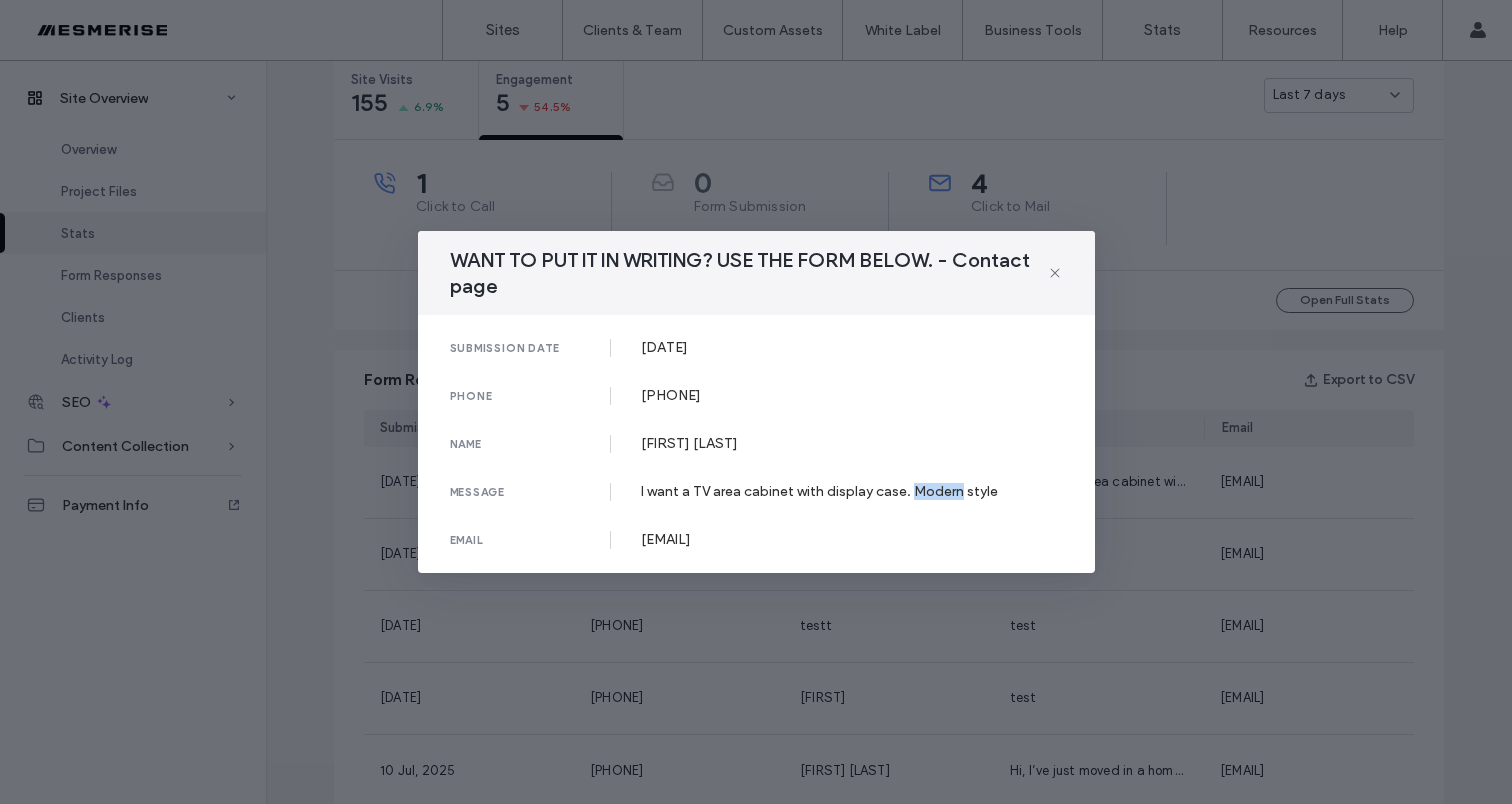 click on "I want a TV area cabinet with display case. Modern style" at bounding box center [852, 491] 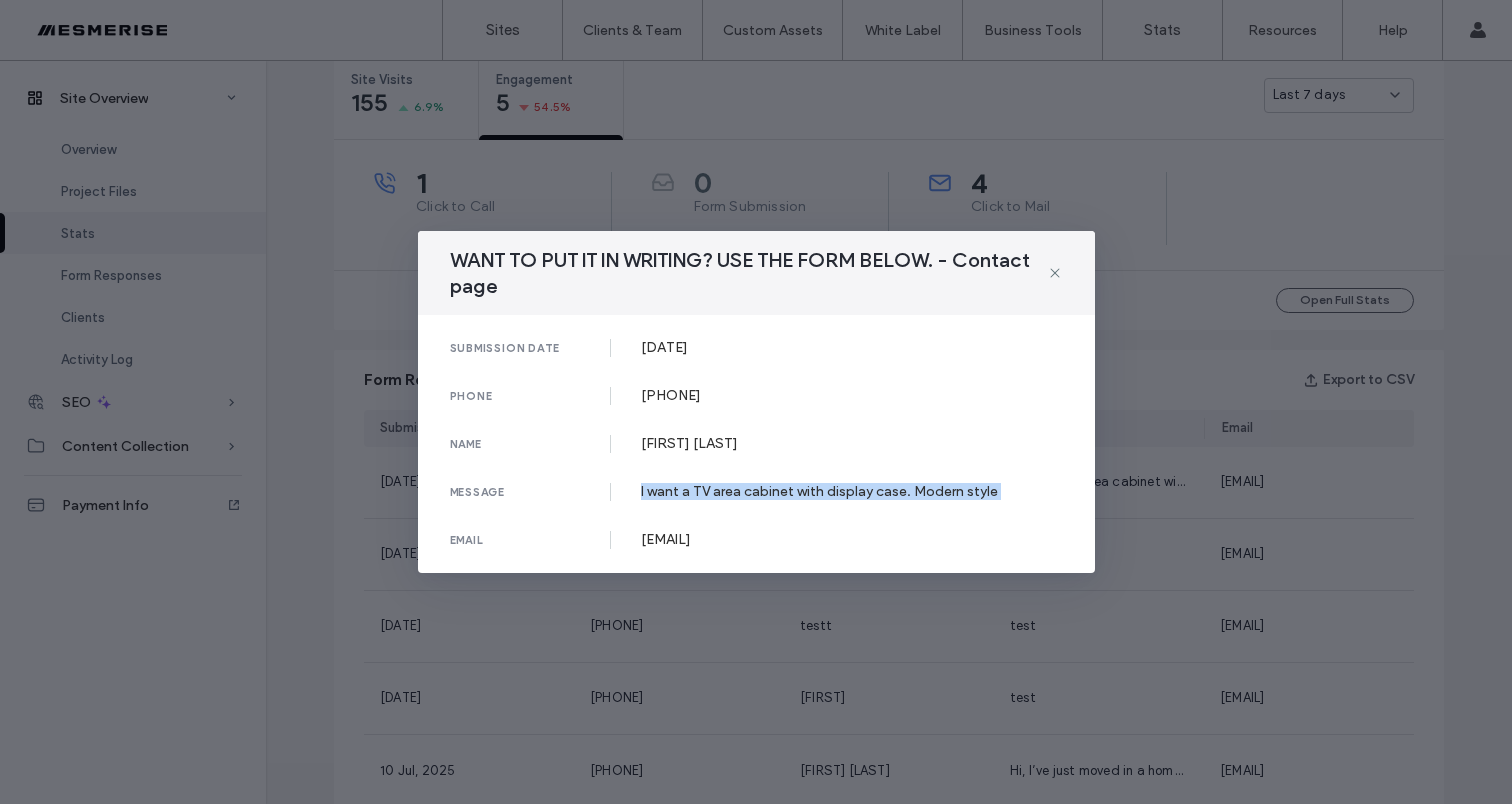 click on "I want a TV area cabinet with display case. Modern style" at bounding box center [852, 491] 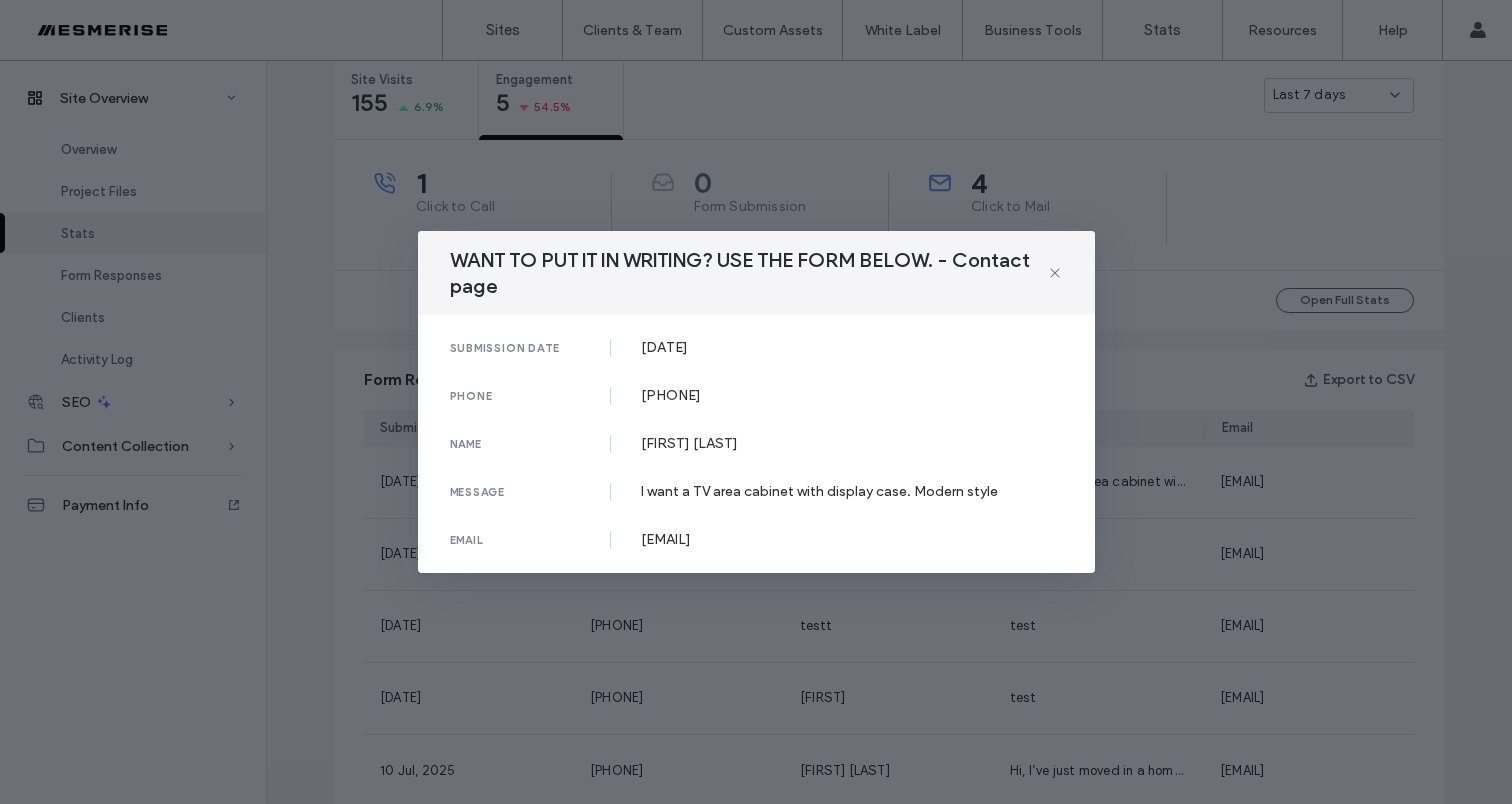 click on "I want a TV area cabinet with display case. Modern style" at bounding box center [852, 491] 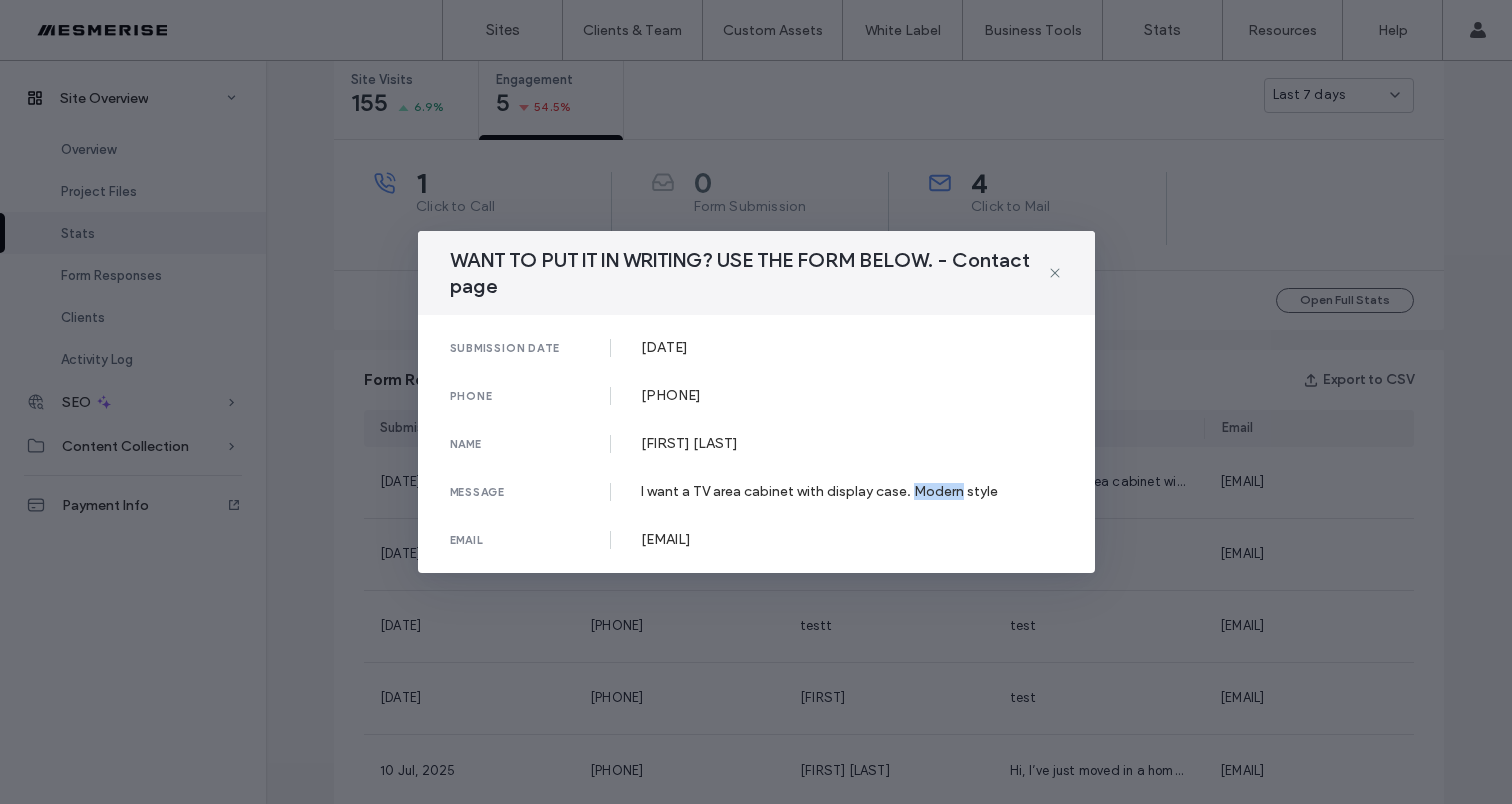 click on "I want a TV area cabinet with display case. Modern style" at bounding box center (852, 491) 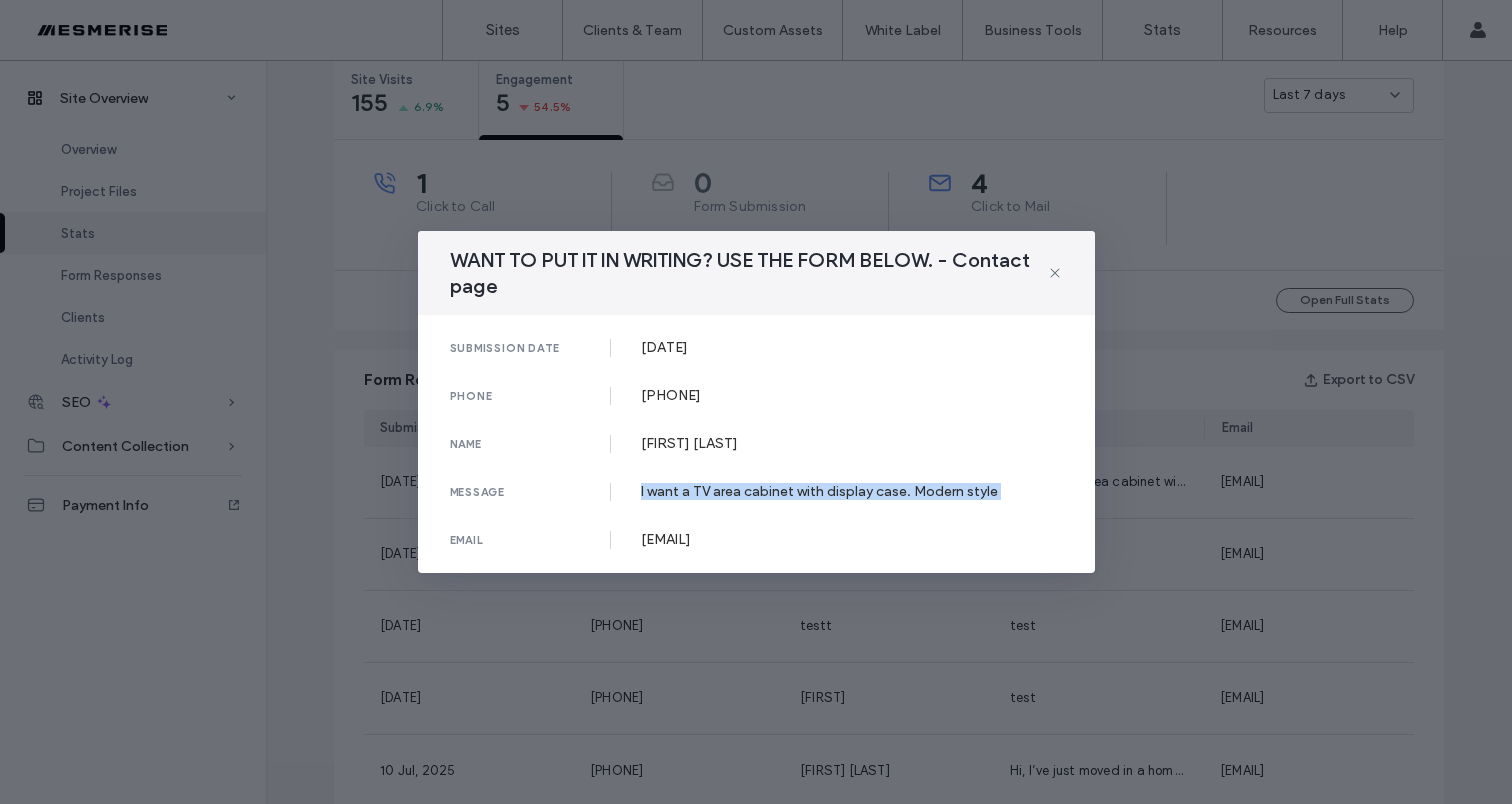 click on "I want a TV area cabinet with display case. Modern style" at bounding box center [852, 491] 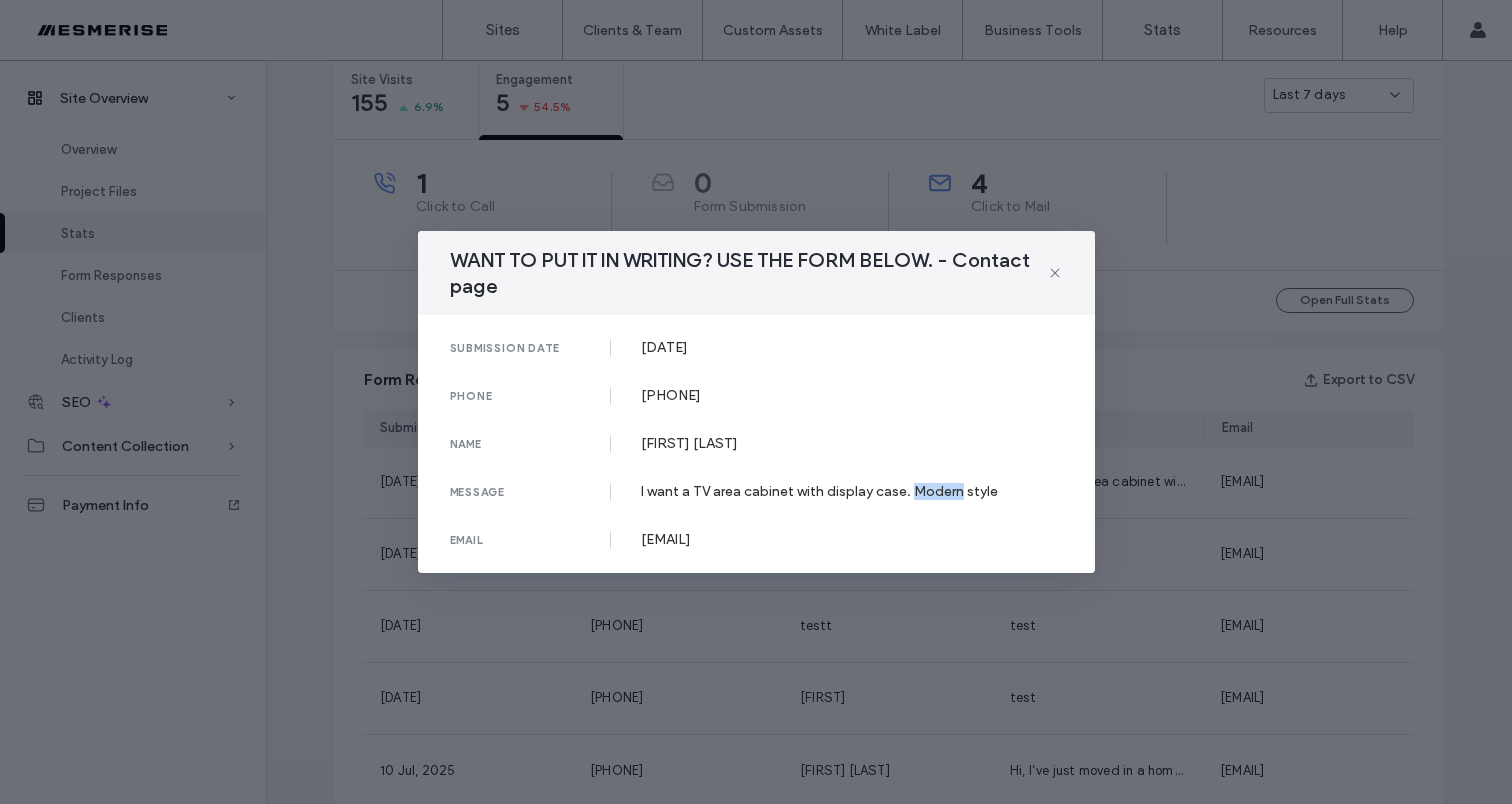 click on "I want a TV area cabinet with display case. Modern style" at bounding box center [852, 491] 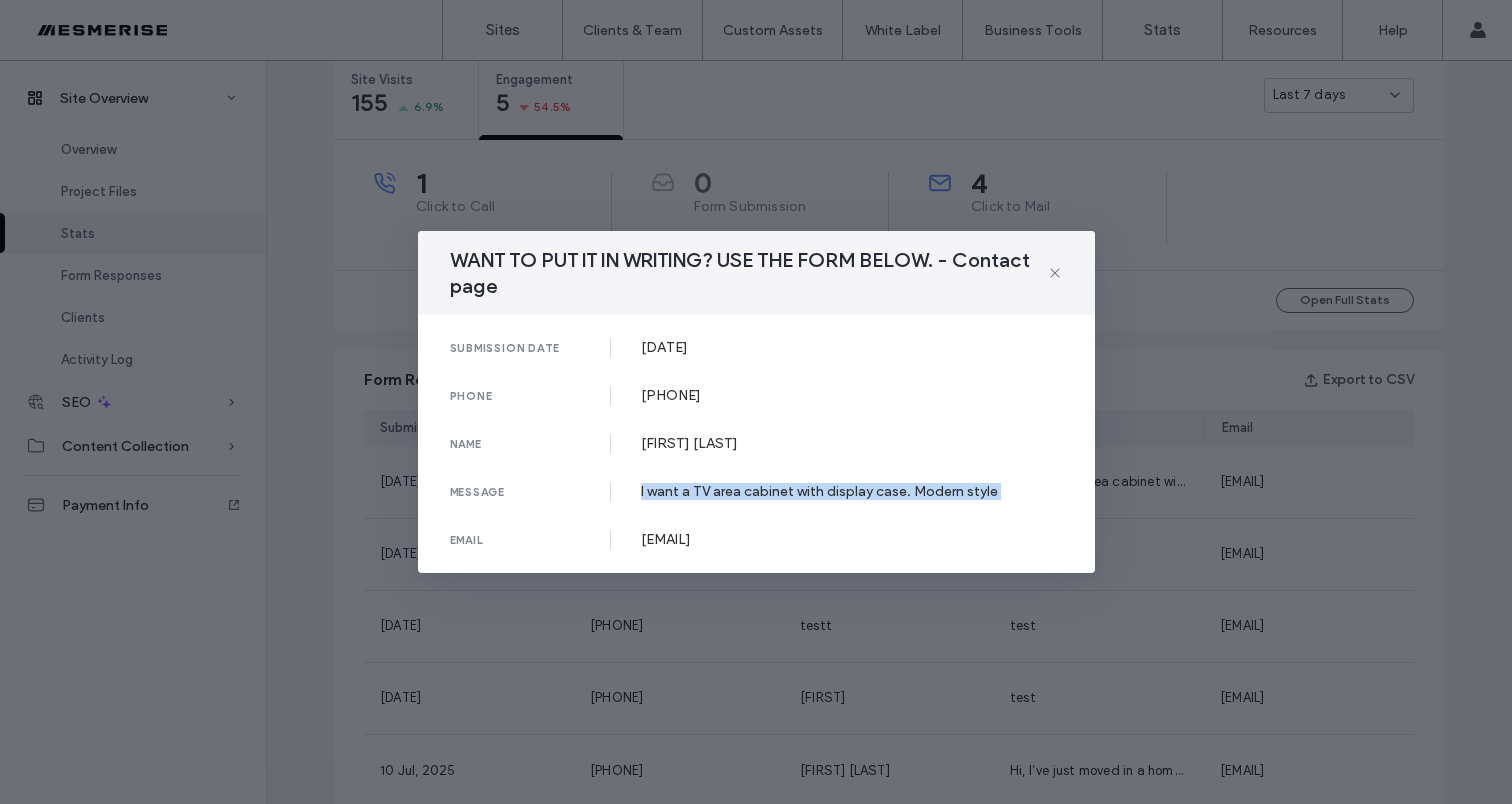 click on "I want a TV area cabinet with display case. Modern style" at bounding box center (852, 491) 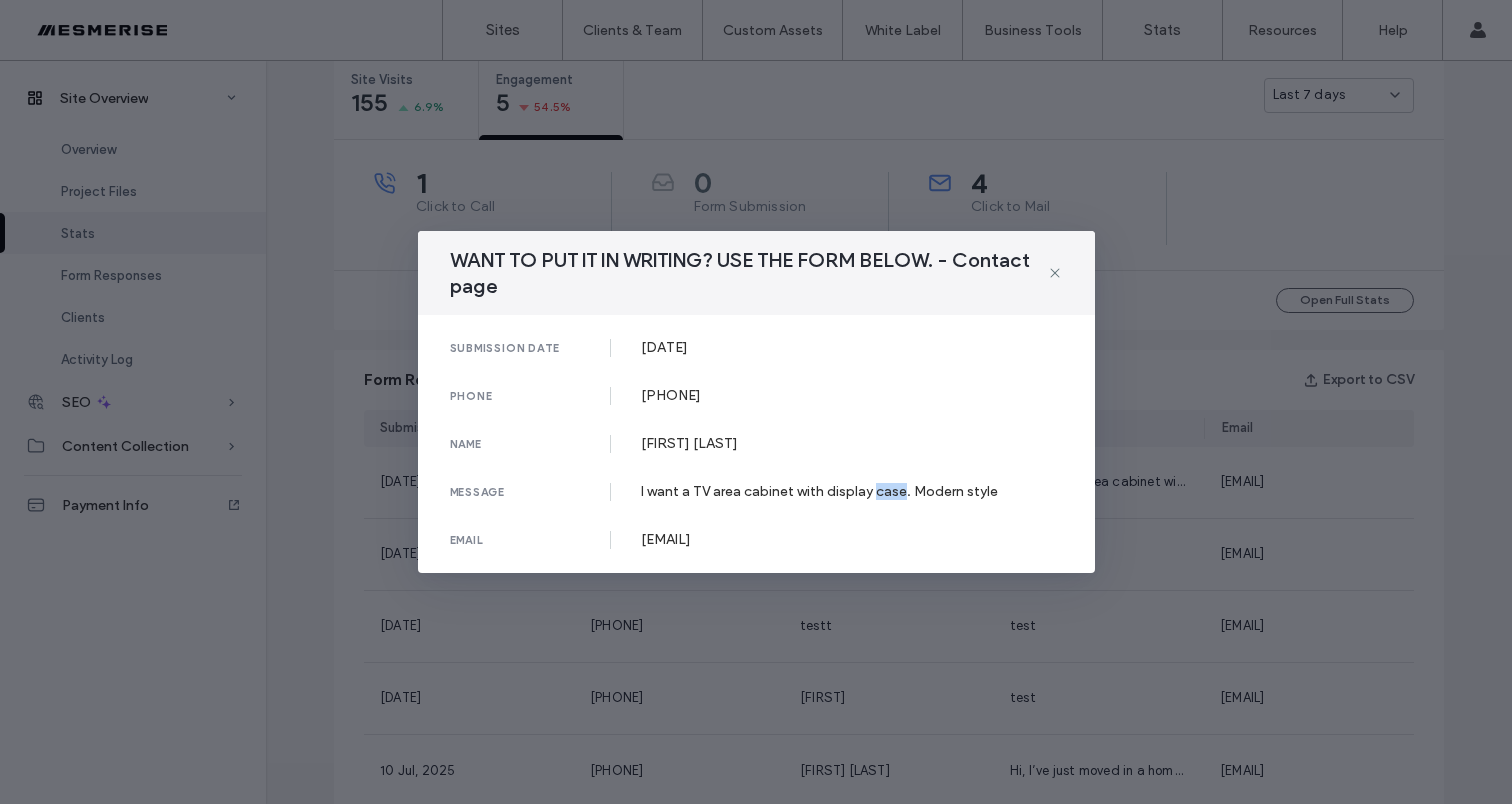 click on "I want a TV area cabinet with display case. Modern style" at bounding box center (852, 491) 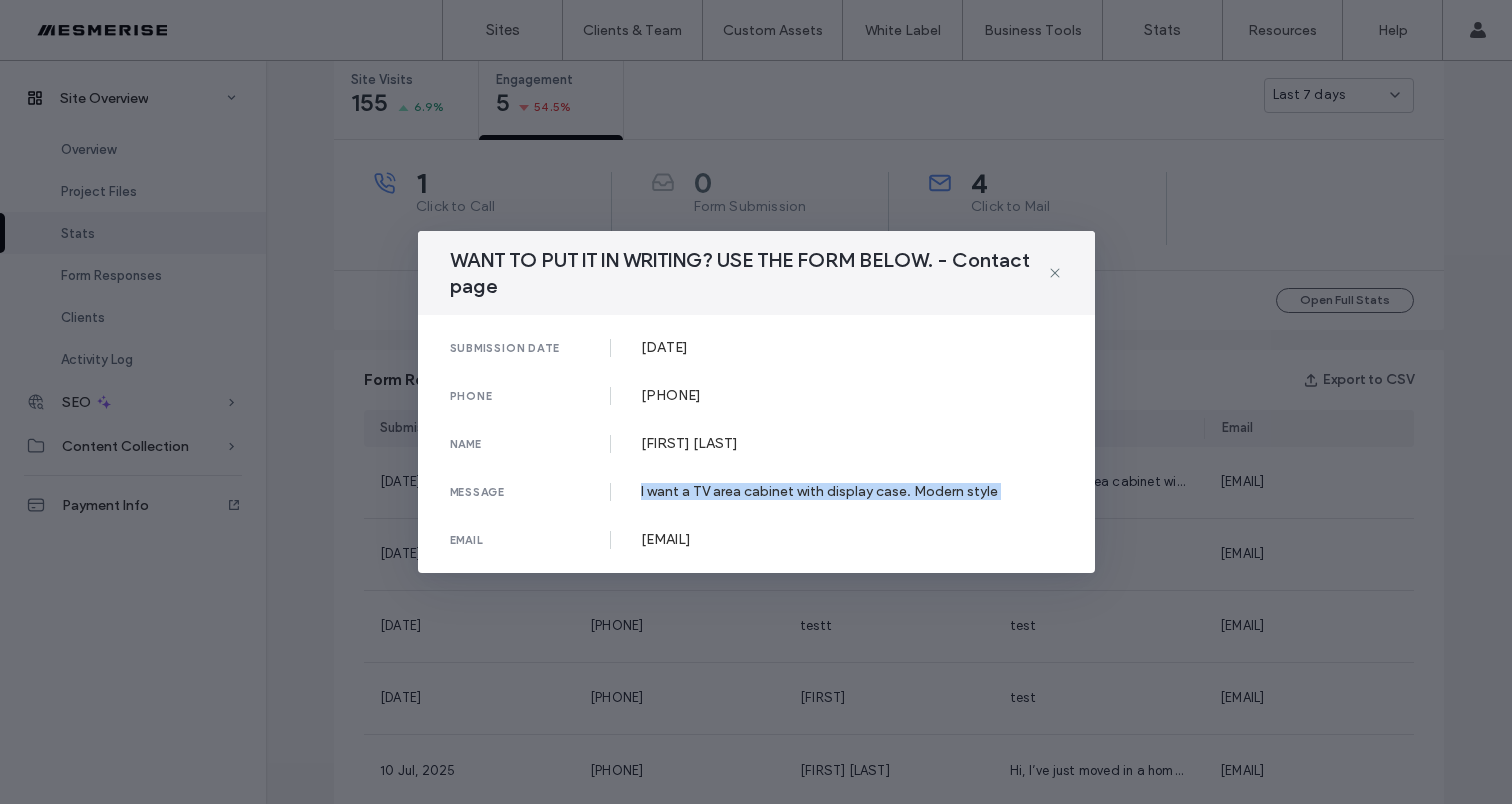 click on "I want a TV area cabinet with display case. Modern style" at bounding box center [852, 491] 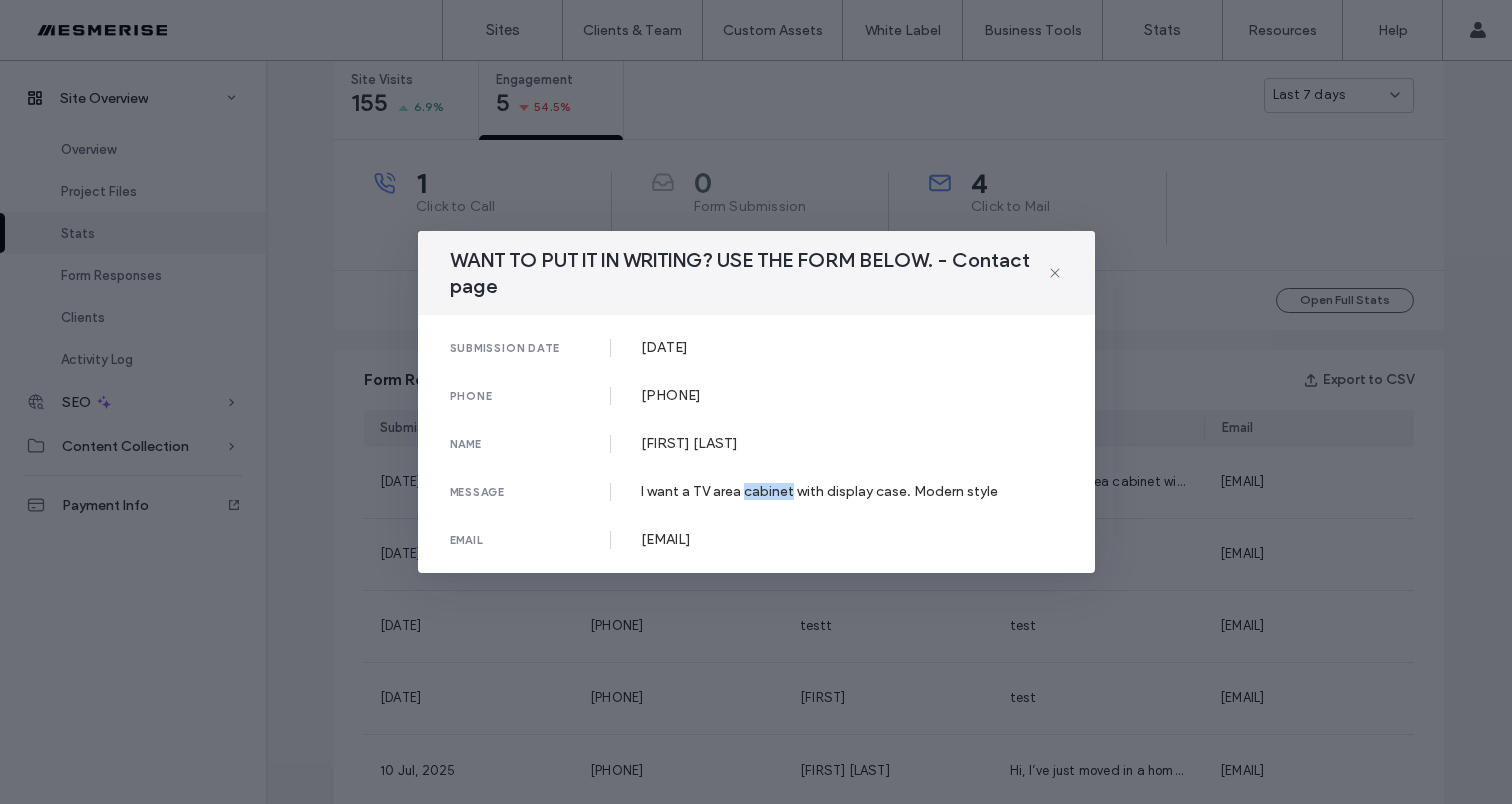 click on "I want a TV area cabinet with display case. Modern style" at bounding box center [852, 491] 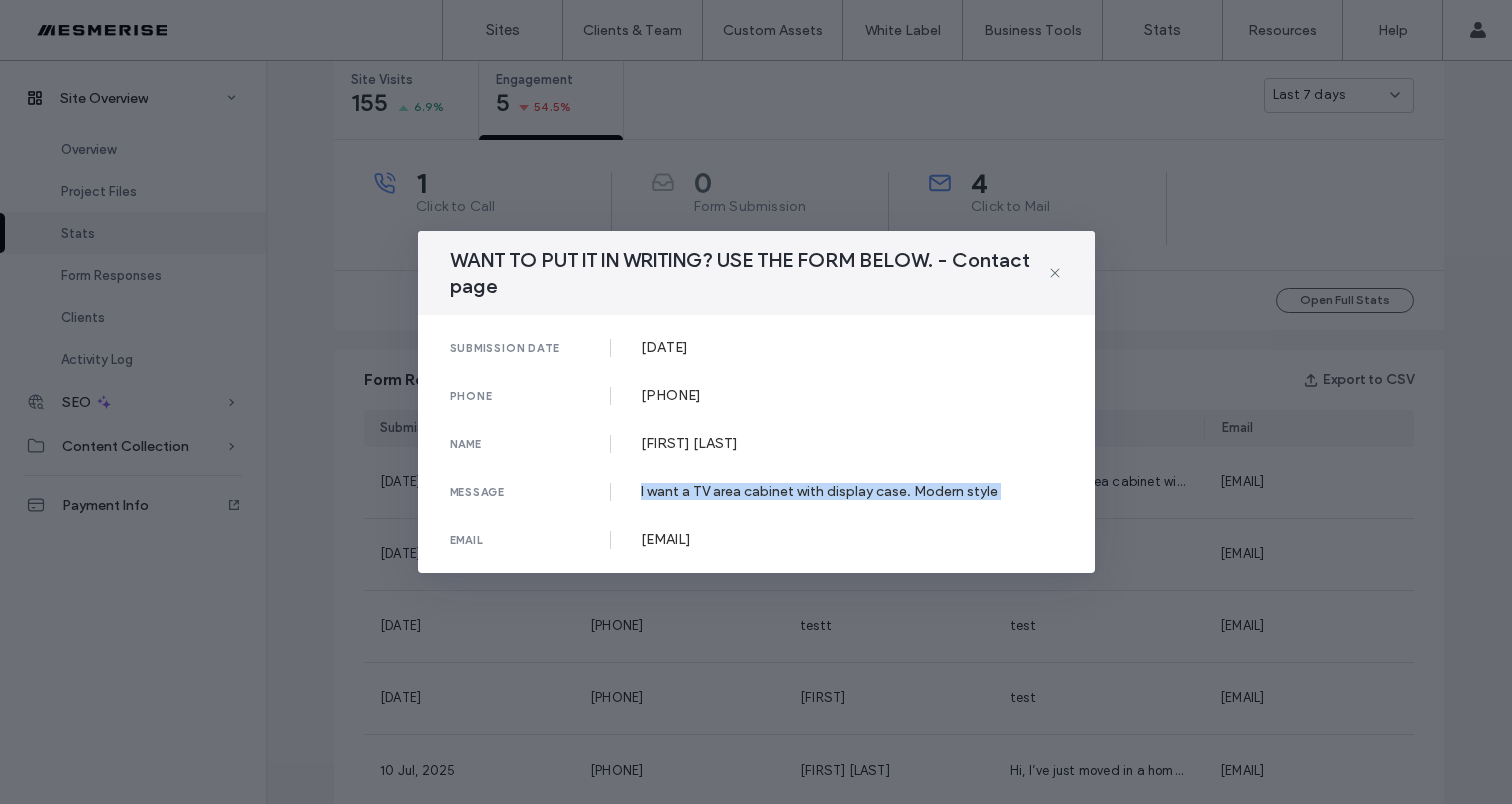 click on "I want a TV area cabinet with display case. Modern style" at bounding box center (852, 491) 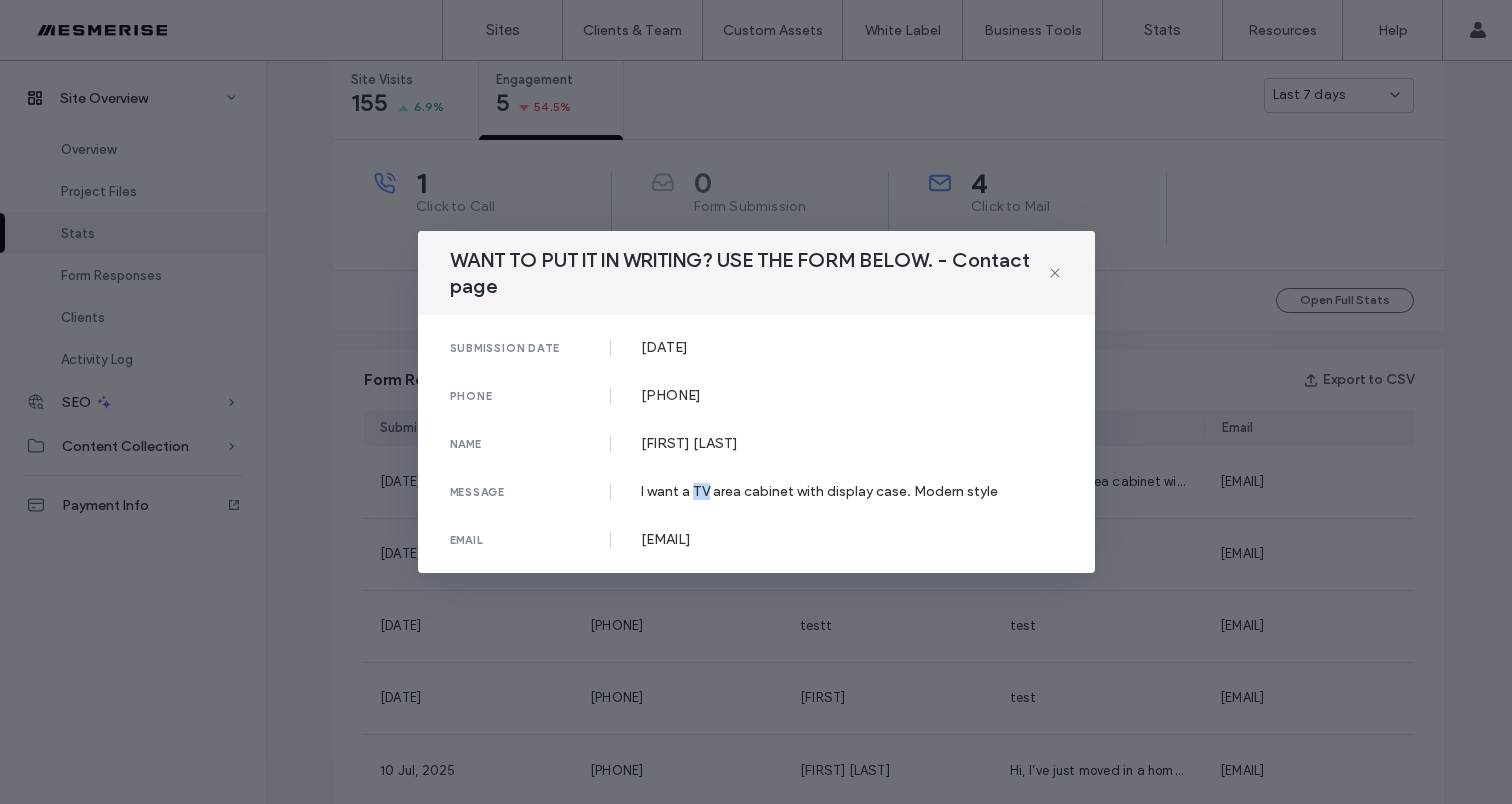 click on "I want a TV area cabinet with display case. Modern style" at bounding box center [852, 491] 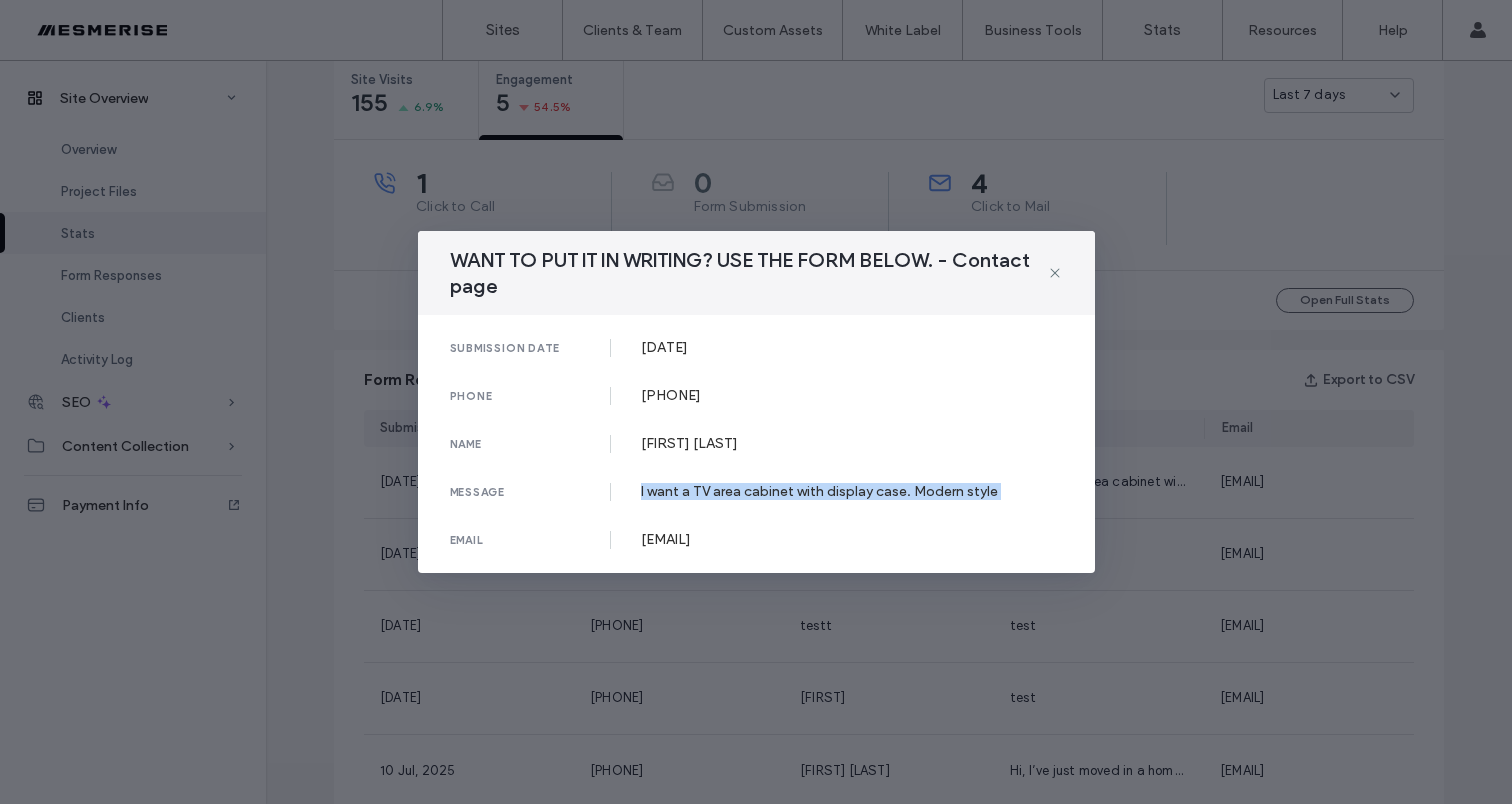 click on "I want a TV area cabinet with display case. Modern style" at bounding box center (852, 491) 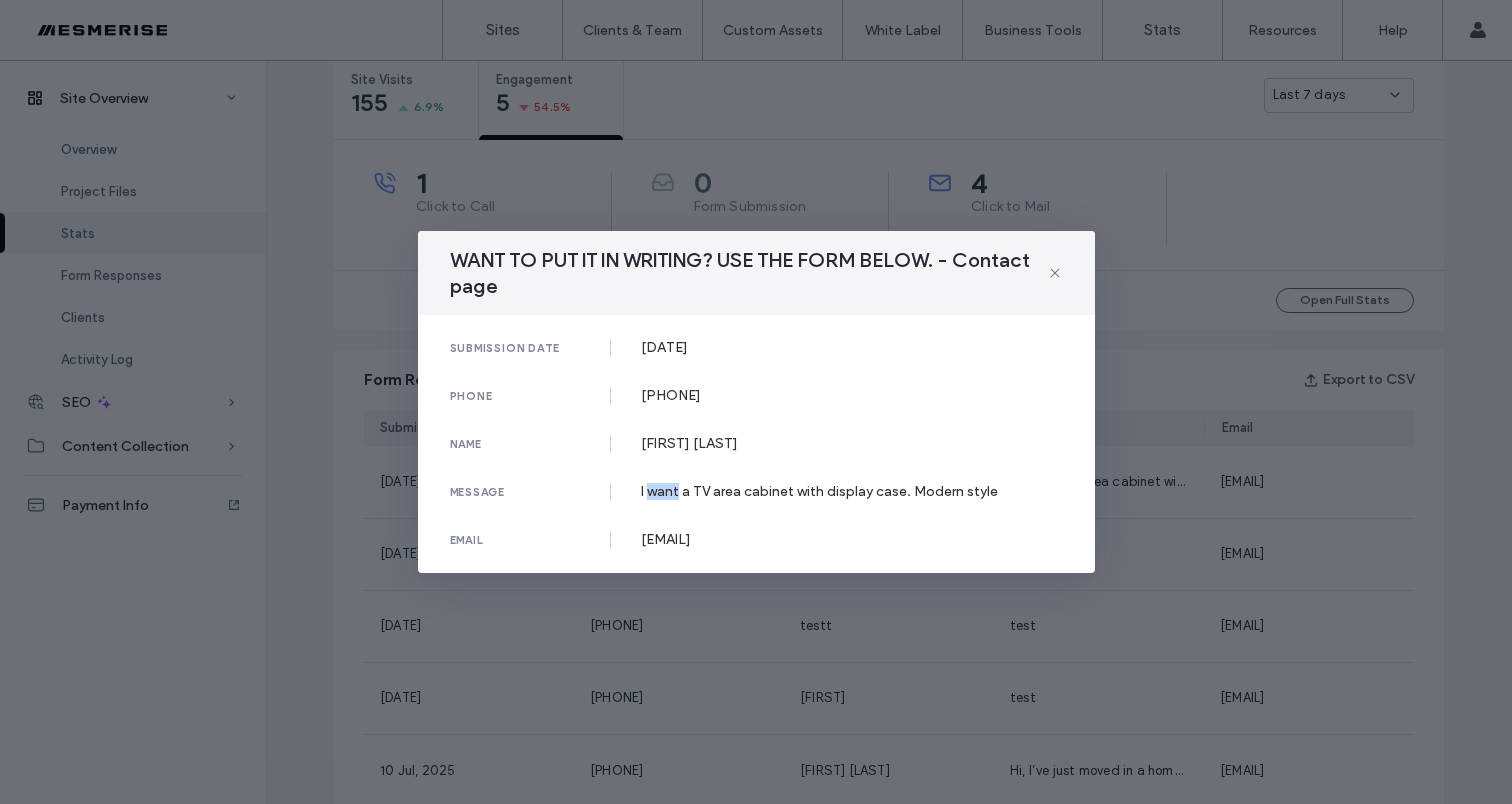 click on "I want a TV area cabinet with display case. Modern style" at bounding box center (852, 491) 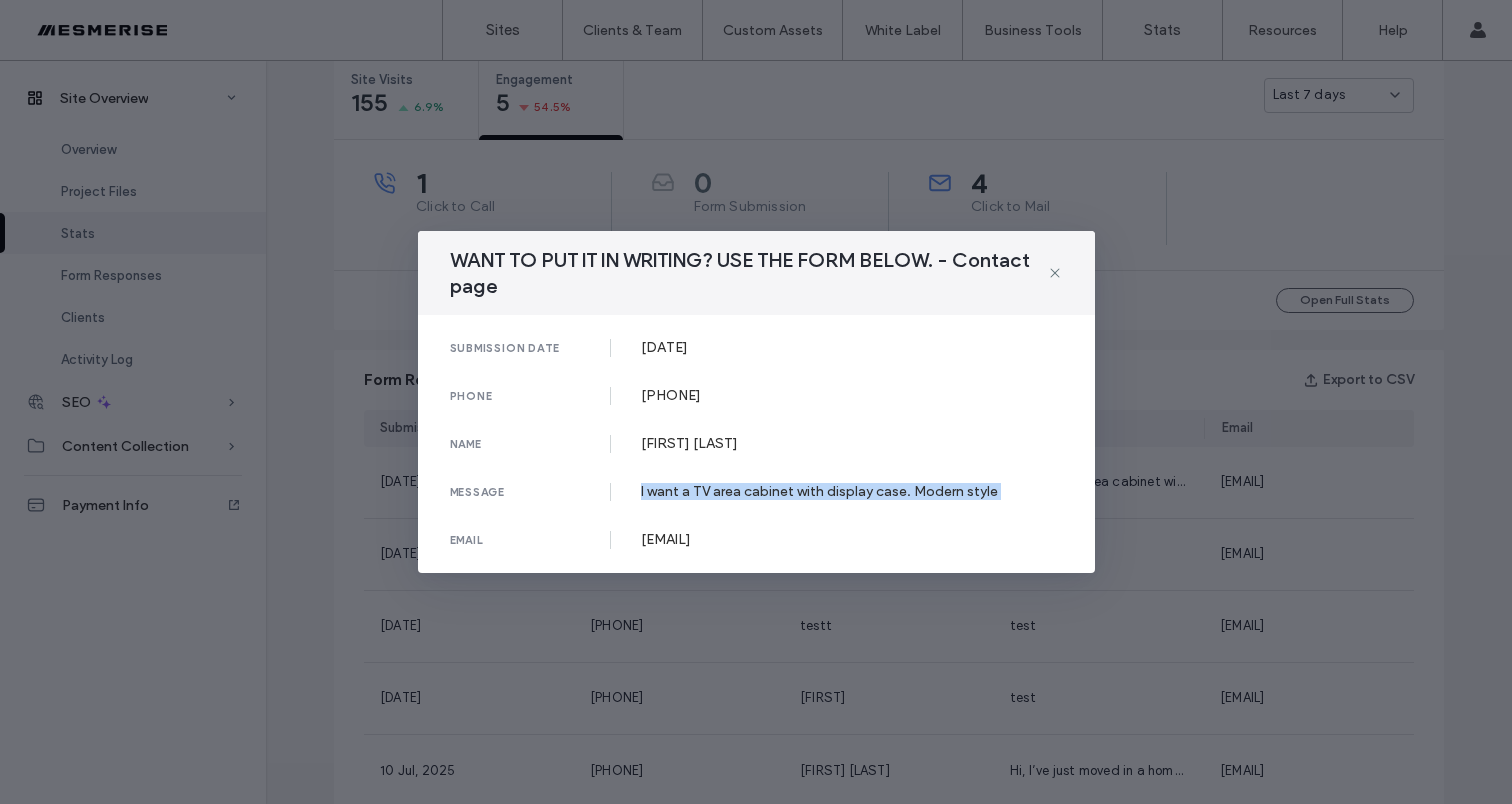 drag, startPoint x: 669, startPoint y: 492, endPoint x: 725, endPoint y: 492, distance: 56 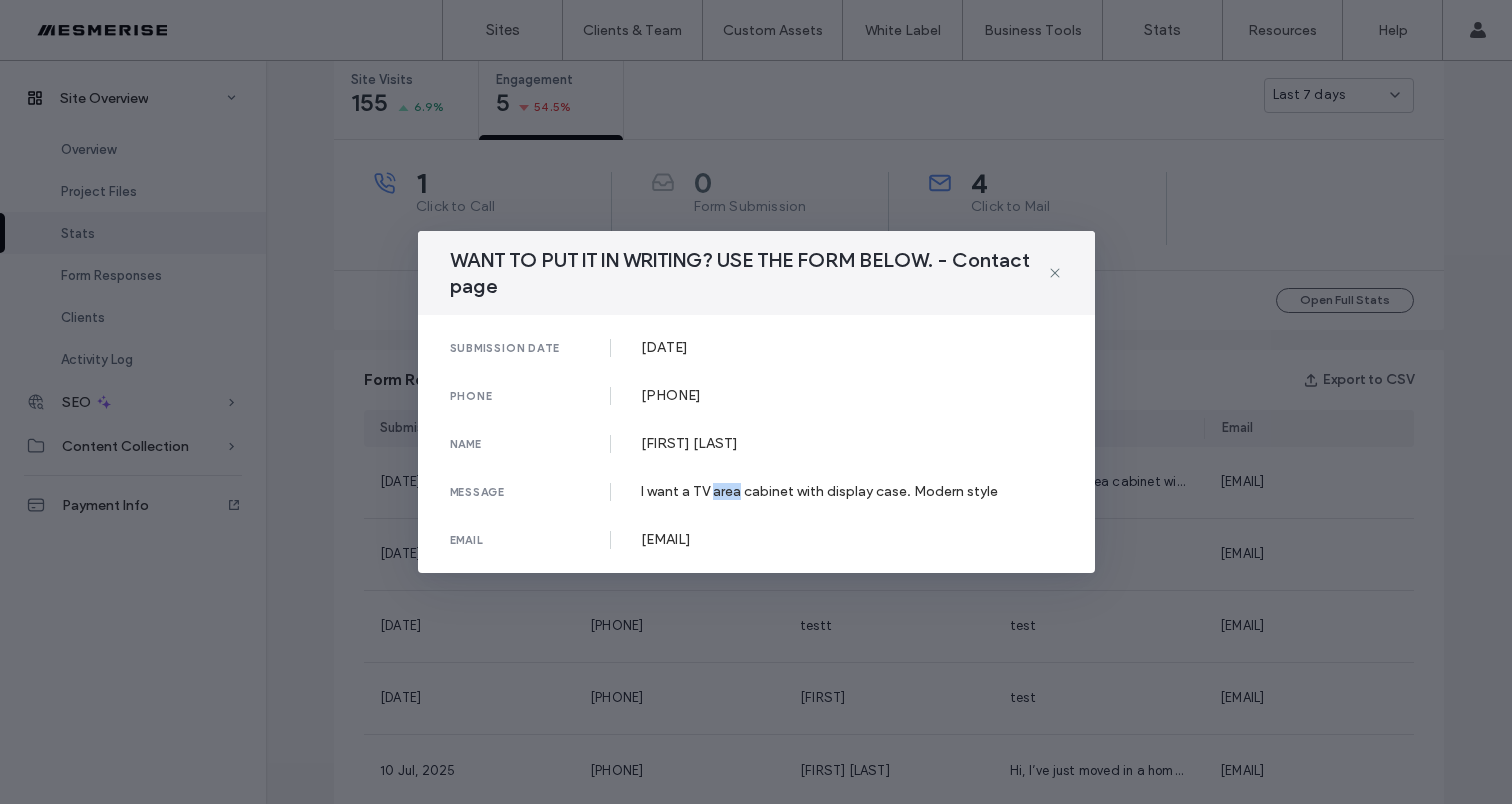 click on "I want a TV area cabinet with display case. Modern style" at bounding box center [852, 491] 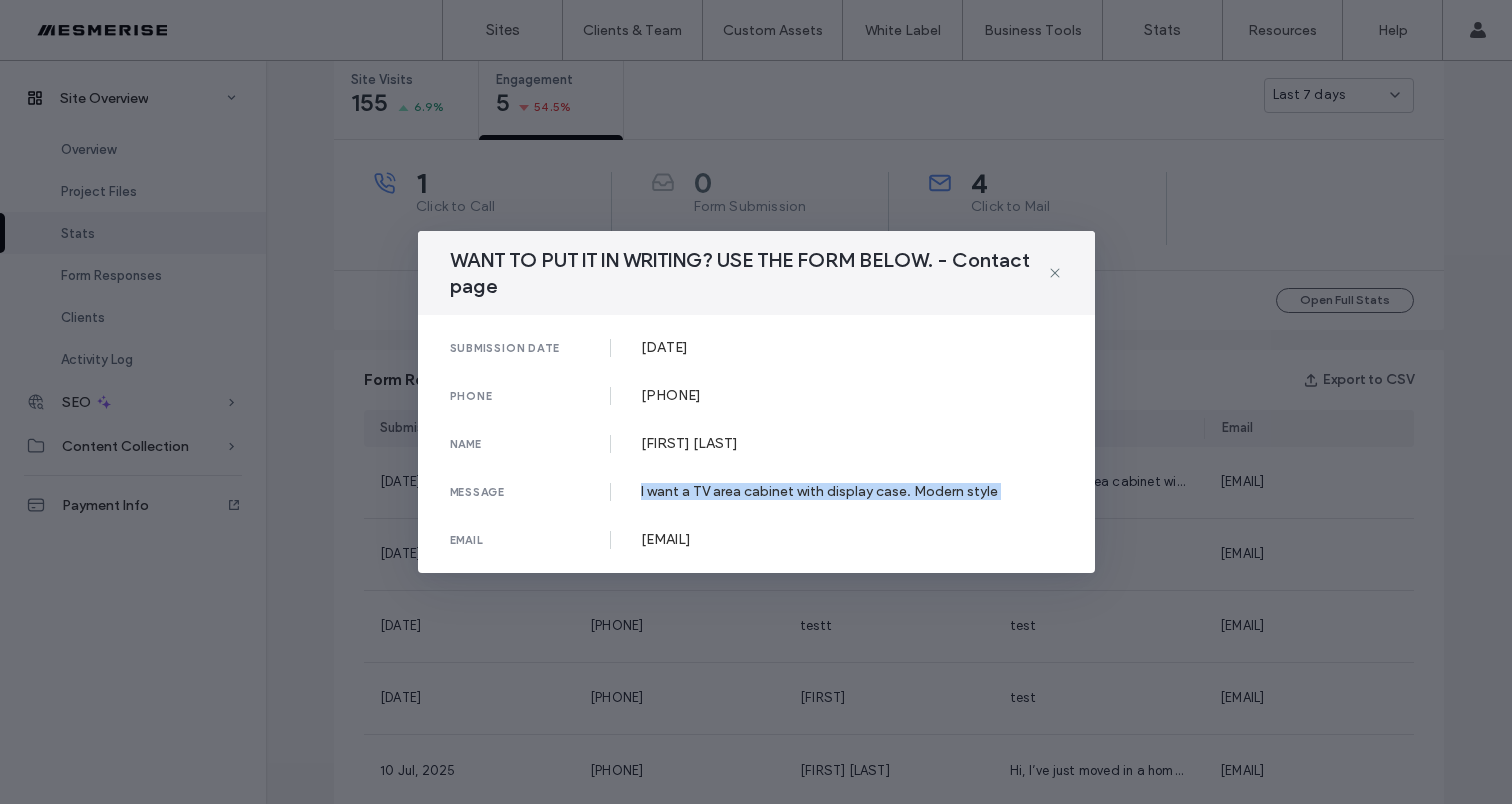 click on "I want a TV area cabinet with display case. Modern style" at bounding box center (852, 491) 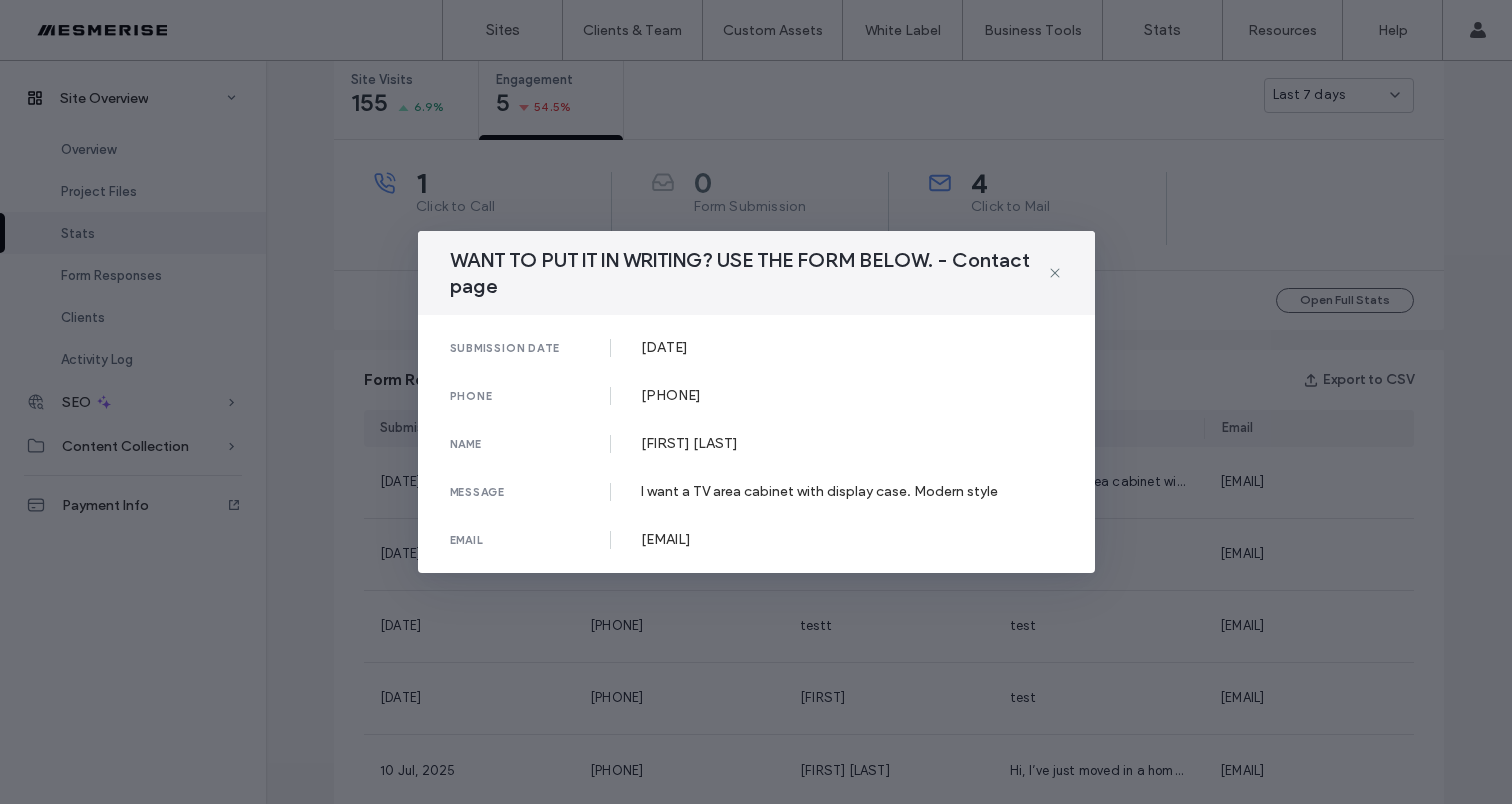 click on "I want a TV area cabinet with display case. Modern style" at bounding box center (852, 491) 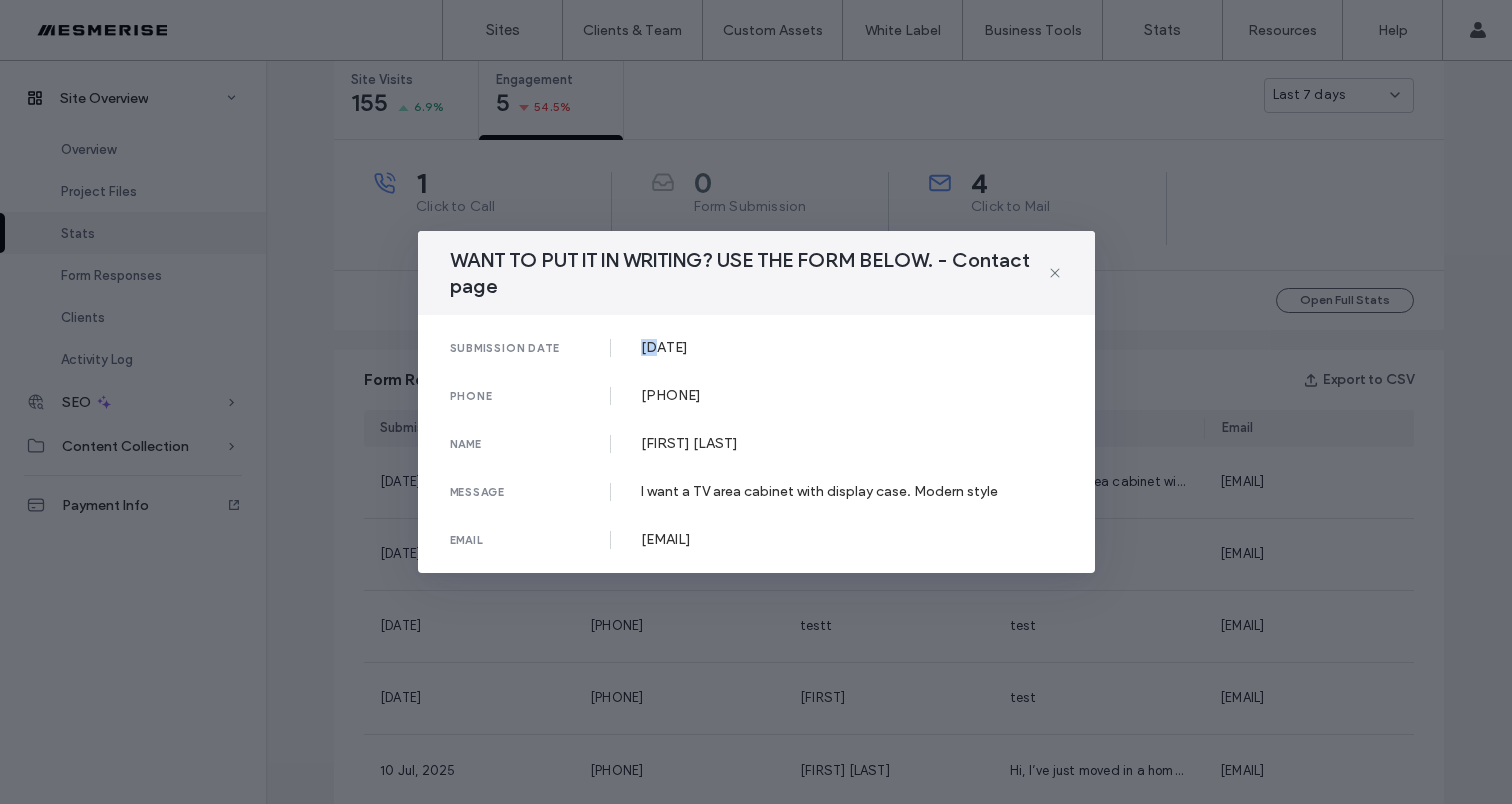 click on "submission date 24 Jul, 2025 phone 0413475322 name Greg Ricachonda message I want a TV area cabinet with display case. Modern style email gregricachonda@gmail.com" at bounding box center (756, 444) 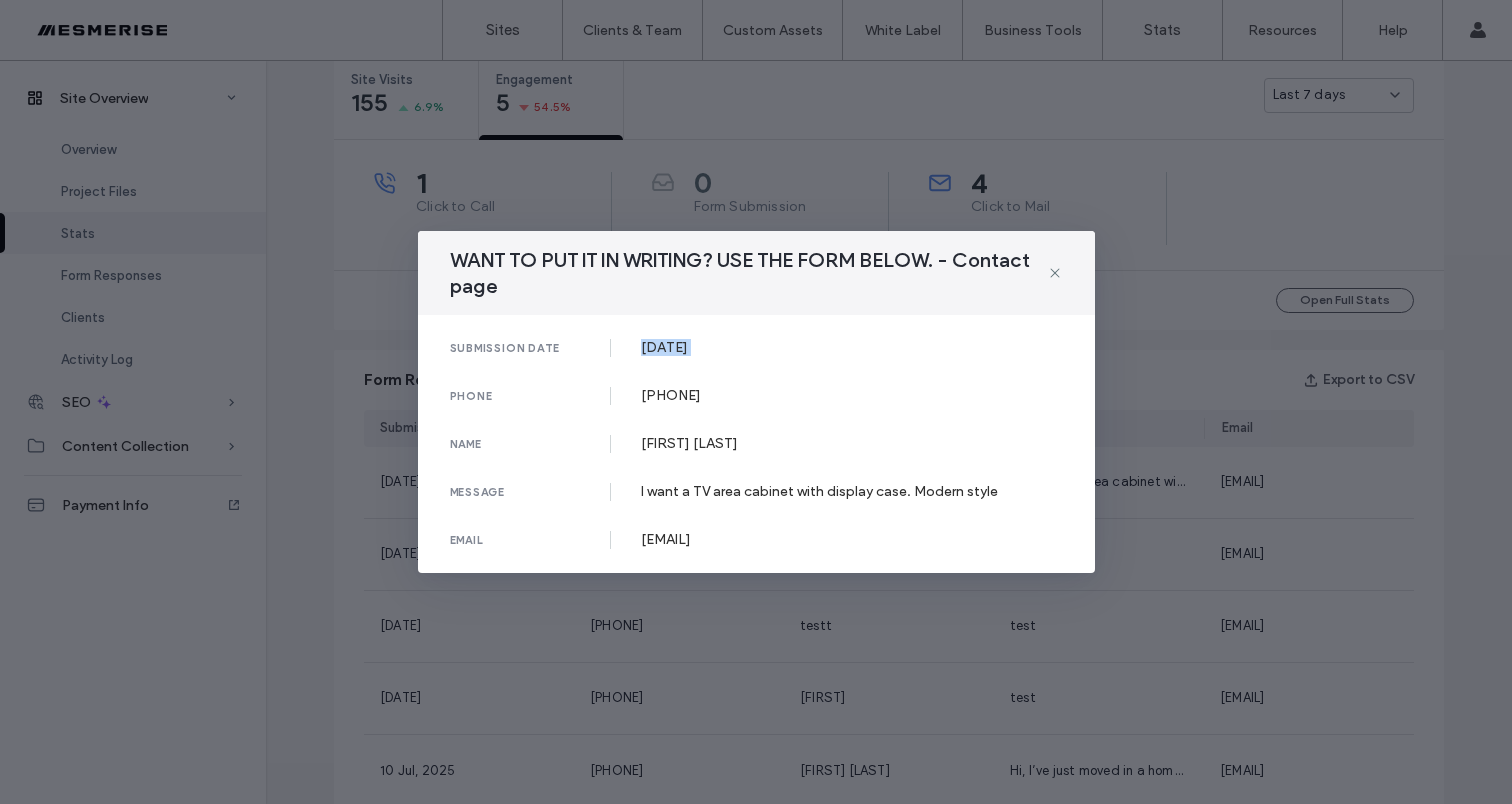 click on "submission date 24 Jul, 2025 phone 0413475322 name Greg Ricachonda message I want a TV area cabinet with display case. Modern style email gregricachonda@gmail.com" at bounding box center [756, 444] 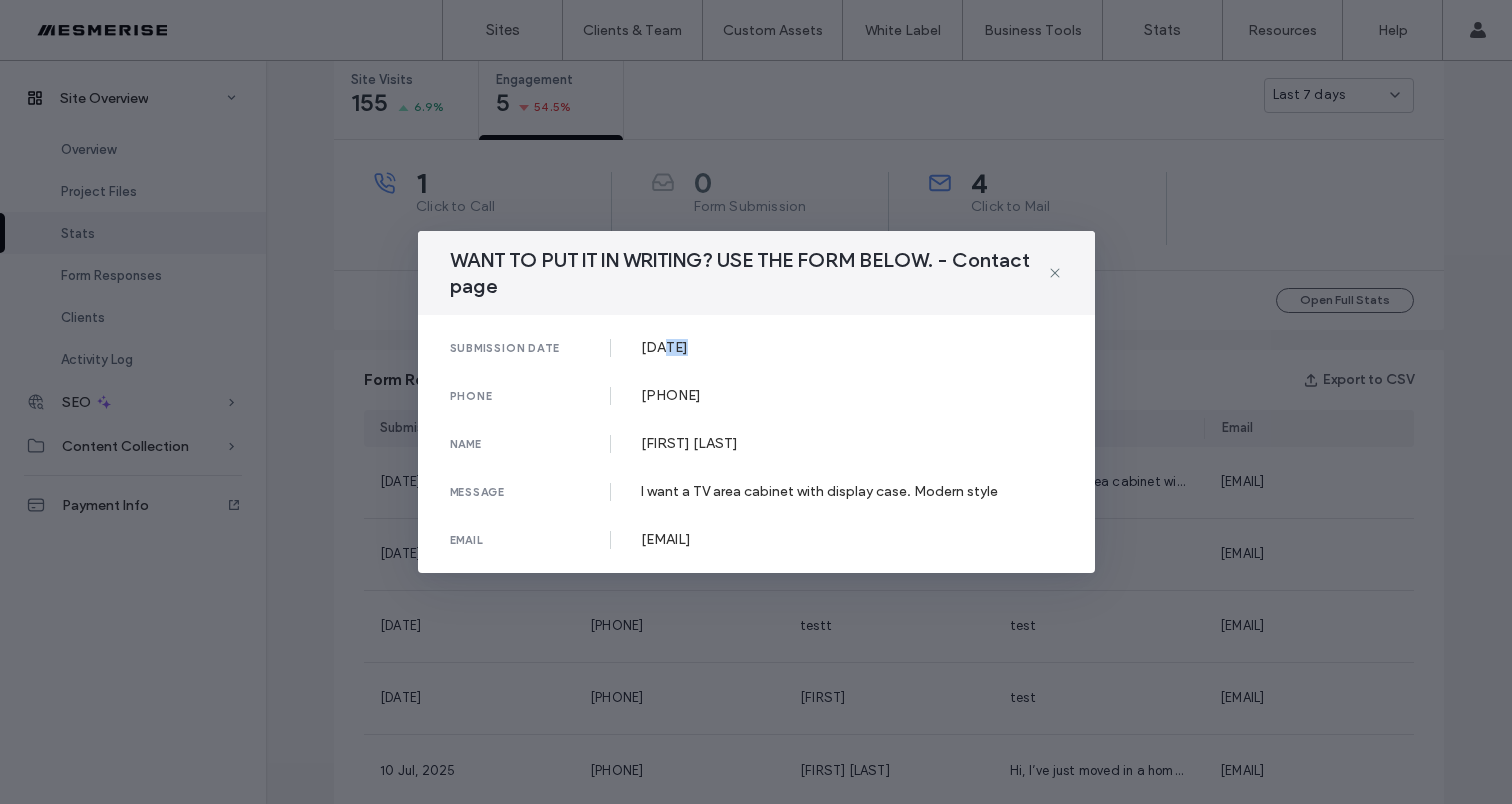 click on "24 Jul, 2025" at bounding box center [852, 347] 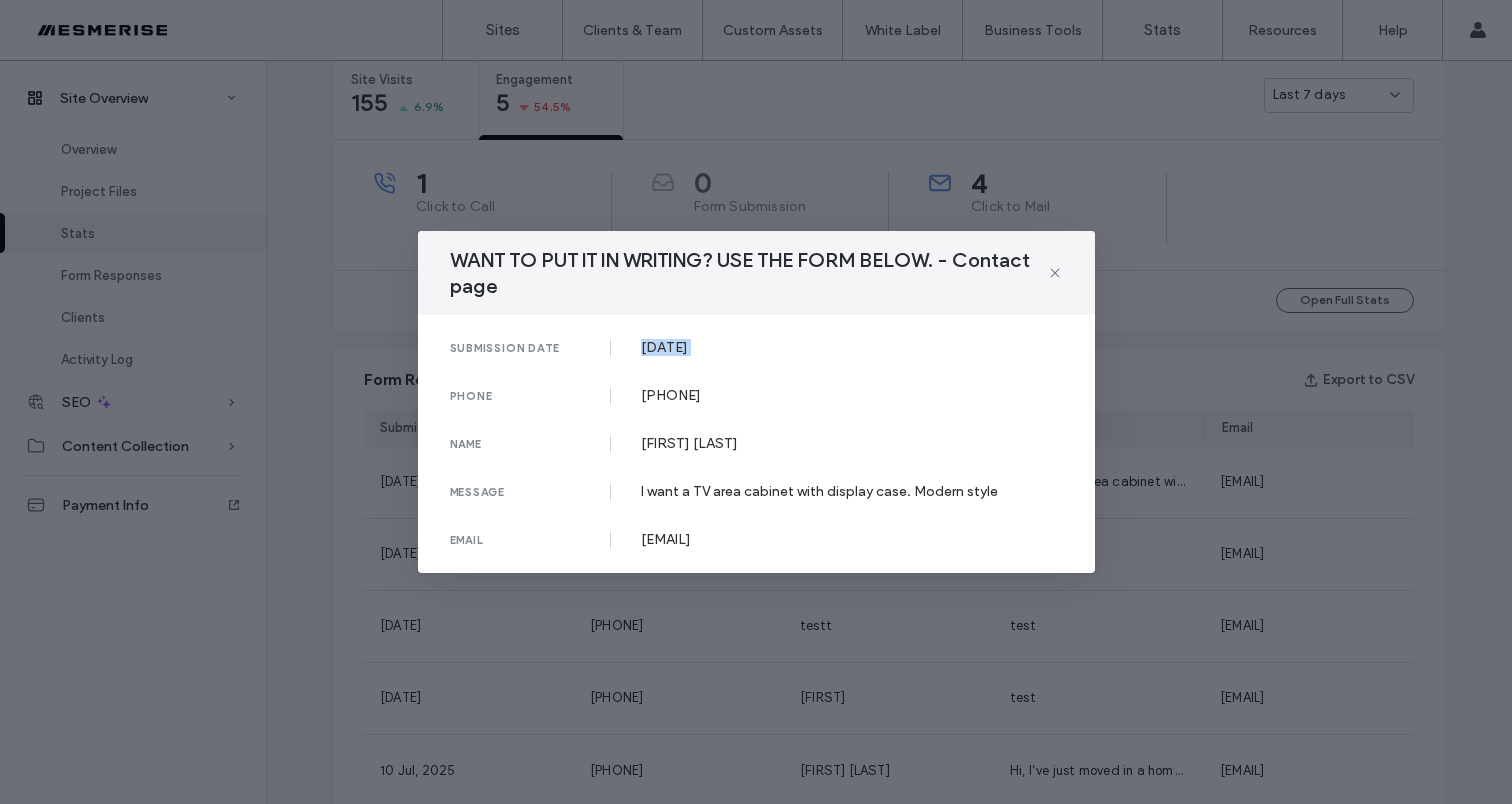 click on "24 Jul, 2025" at bounding box center [852, 347] 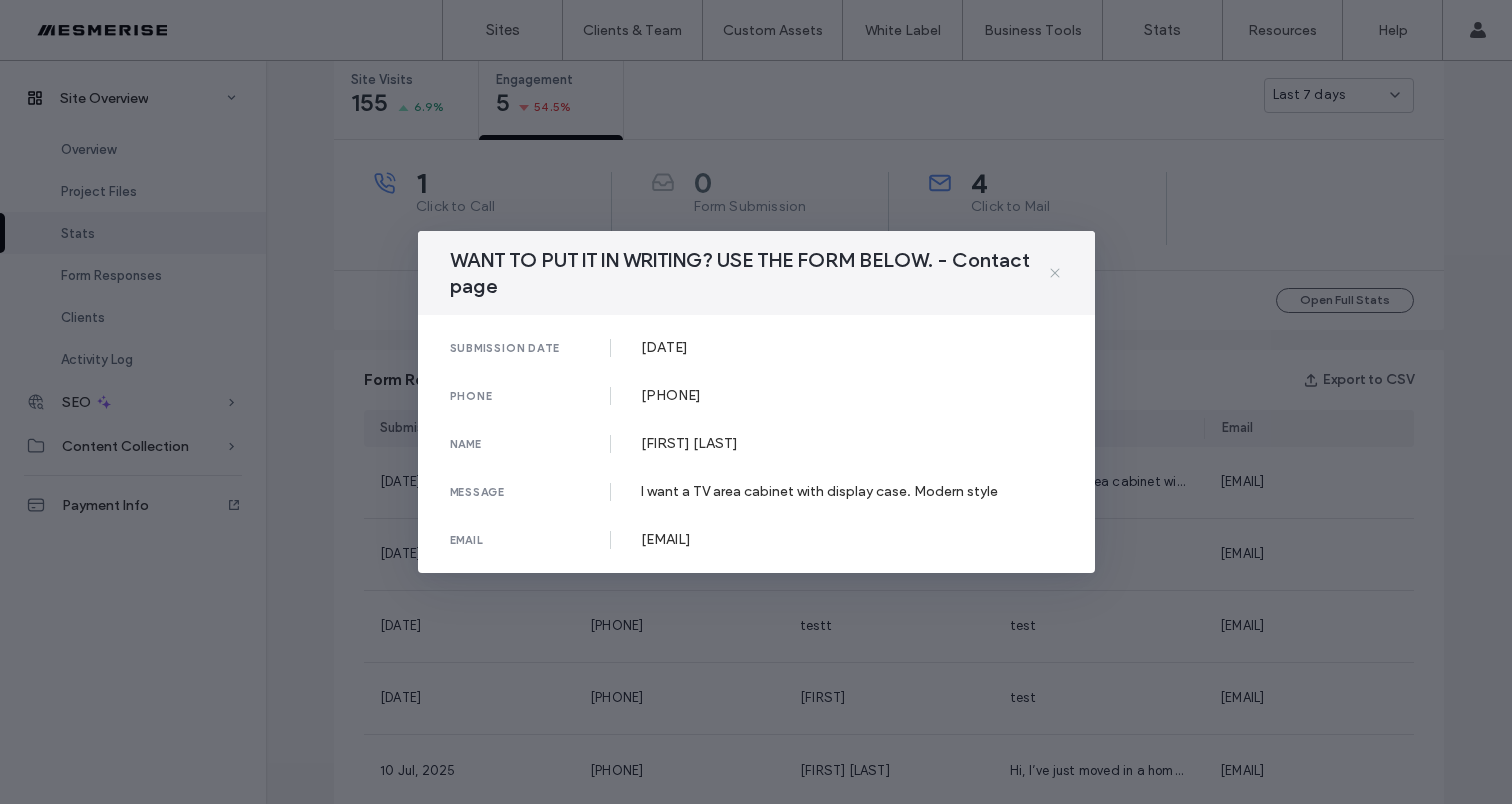 click 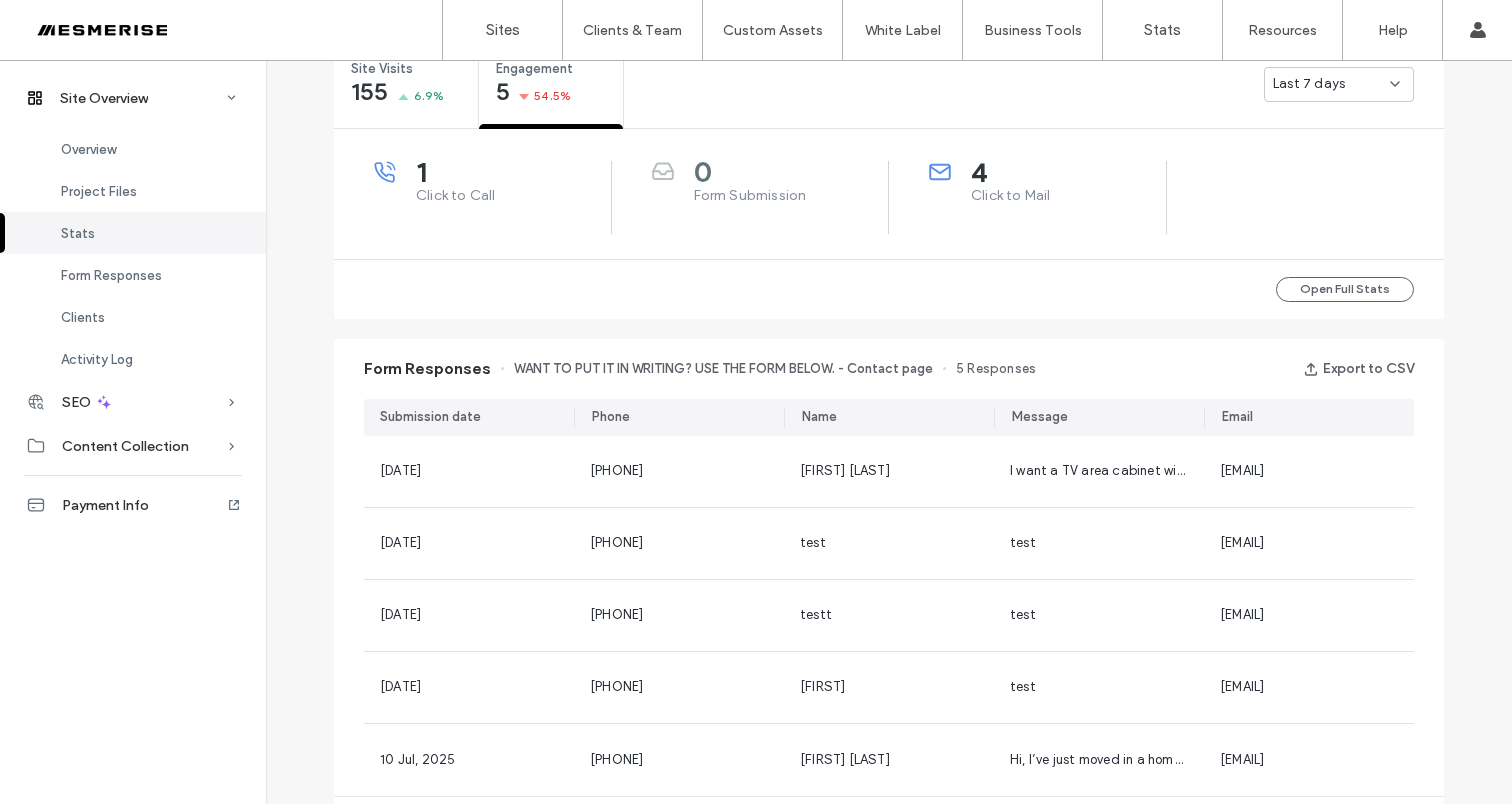 scroll, scrollTop: 775, scrollLeft: 0, axis: vertical 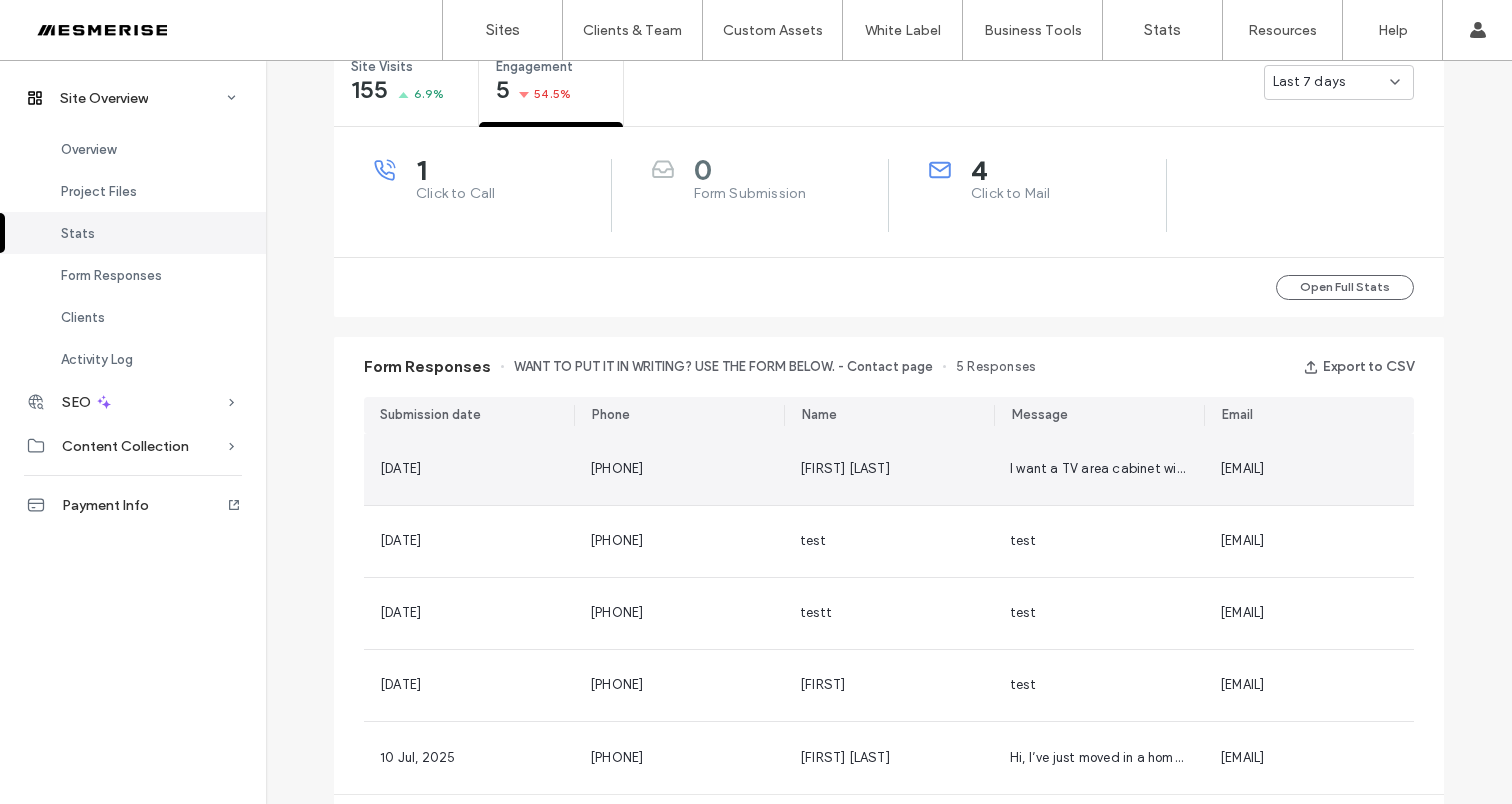 click on "Greg Ricachonda" at bounding box center [845, 468] 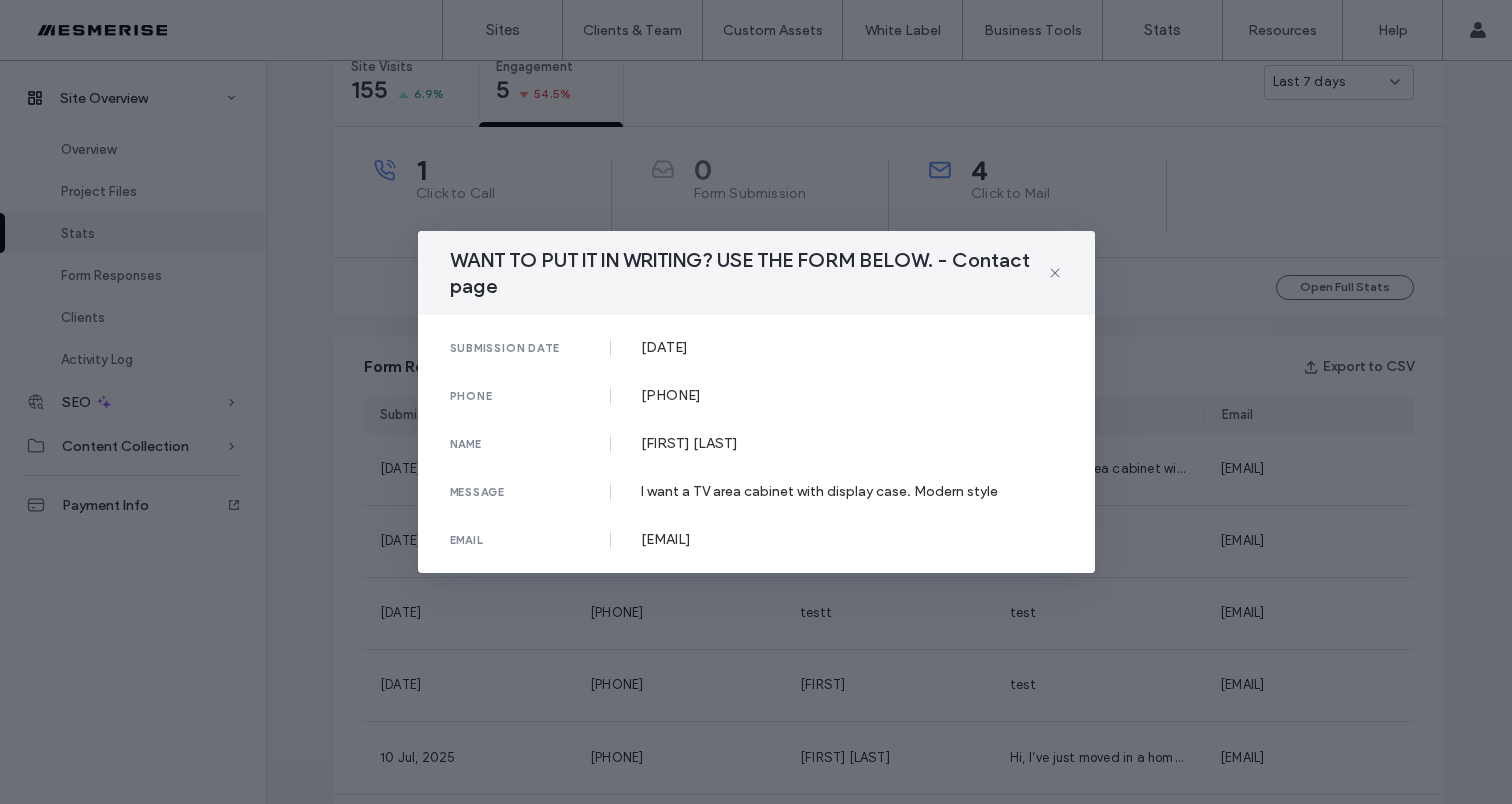 click on "submission date 24 Jul, 2025 phone 0413475322 name Greg Ricachonda message I want a TV area cabinet with display case. Modern style email gregricachonda@gmail.com" at bounding box center (756, 444) 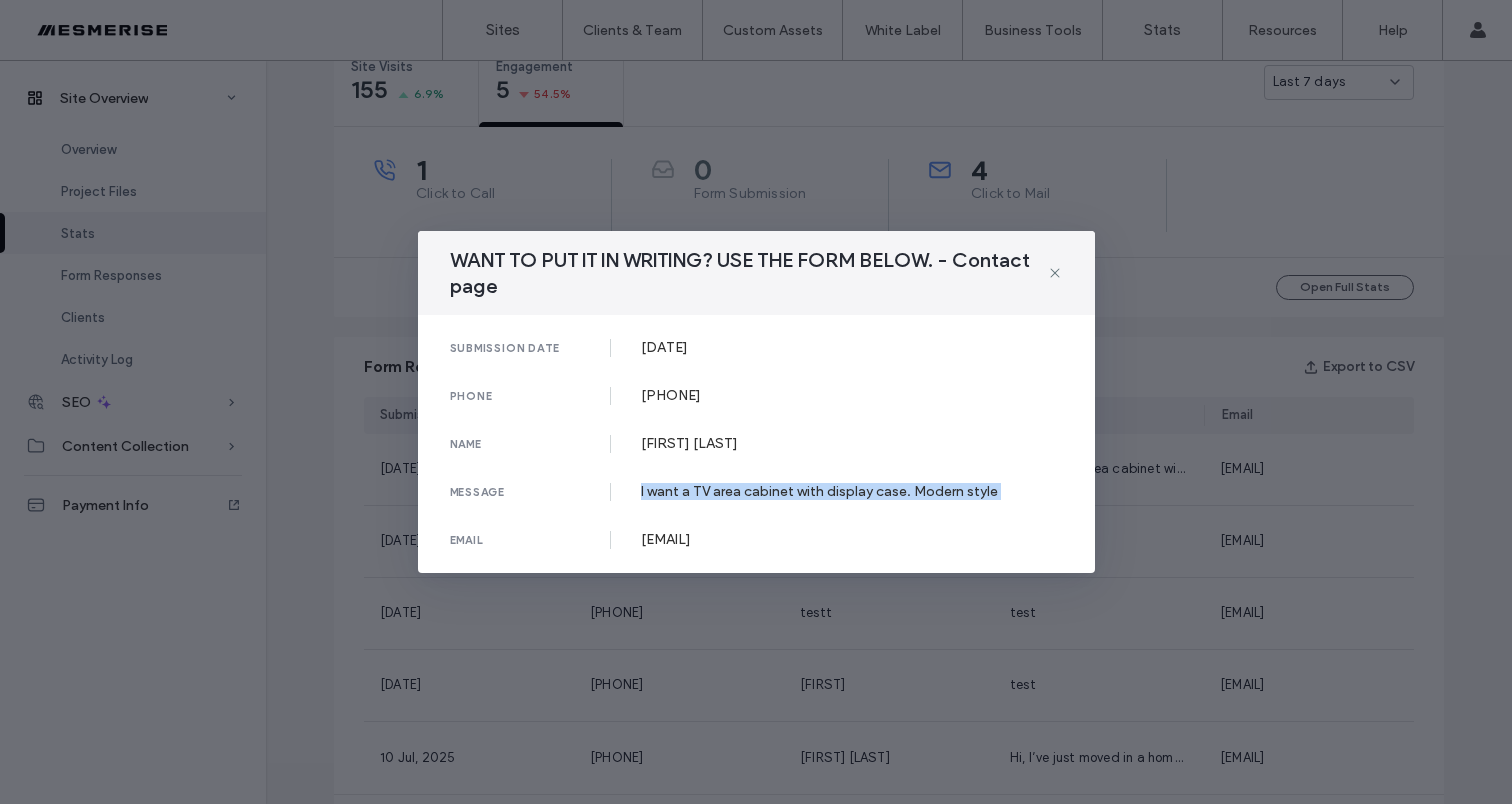 click on "submission date 24 Jul, 2025 phone 0413475322 name Greg Ricachonda message I want a TV area cabinet with display case. Modern style email gregricachonda@gmail.com" at bounding box center [756, 444] 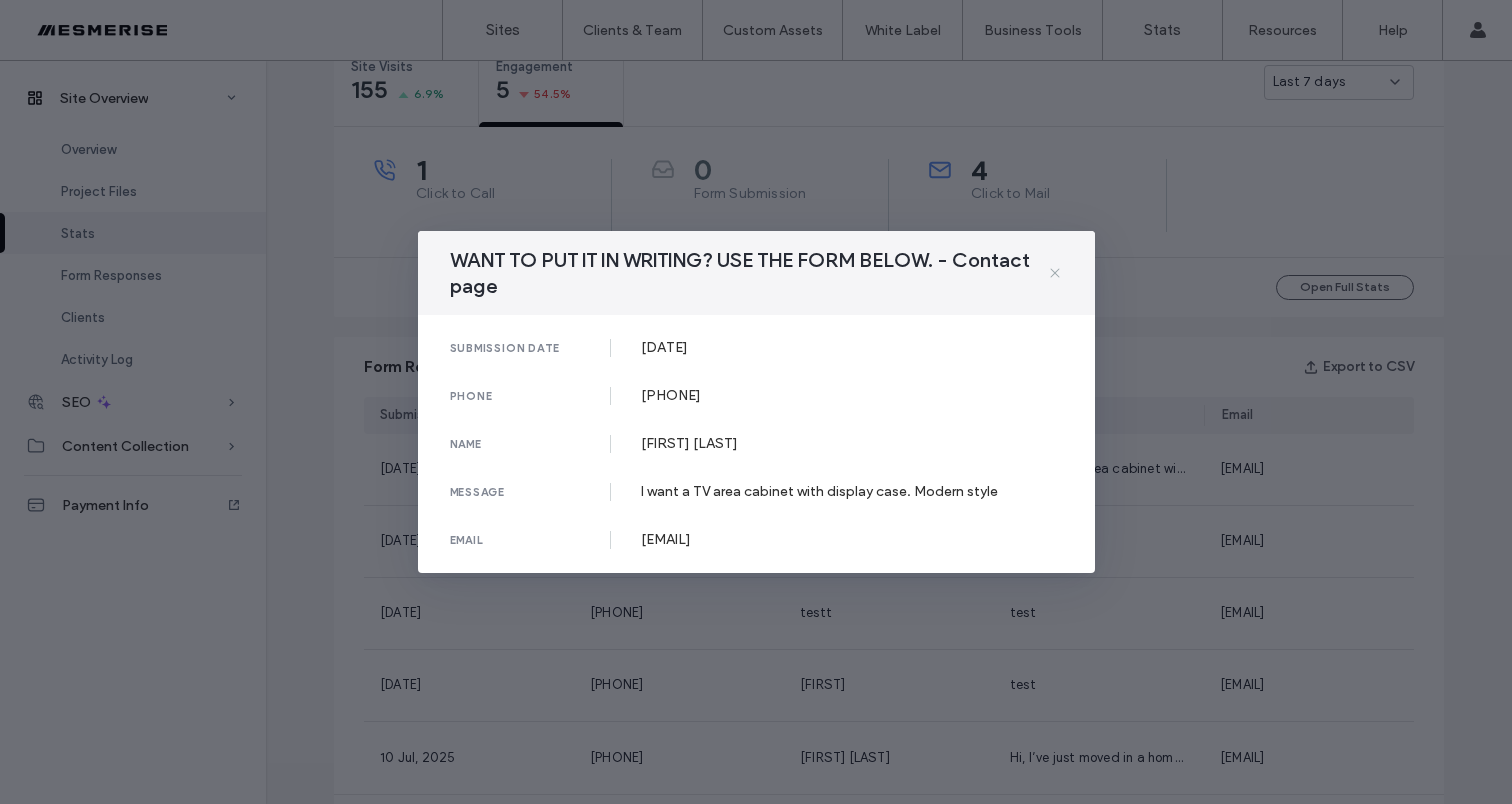 click at bounding box center (1055, 273) 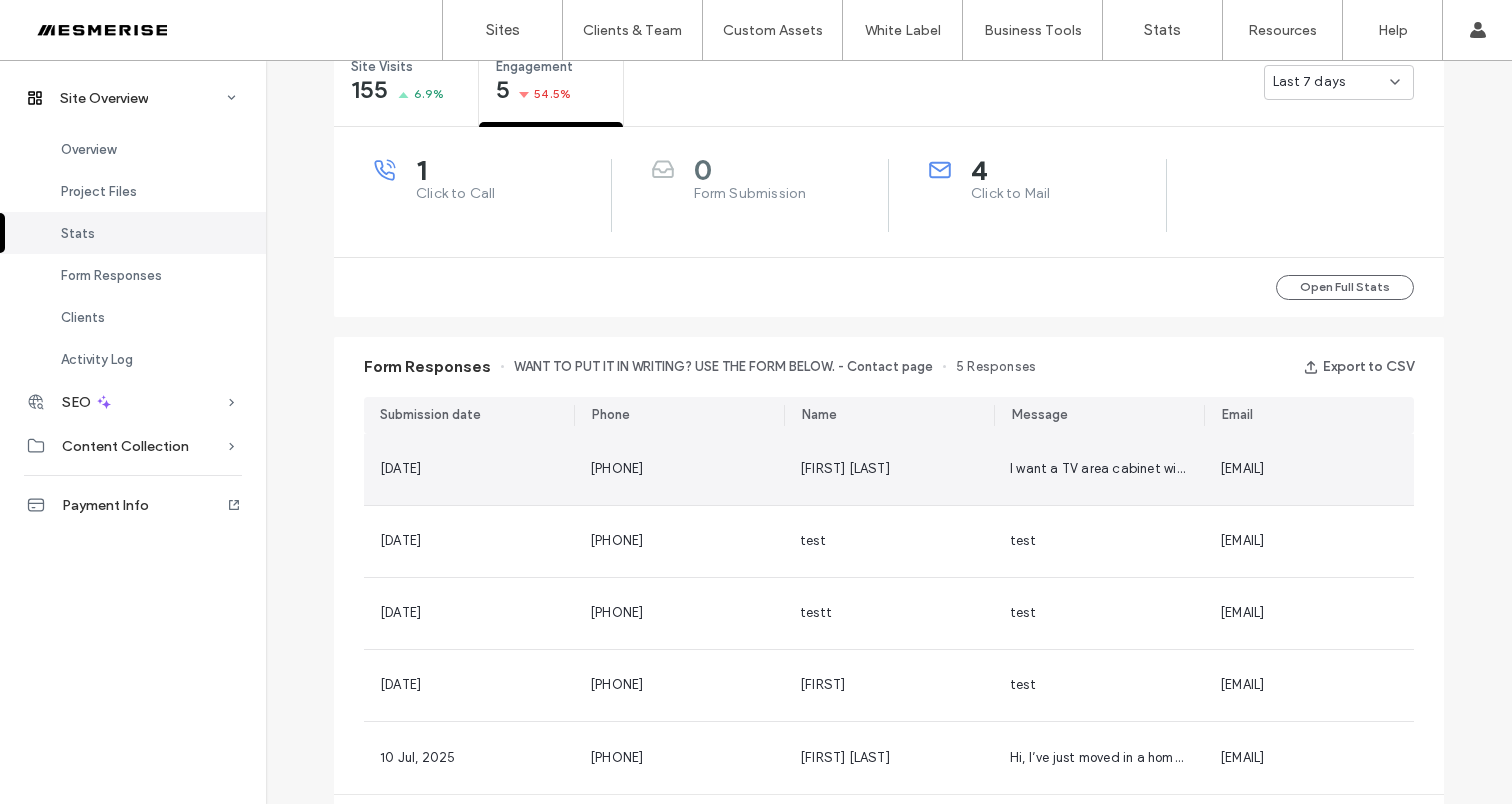 click on "0413475322" at bounding box center [616, 468] 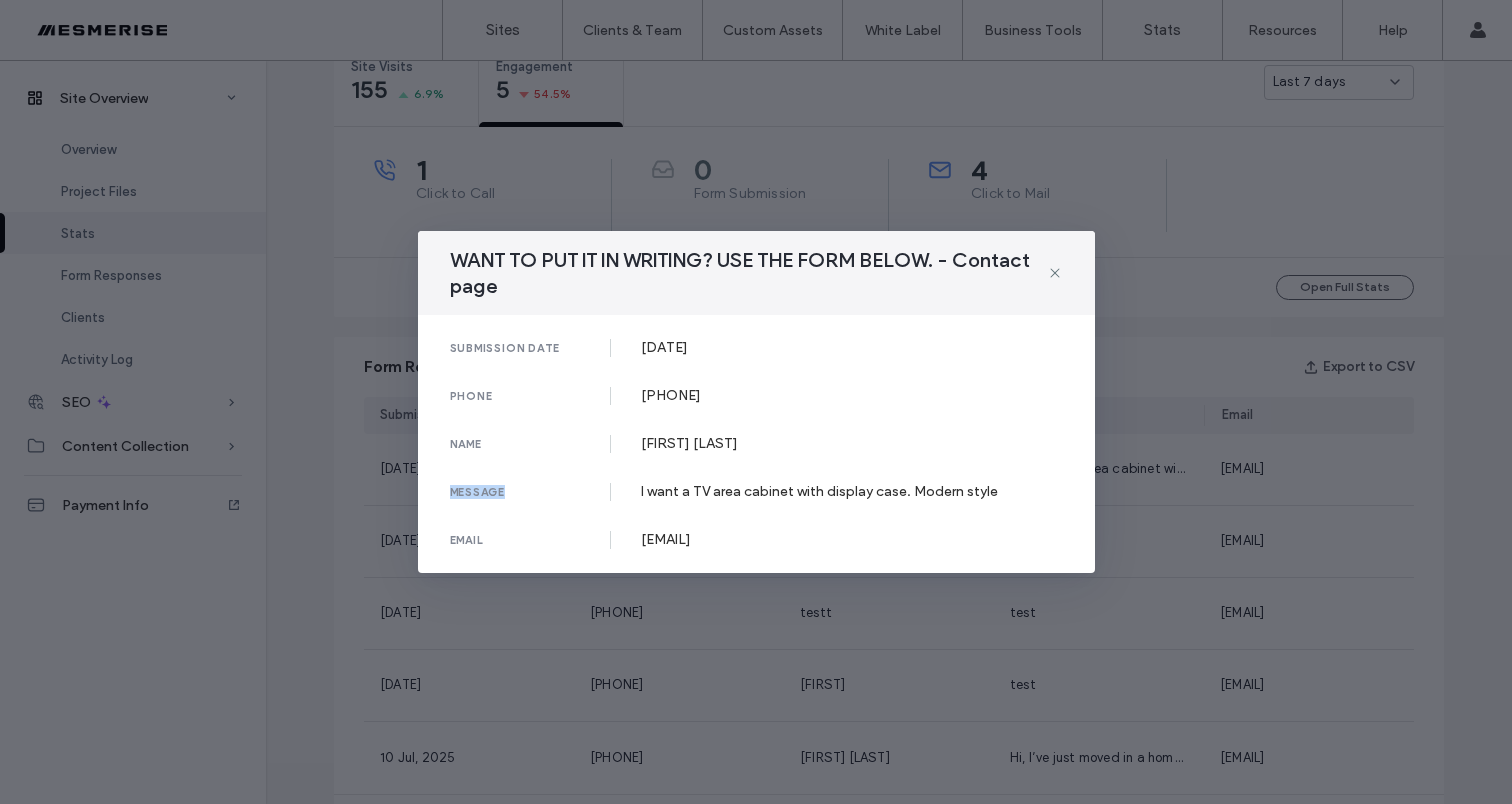 click on "submission date 24 Jul, 2025 phone 0413475322 name Greg Ricachonda message I want a TV area cabinet with display case. Modern style email gregricachonda@gmail.com" at bounding box center [756, 444] 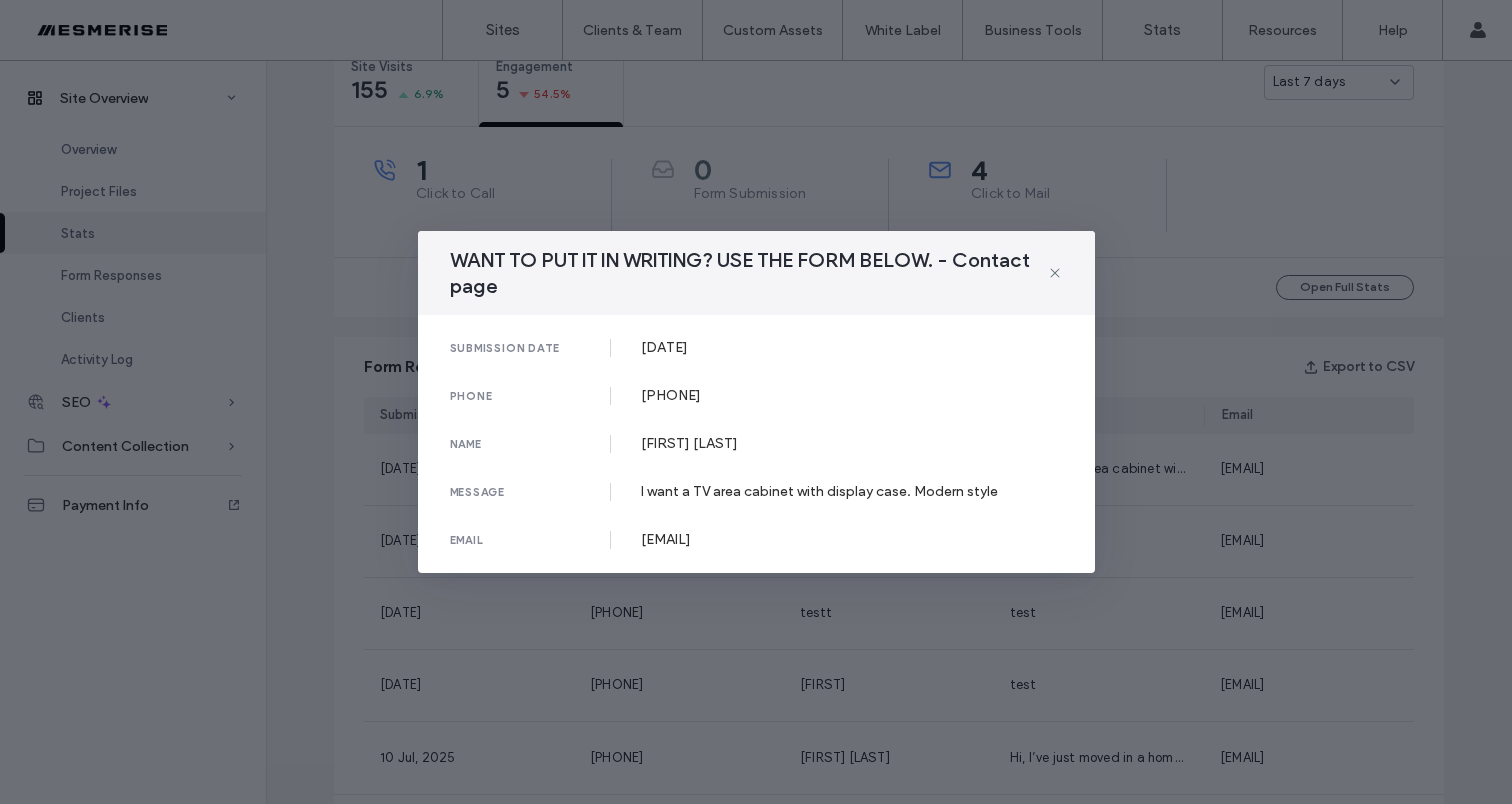 click on "I want a TV area cabinet with display case. Modern style" at bounding box center (852, 491) 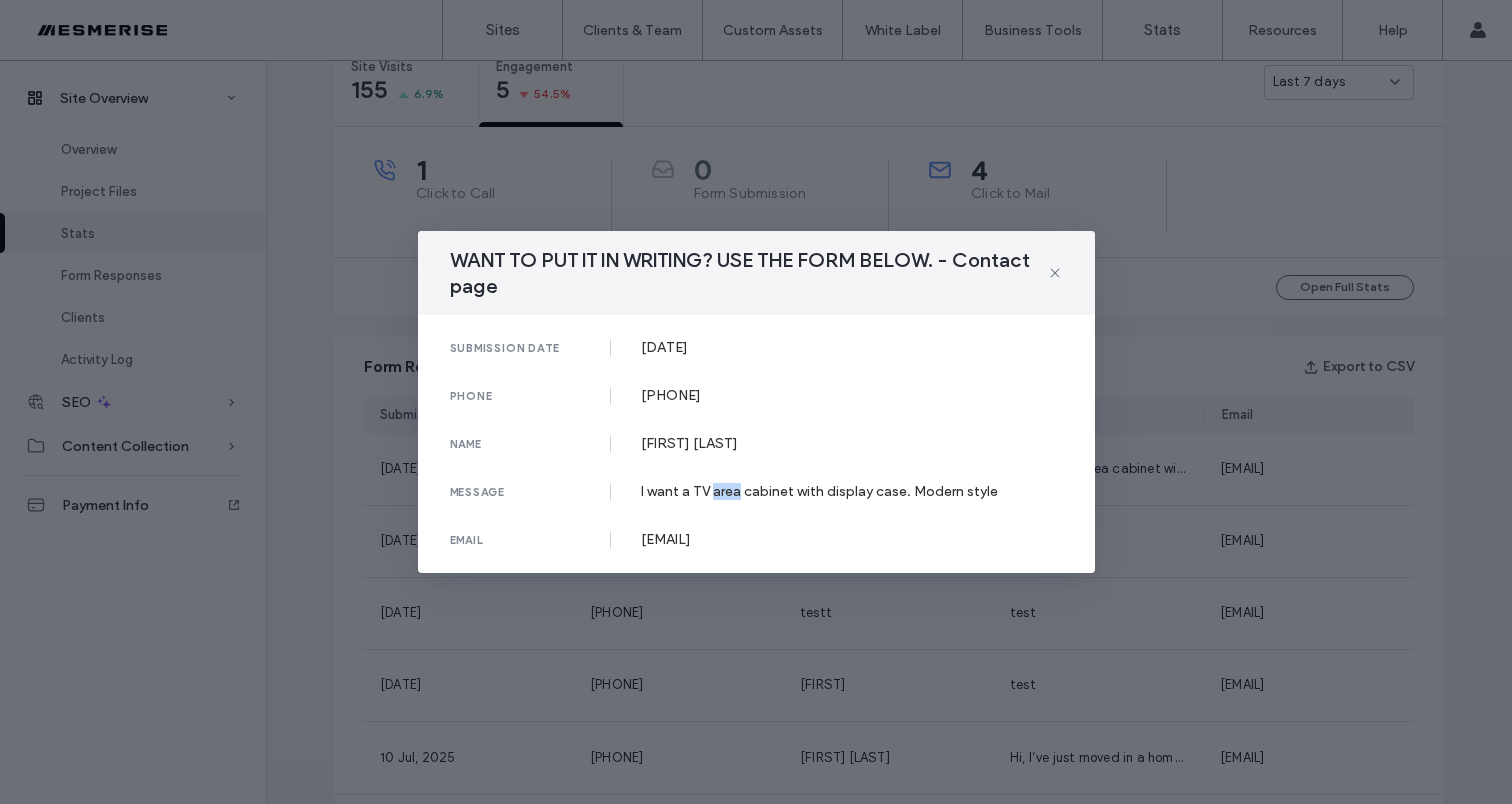 click on "I want a TV area cabinet with display case. Modern style" at bounding box center (852, 491) 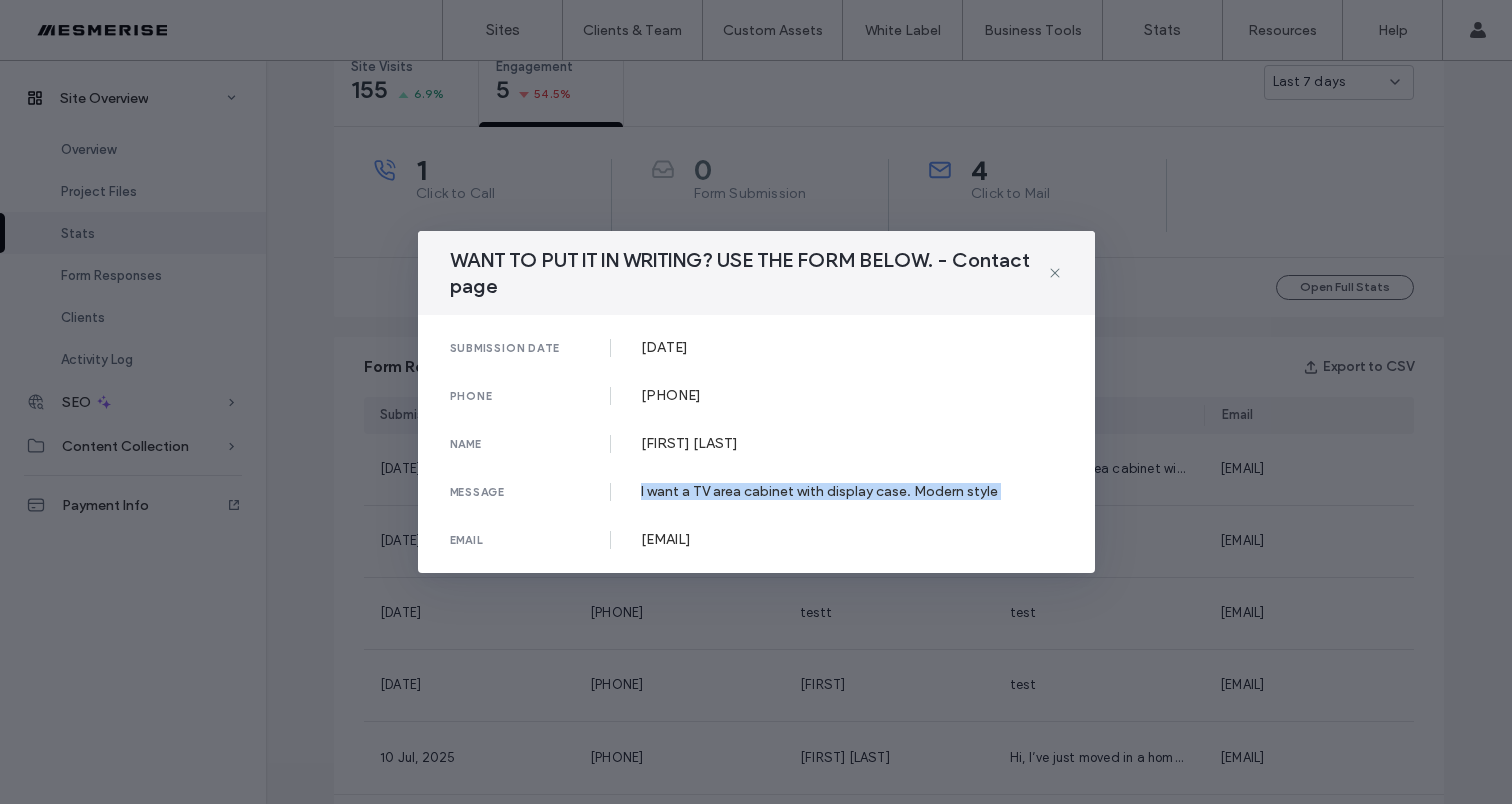 click on "I want a TV area cabinet with display case. Modern style" at bounding box center [852, 491] 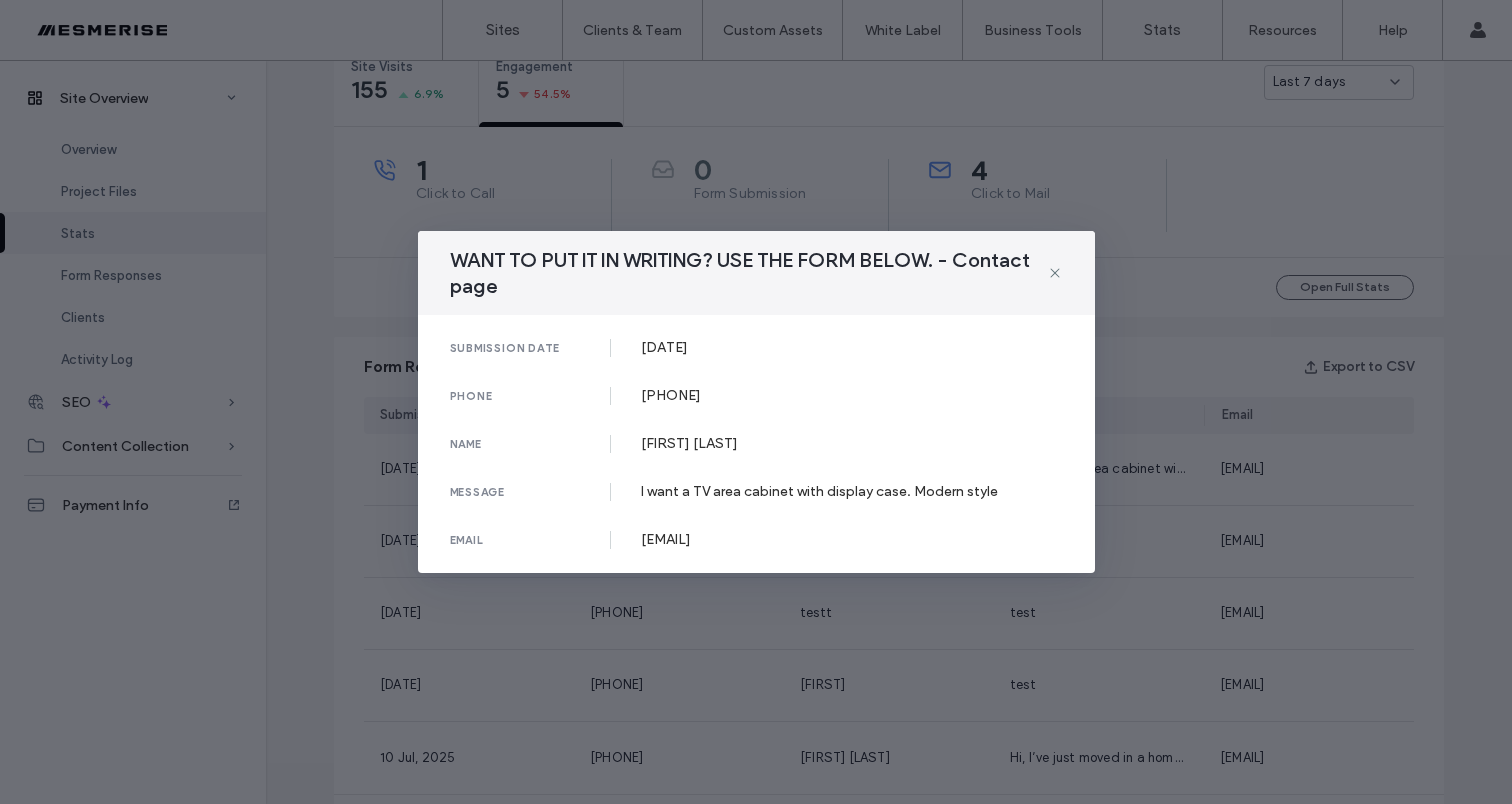 click on "I want a TV area cabinet with display case. Modern style" at bounding box center [852, 491] 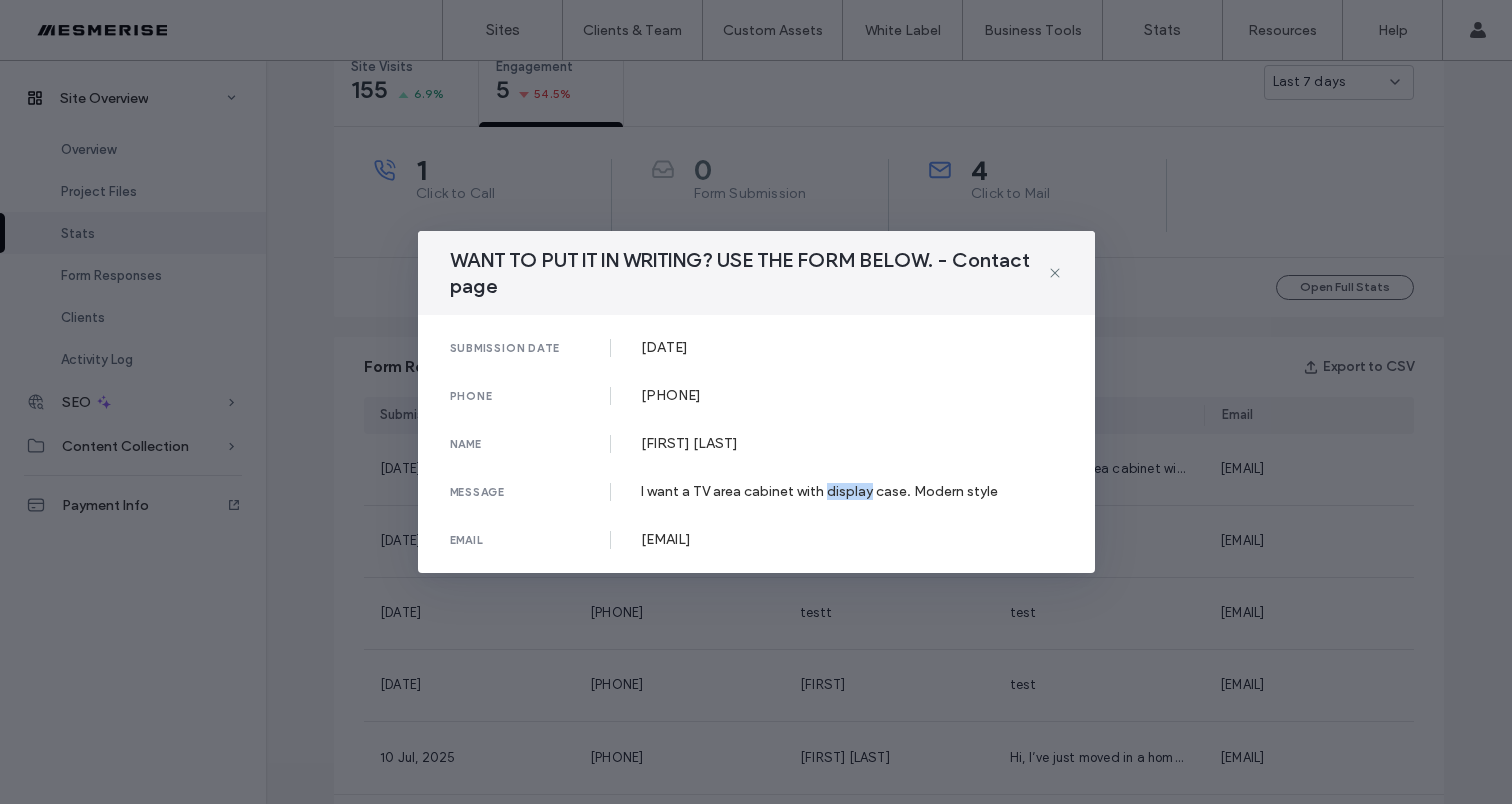 click on "I want a TV area cabinet with display case. Modern style" at bounding box center (852, 491) 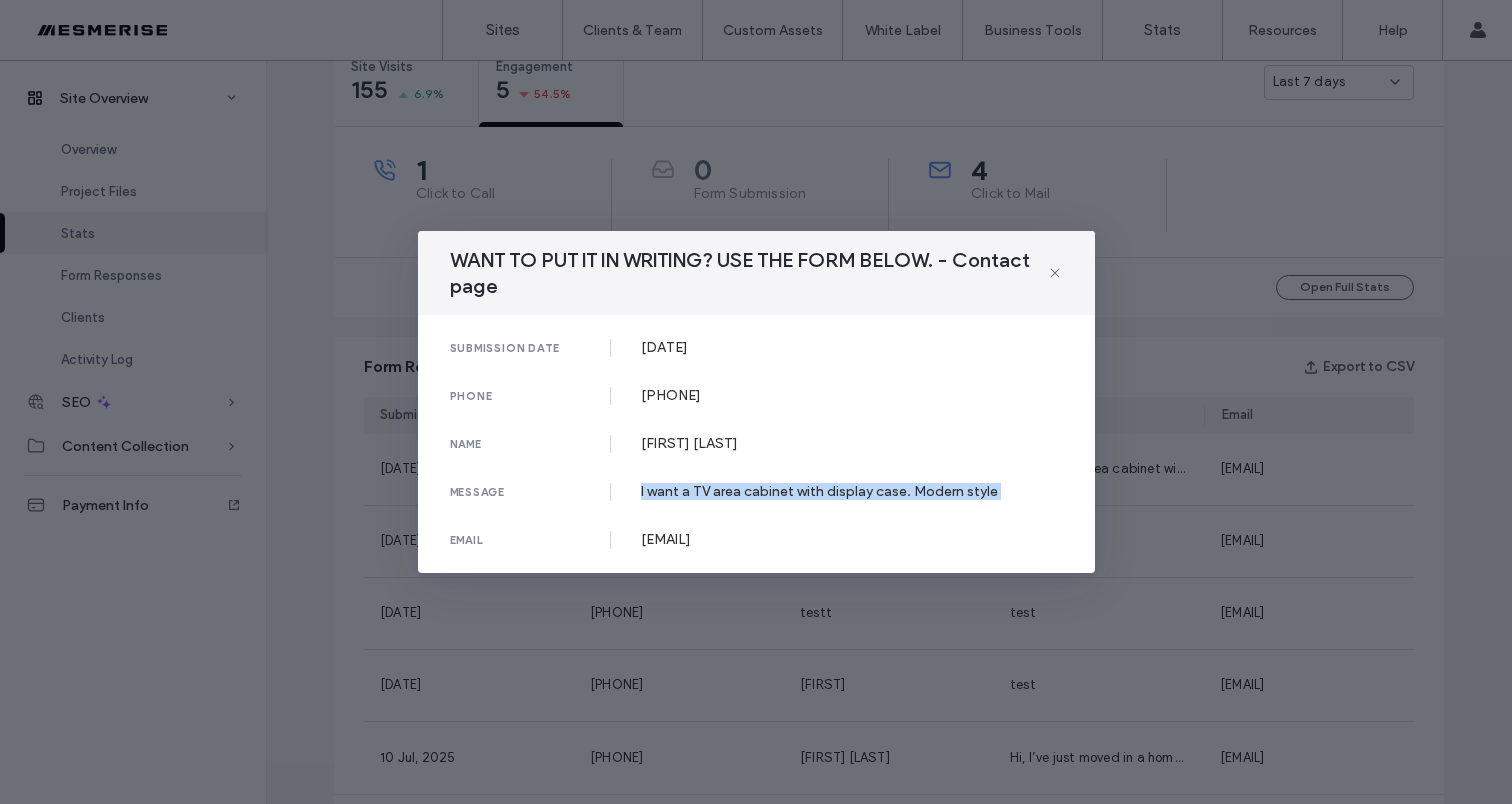 click on "I want a TV area cabinet with display case. Modern style" at bounding box center (852, 491) 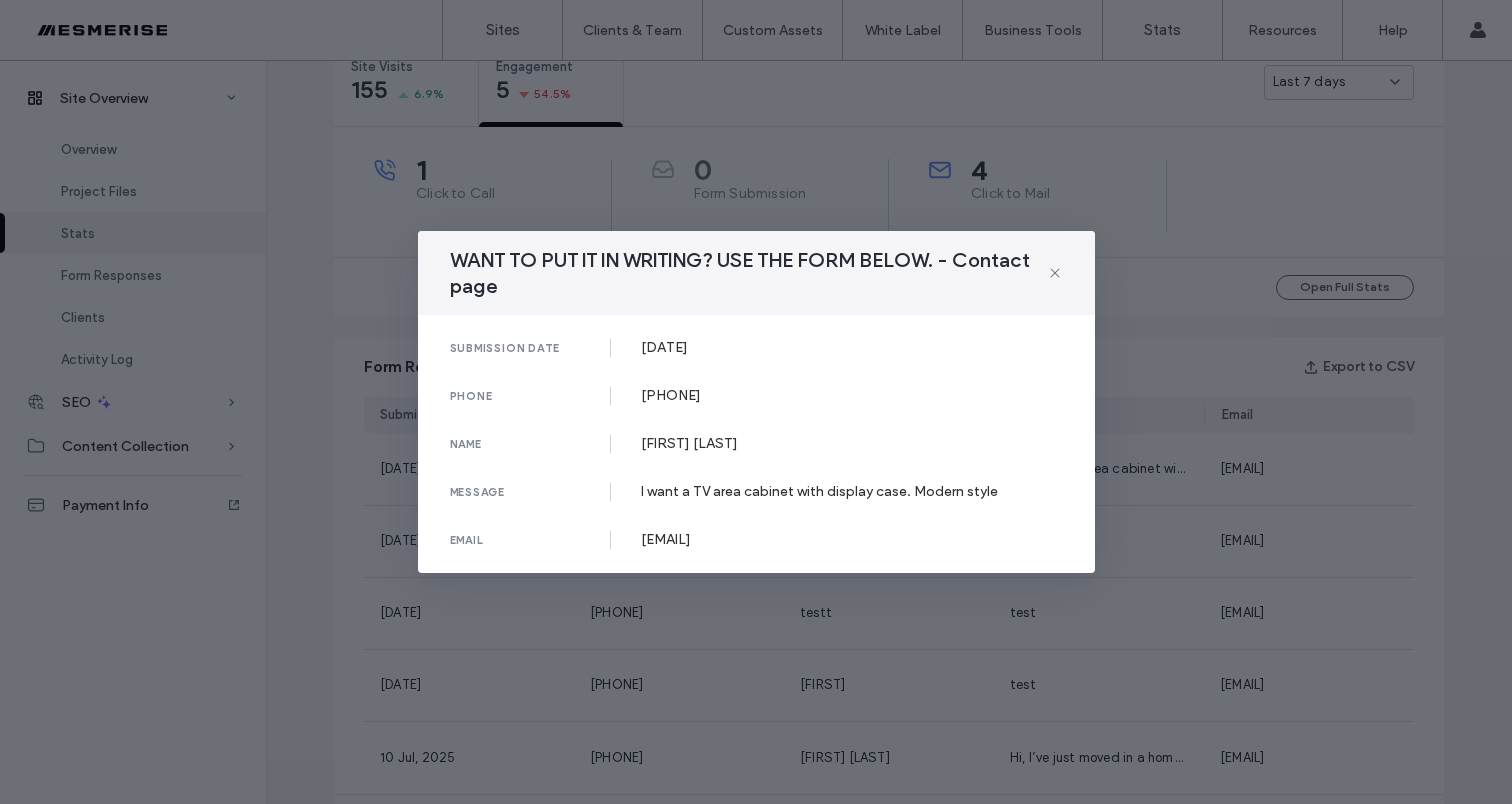 click on "WANT TO PUT IT IN WRITING? USE THE FORM BELOW. - Contact page" at bounding box center [756, 273] 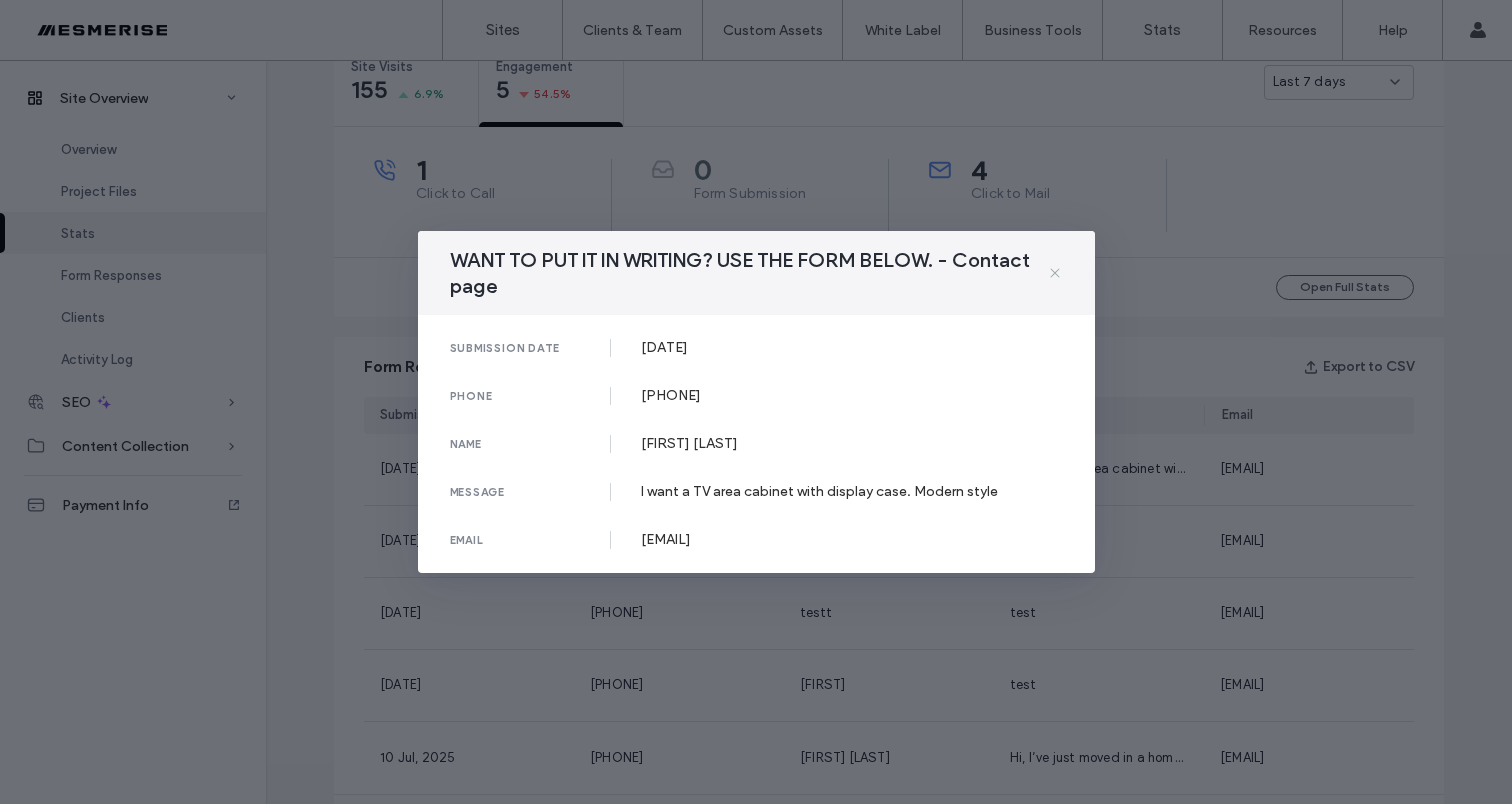 click 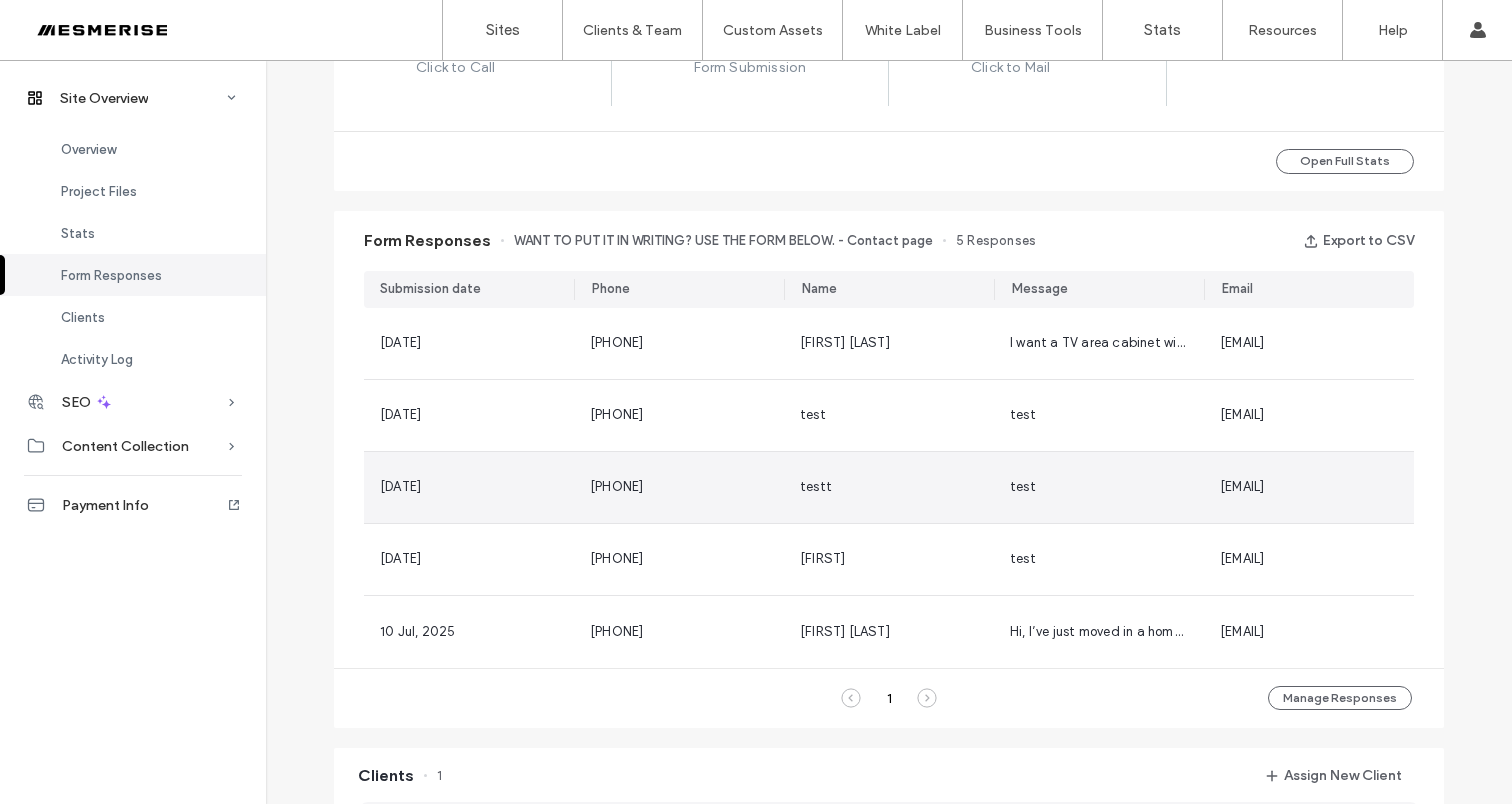 scroll, scrollTop: 997, scrollLeft: 0, axis: vertical 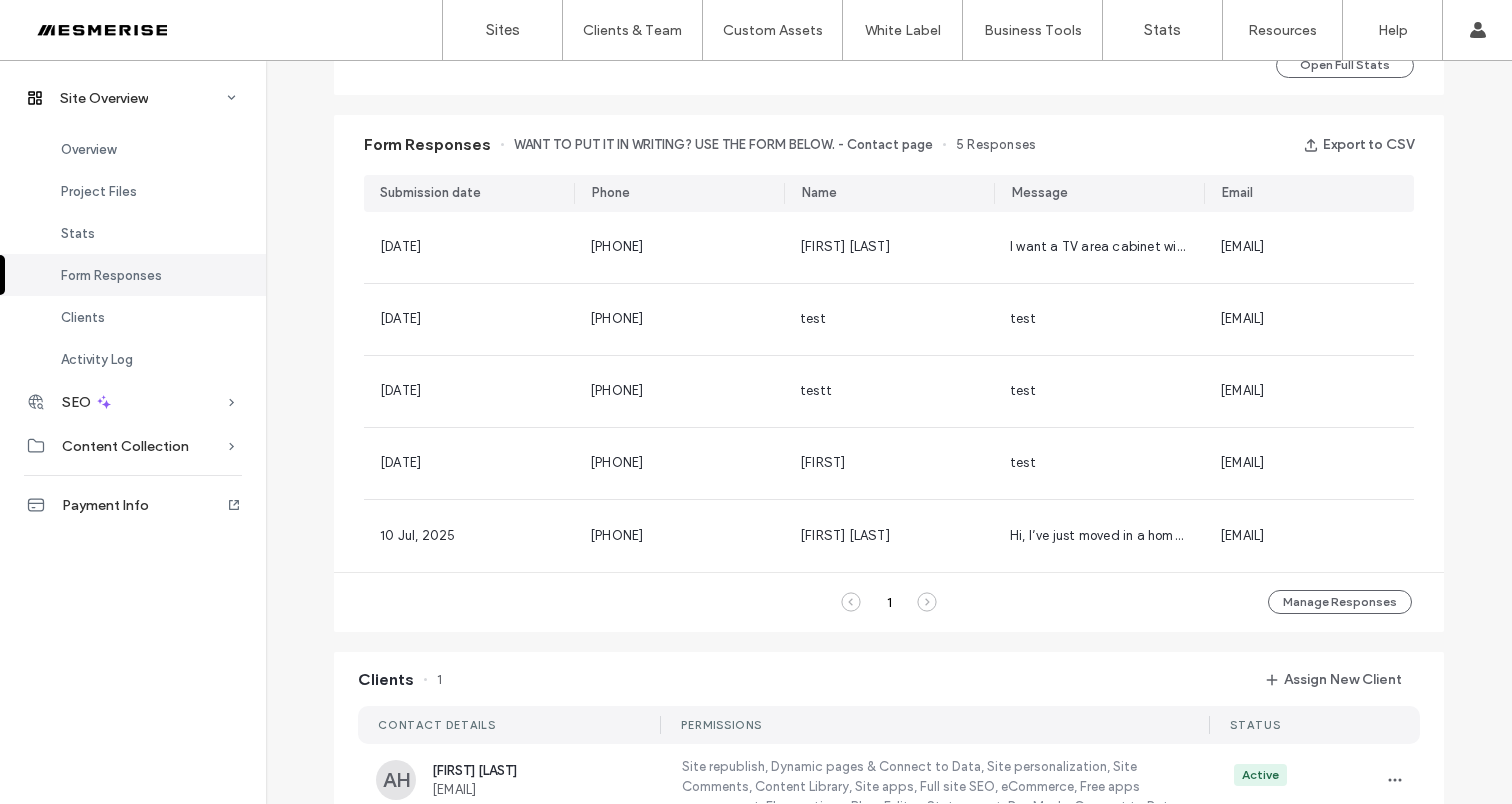 click 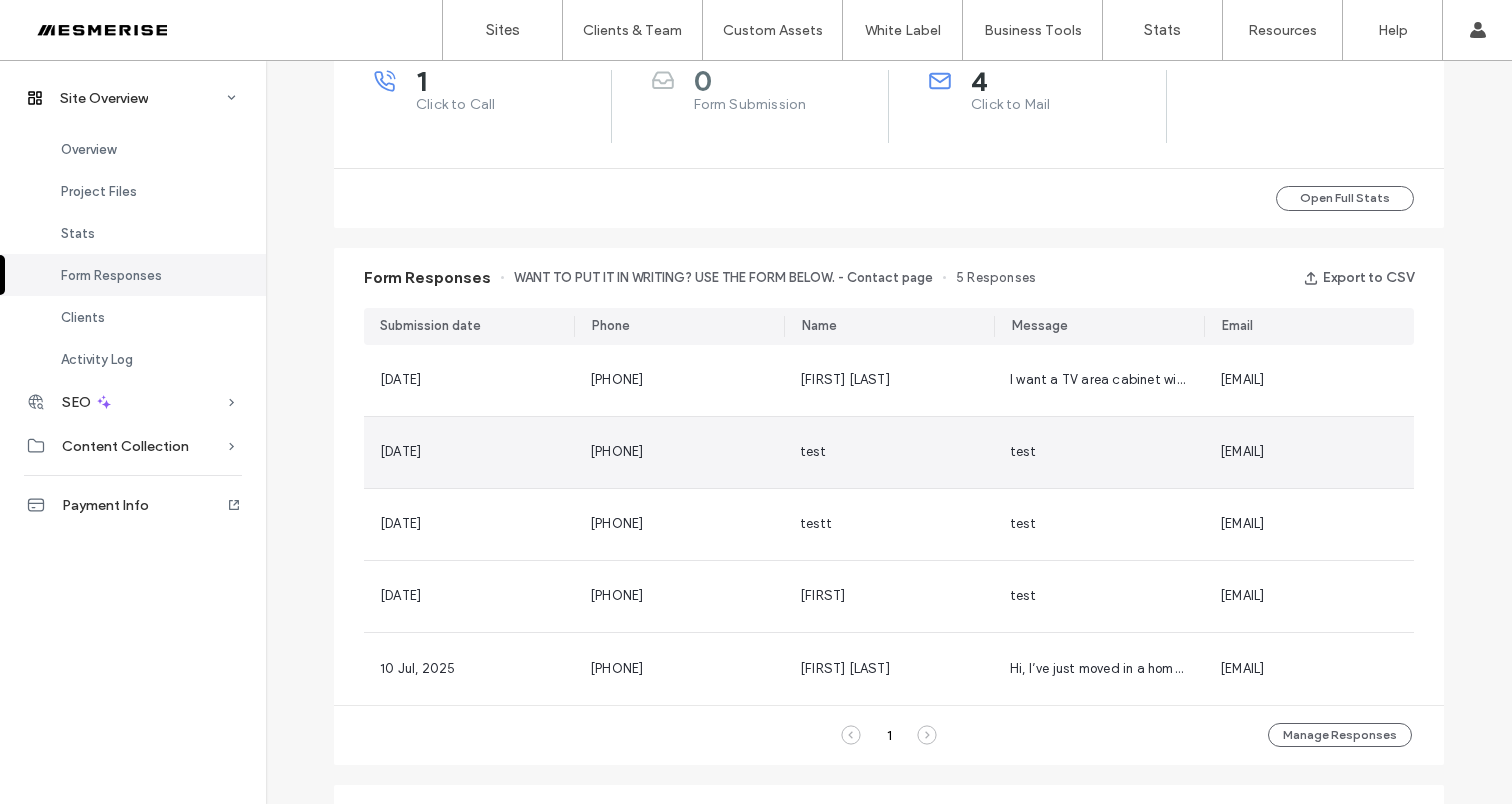 scroll, scrollTop: 754, scrollLeft: 0, axis: vertical 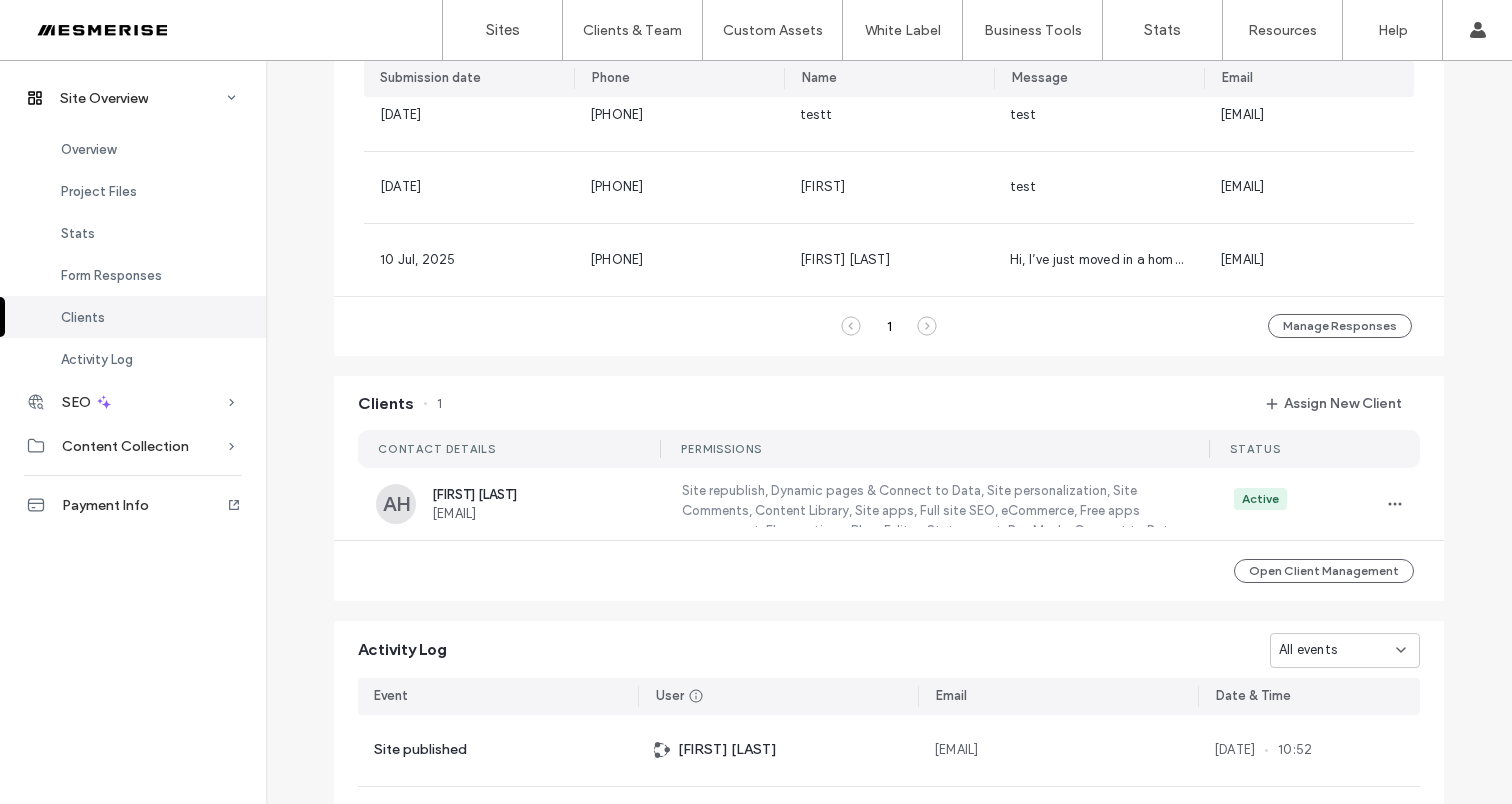 click 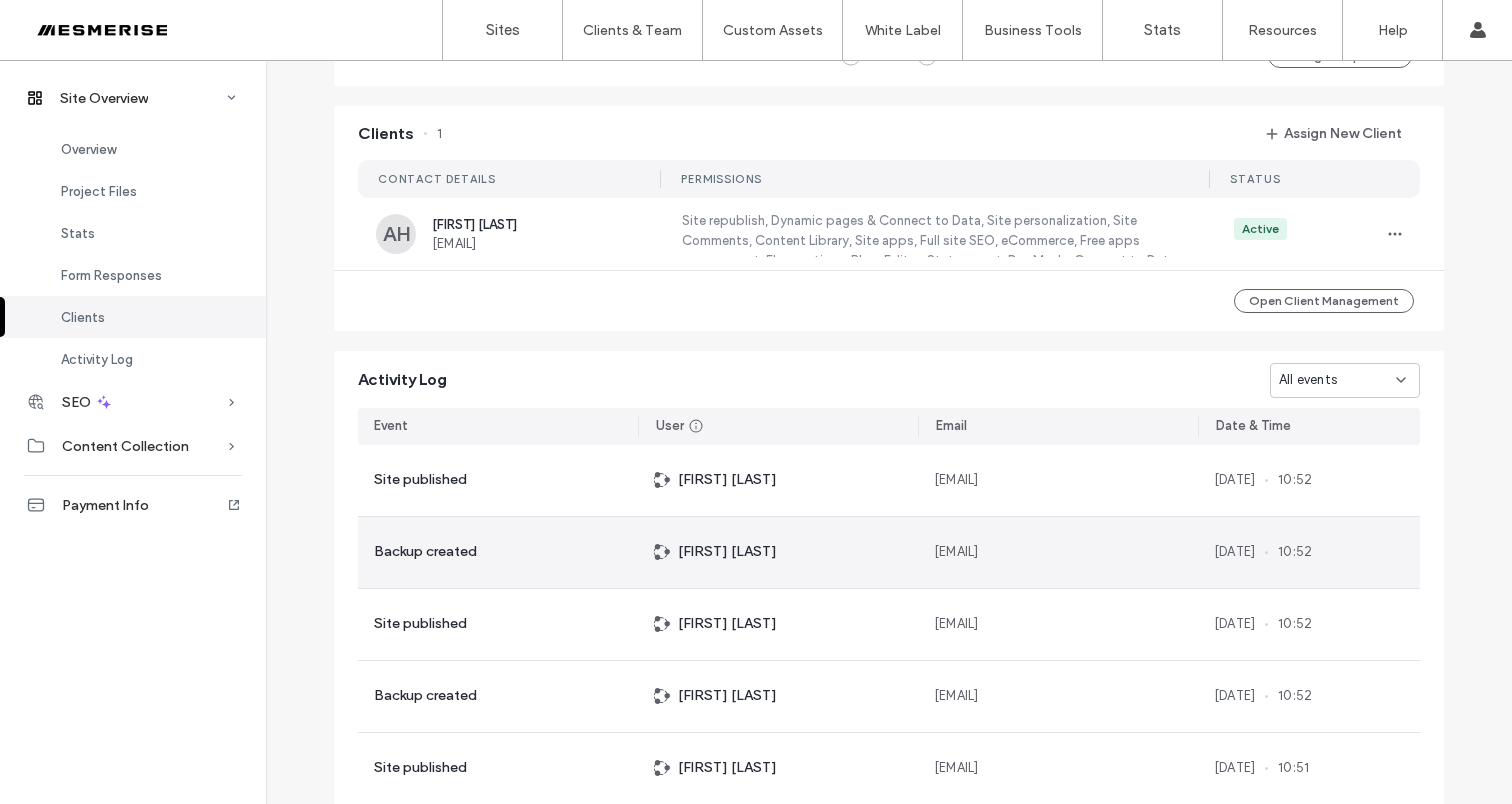 scroll, scrollTop: 733, scrollLeft: 0, axis: vertical 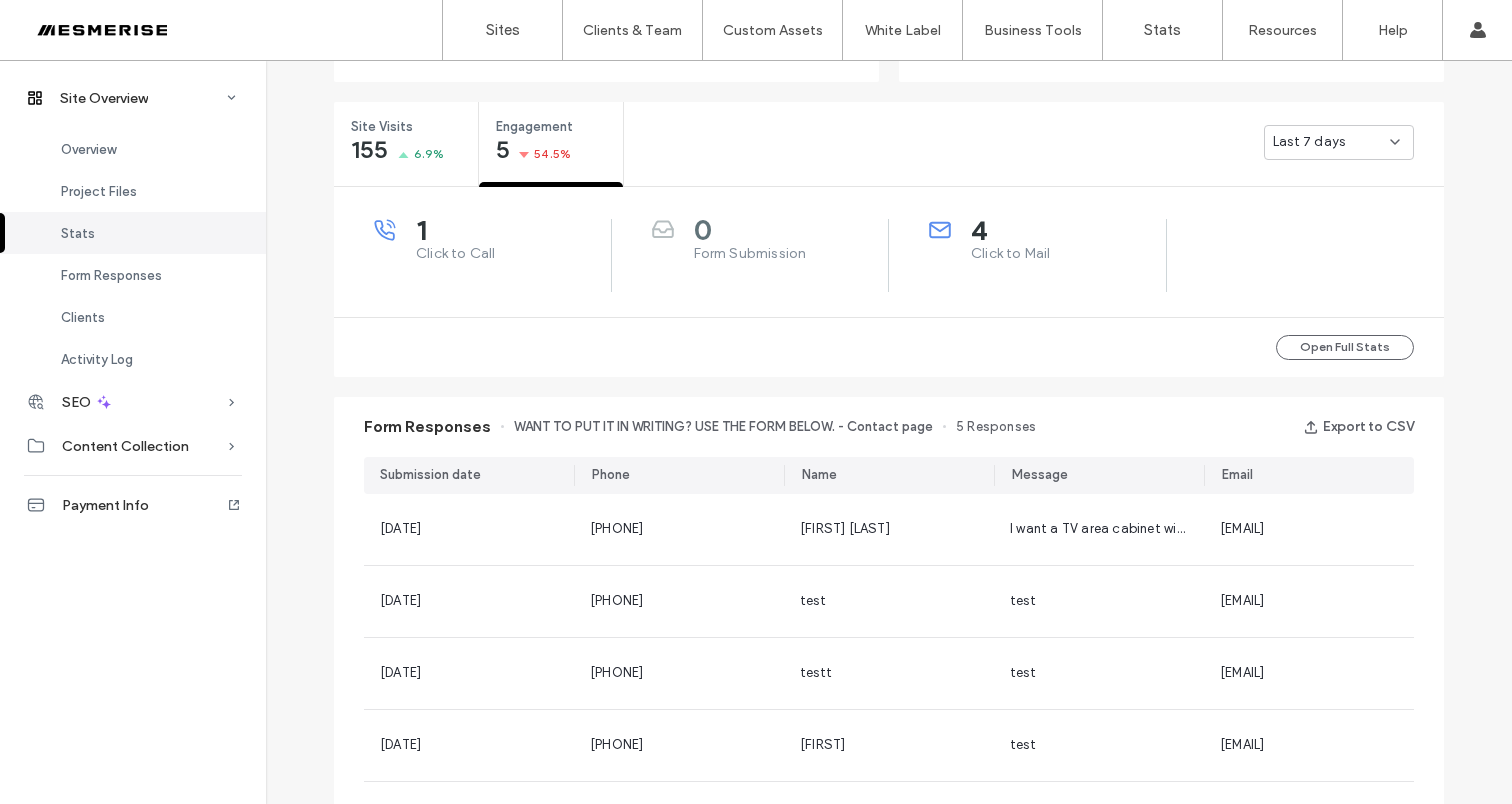 click on "Click to Mail" at bounding box center (1068, 254) 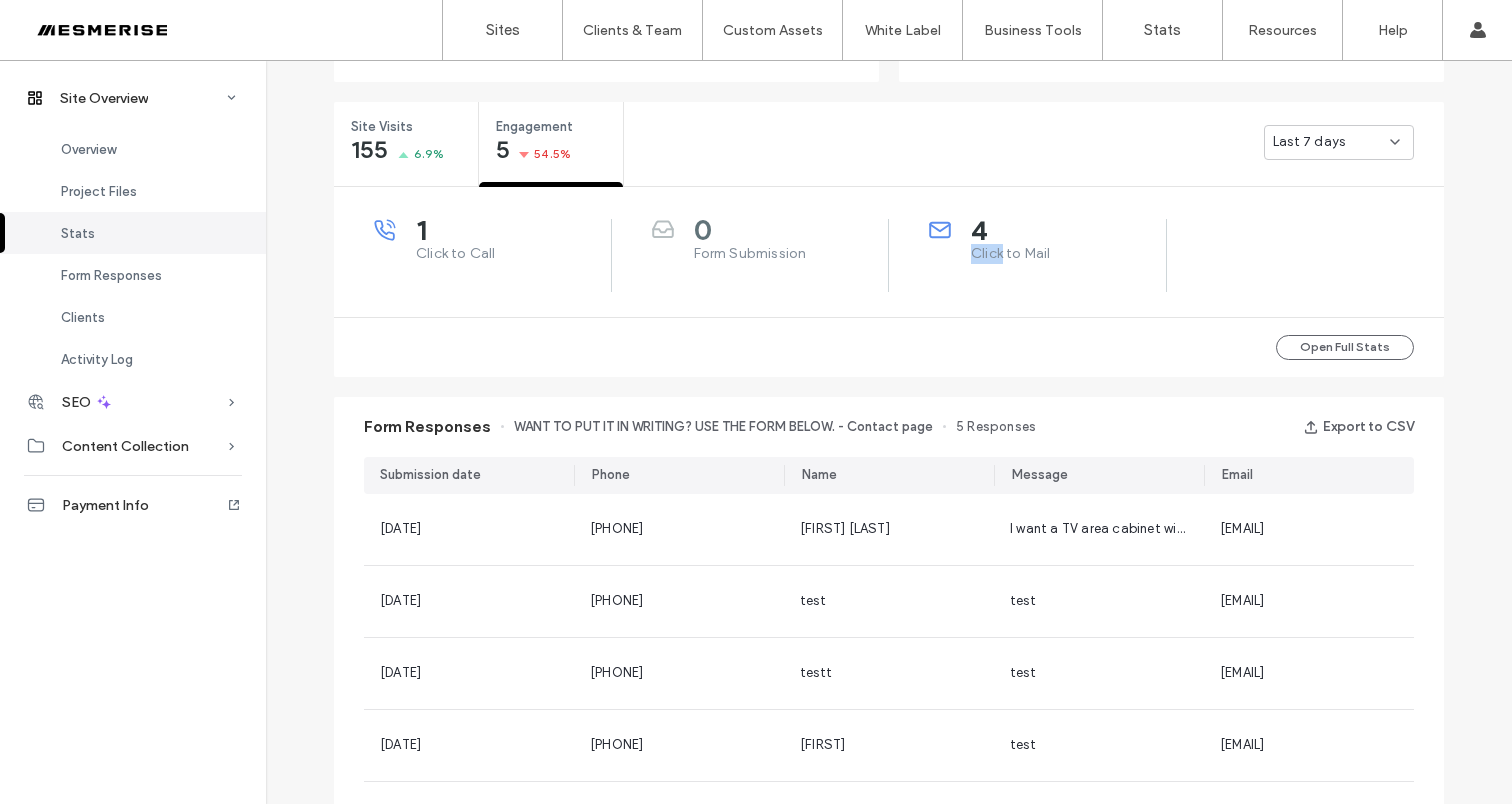 click on "Click to Mail" at bounding box center (1068, 254) 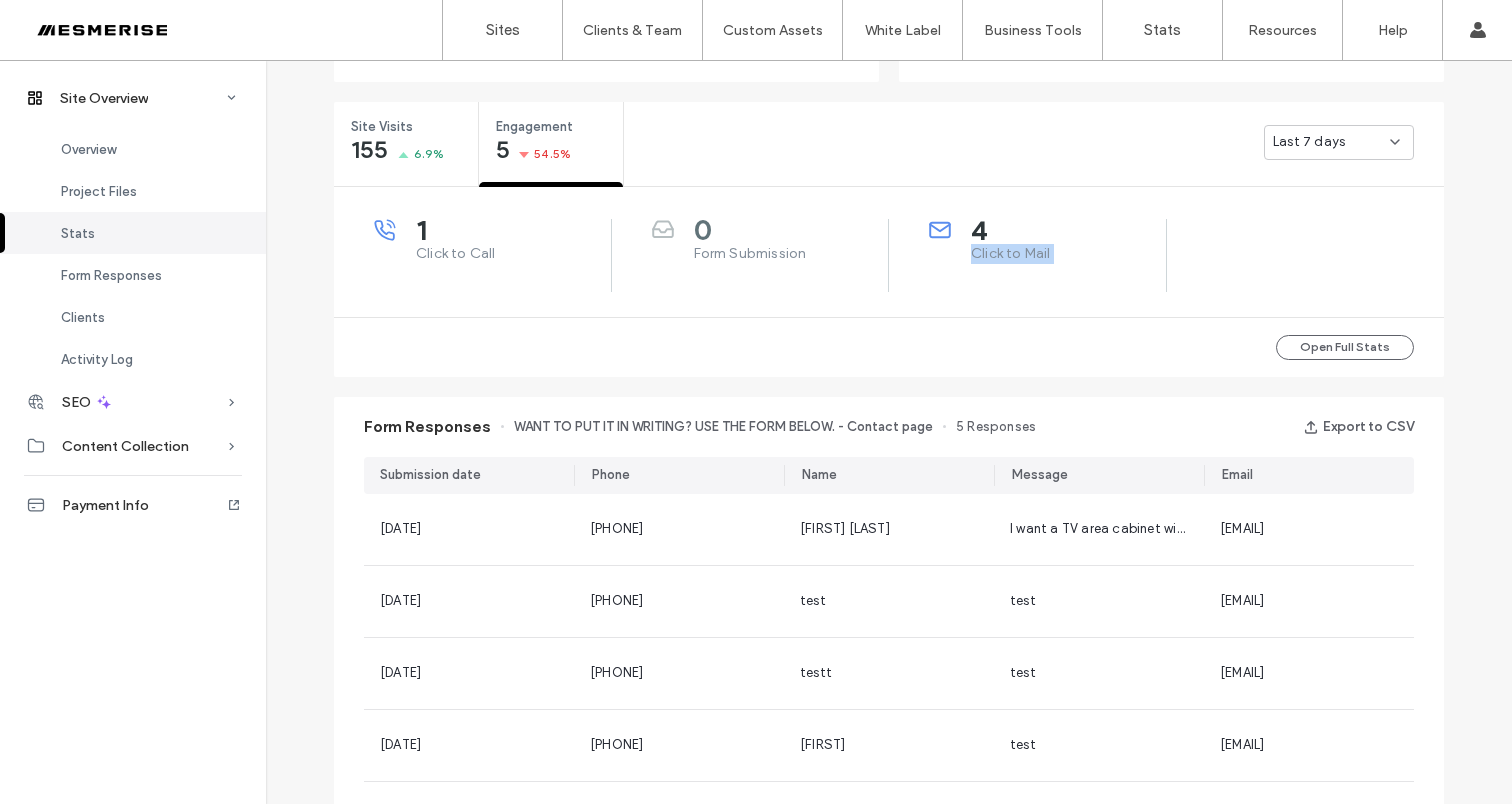 click on "Click to Mail" at bounding box center [1068, 254] 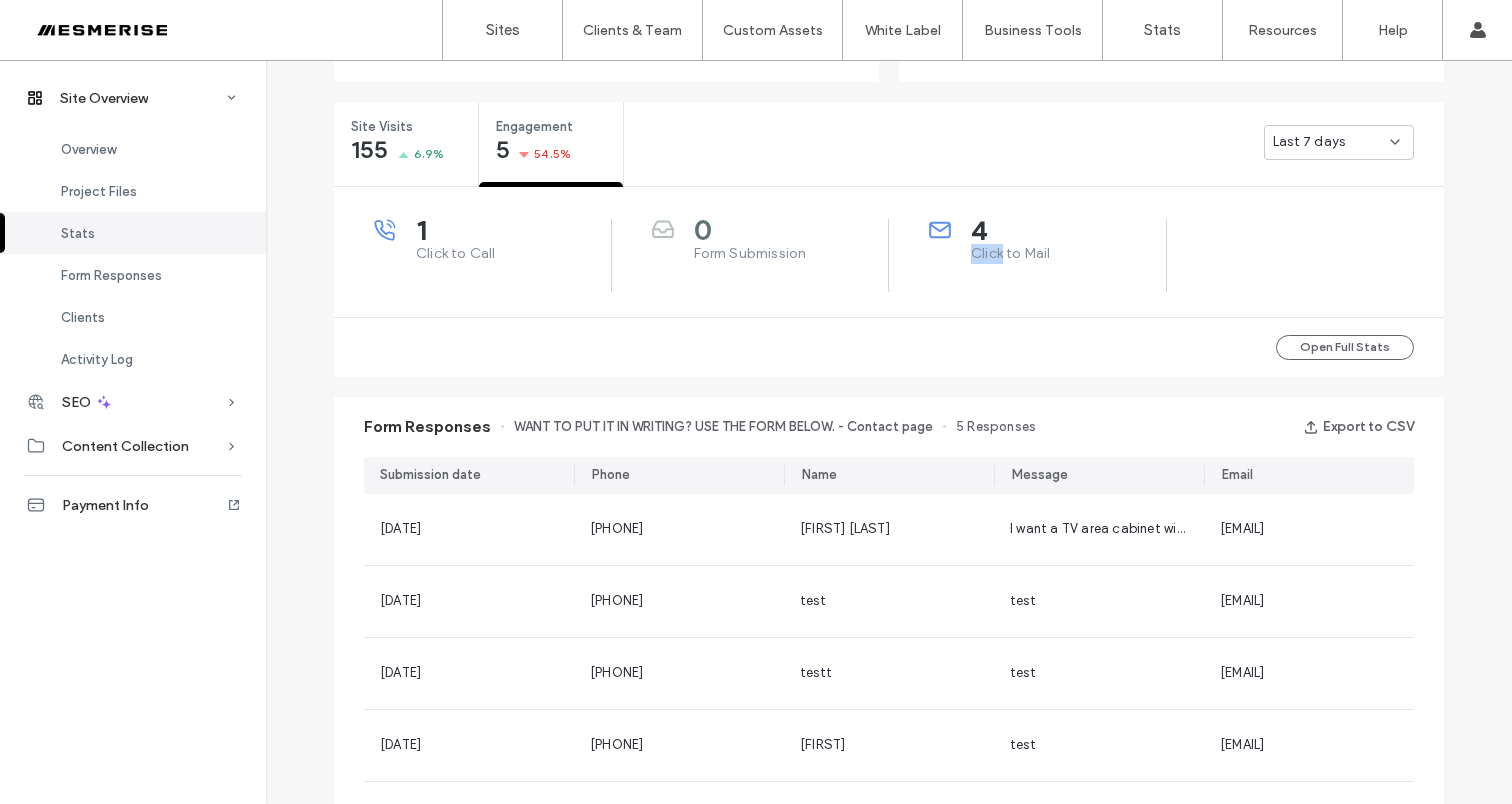 click on "Click to Mail" at bounding box center (1068, 254) 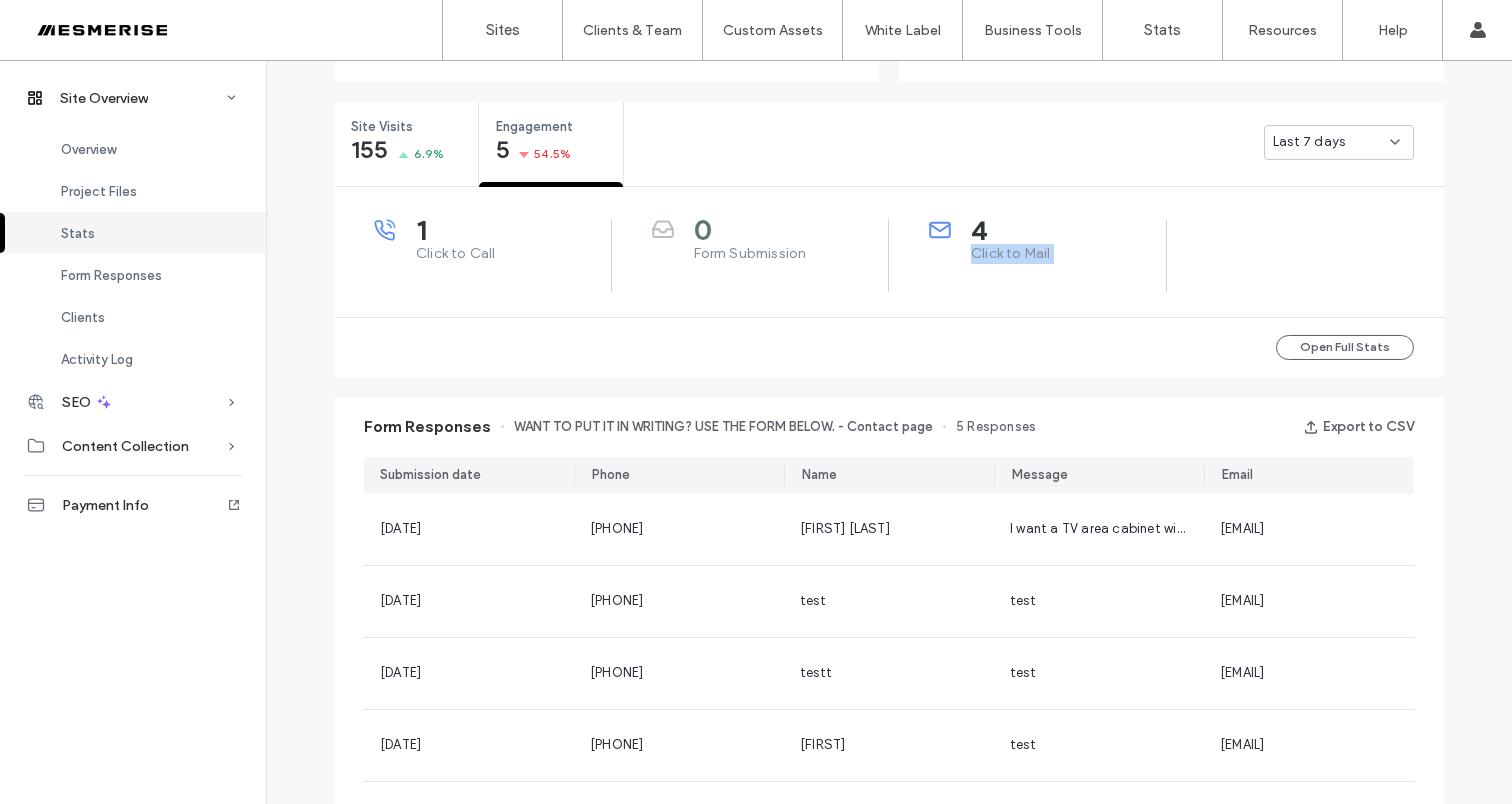 click on "Click to Mail" at bounding box center [1068, 254] 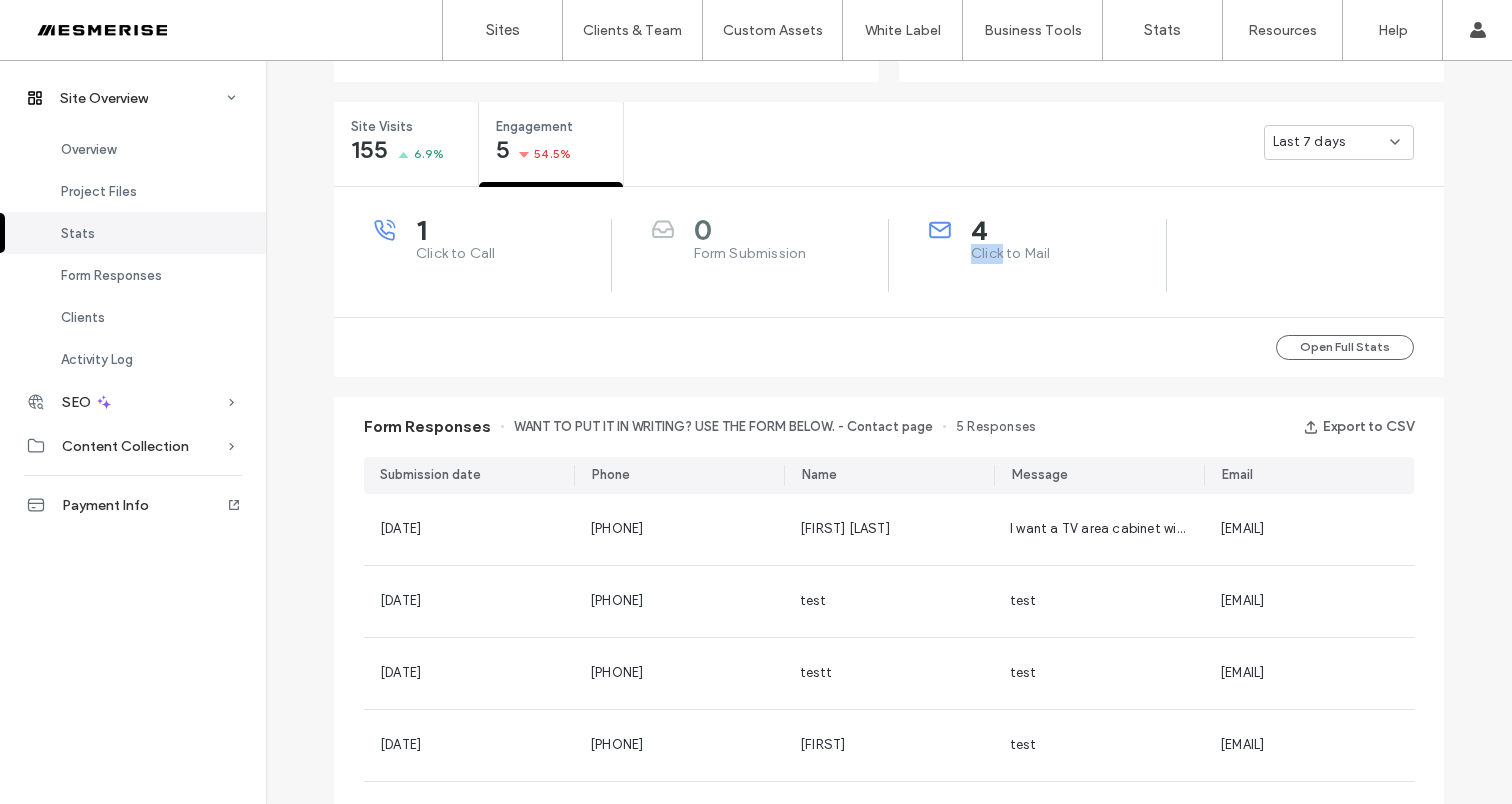click on "Click to Mail" at bounding box center (1068, 254) 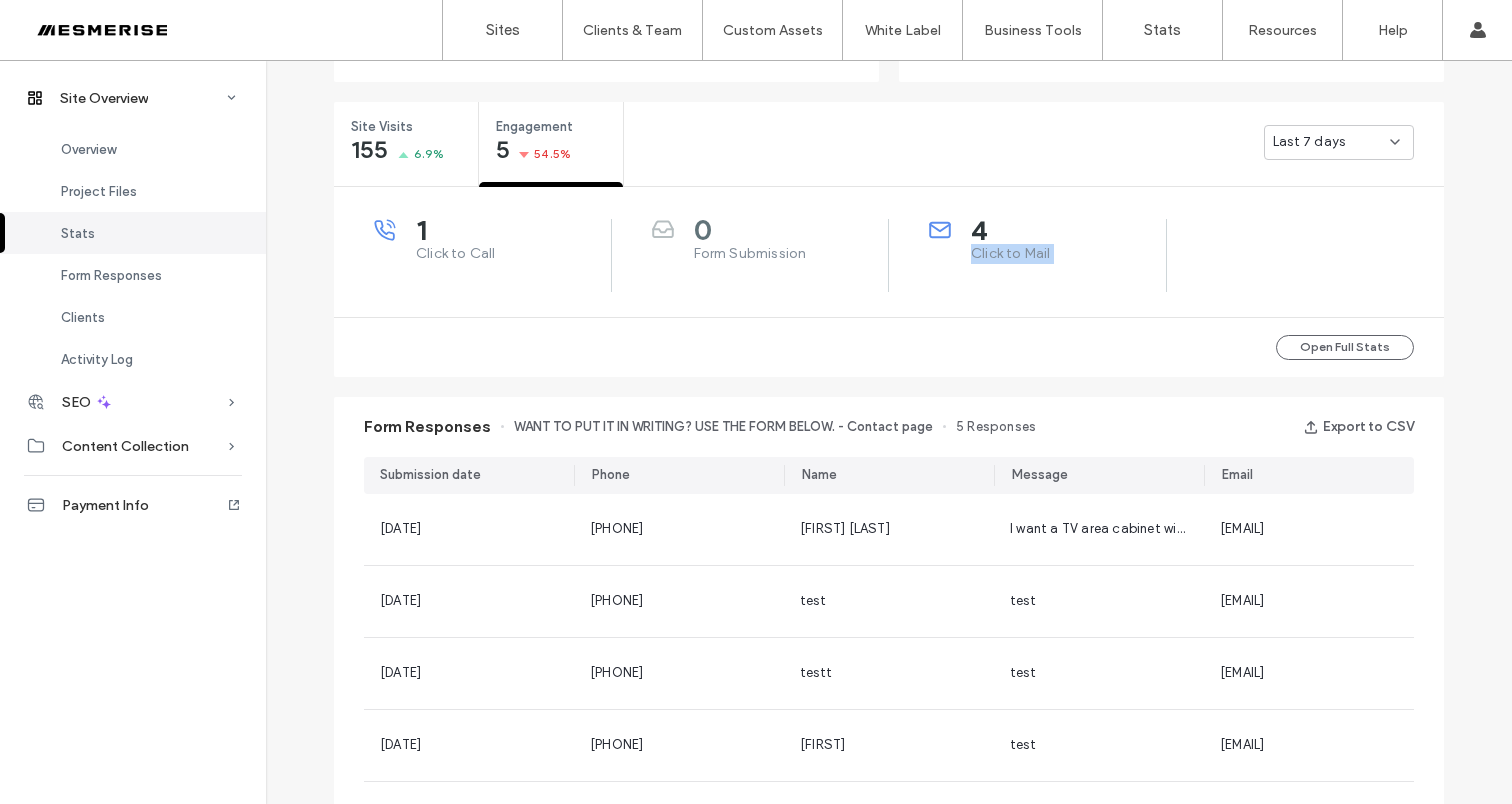 click on "Click to Mail" at bounding box center (1068, 254) 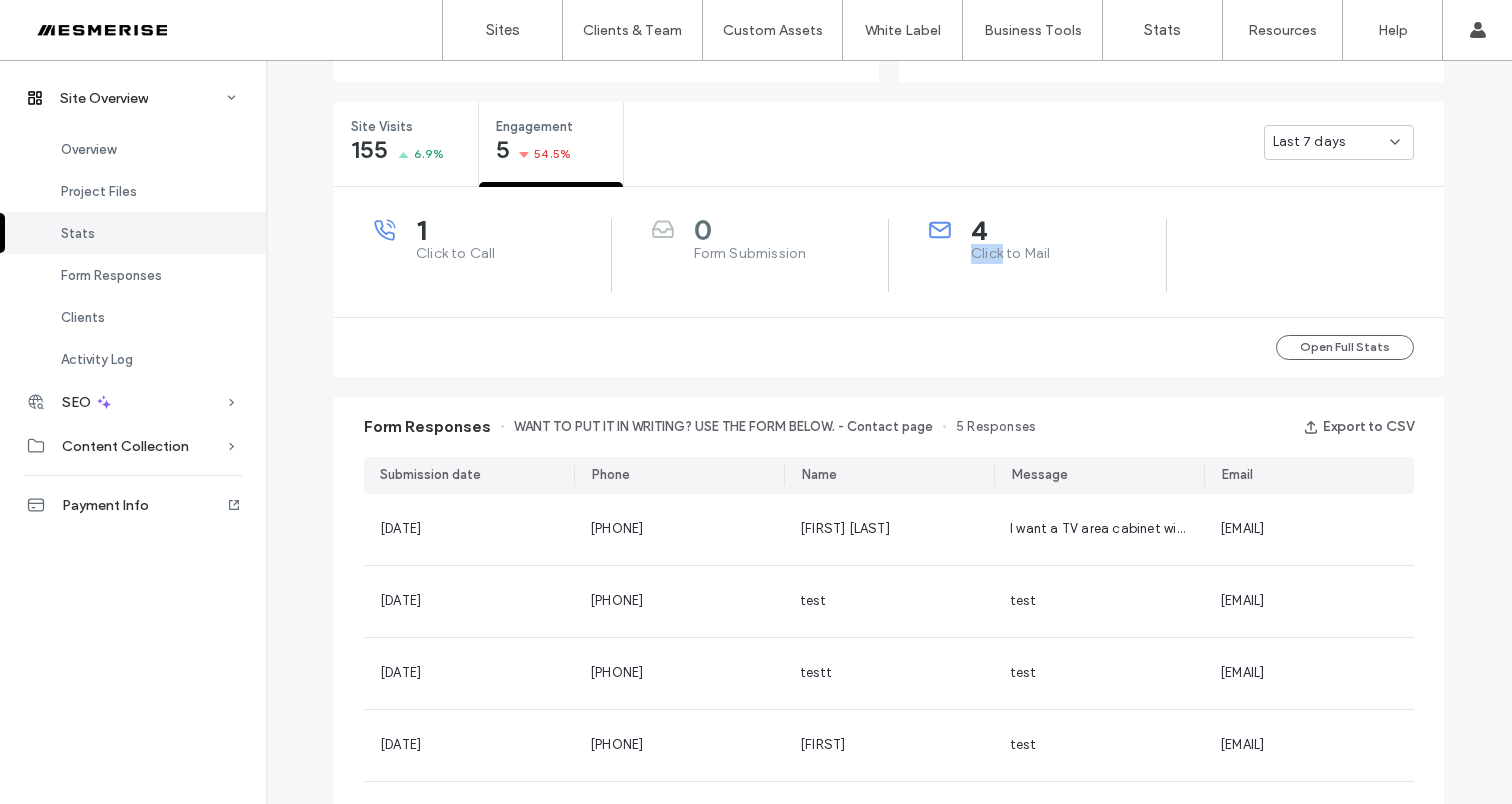 click on "Click to Mail" at bounding box center (1068, 254) 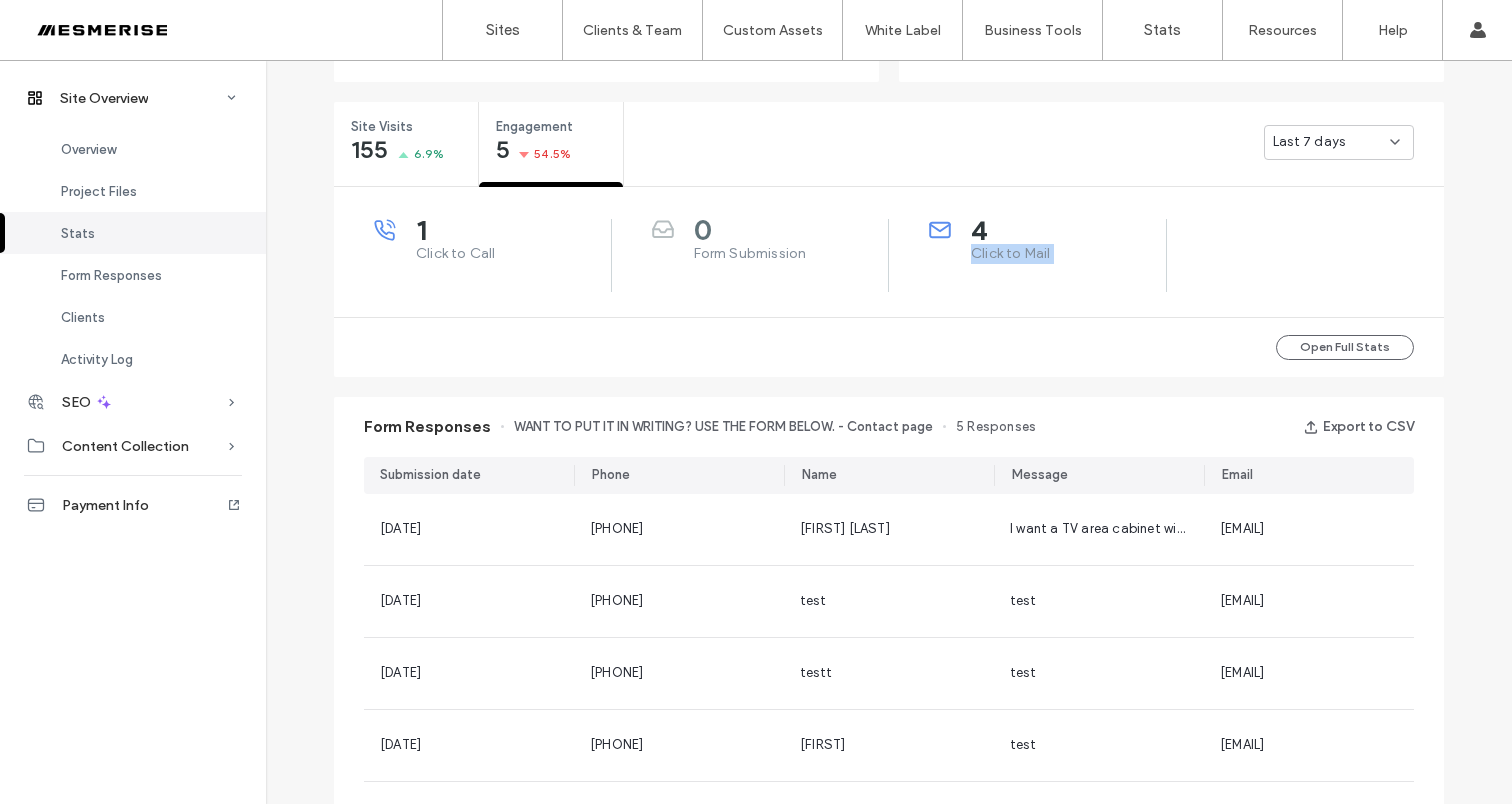 click on "Click to Mail" at bounding box center (1068, 254) 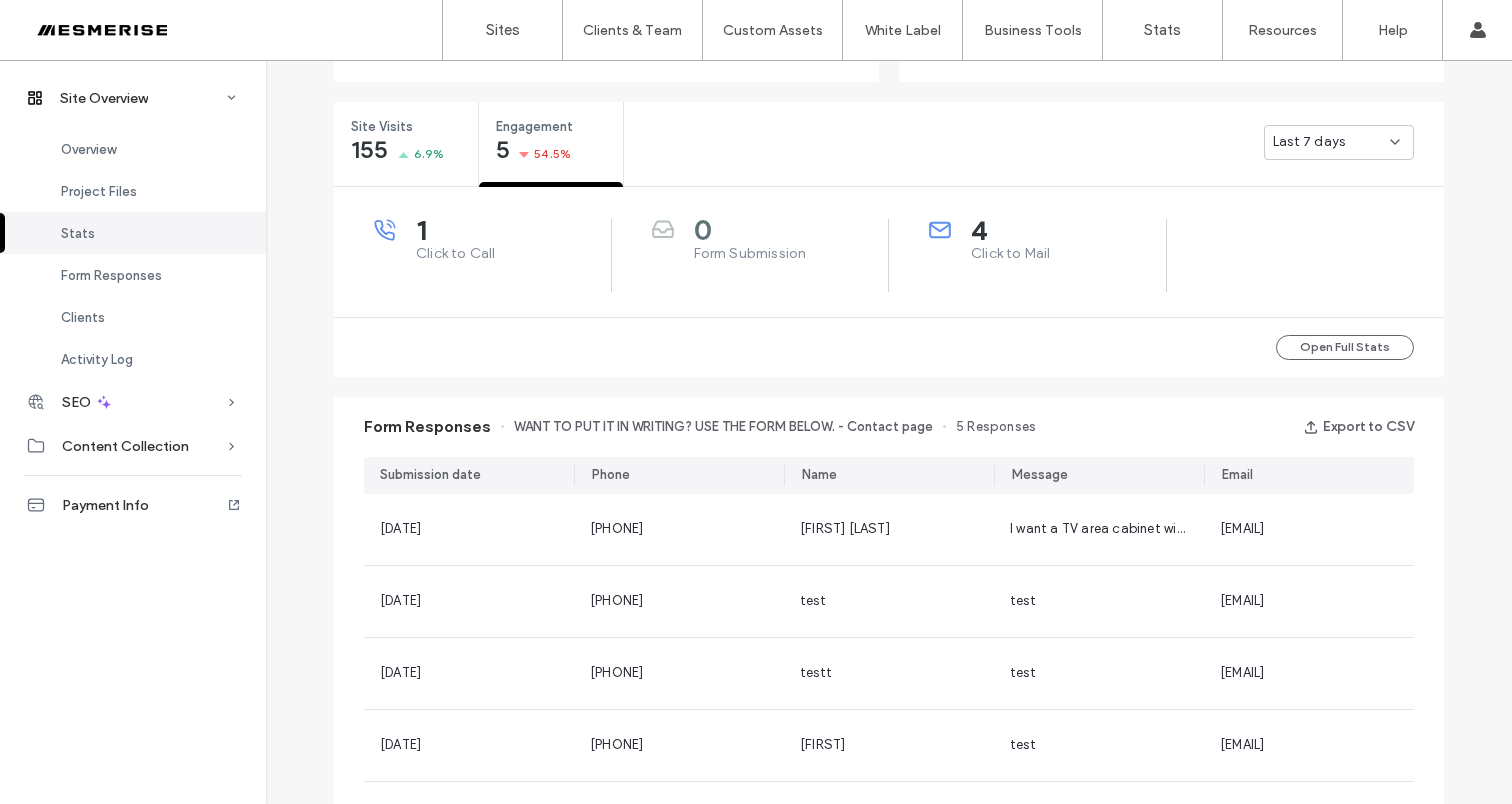 click on "Click to Mail" at bounding box center [1068, 254] 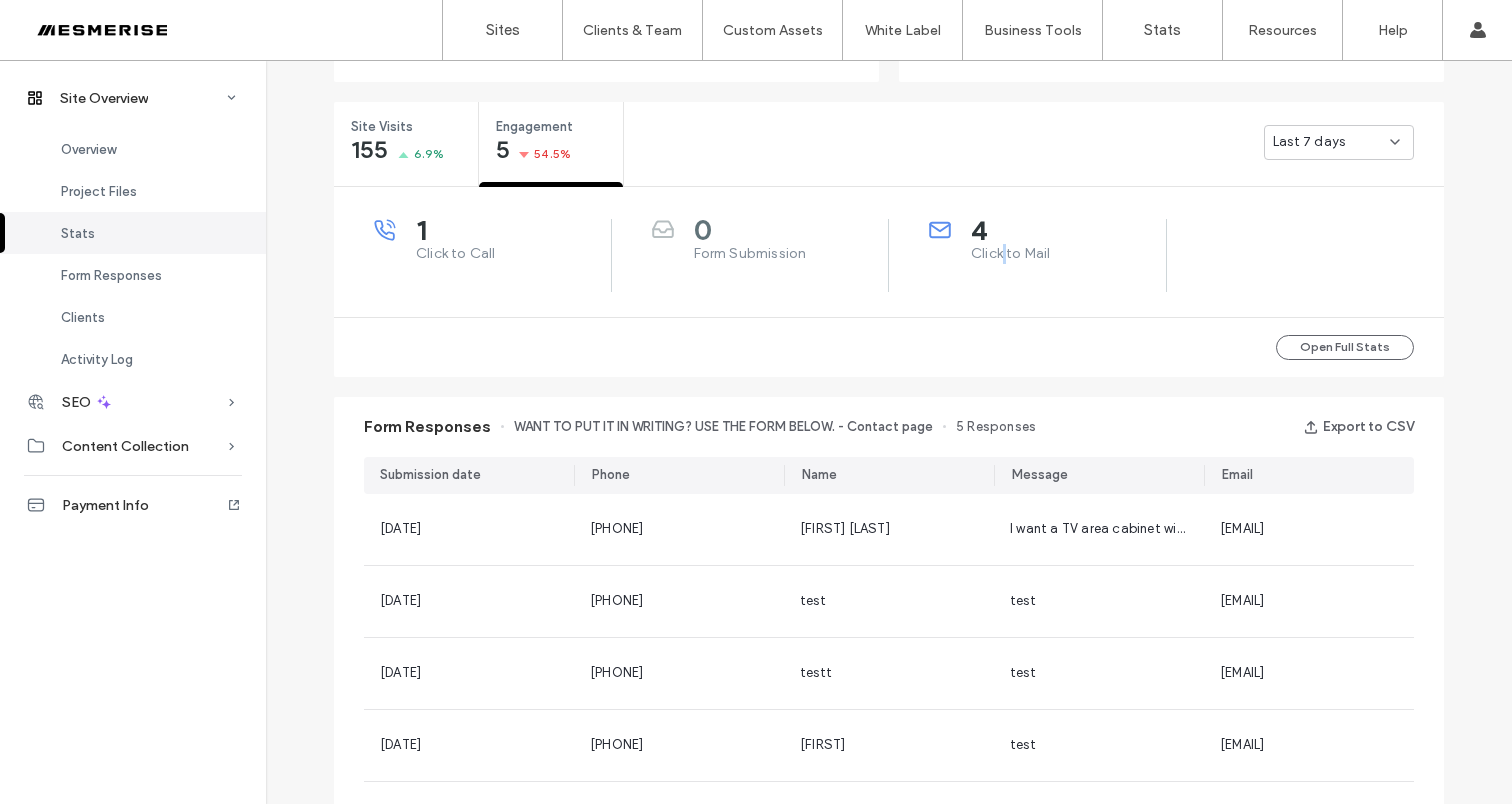 click on "Click to Mail" at bounding box center [1068, 254] 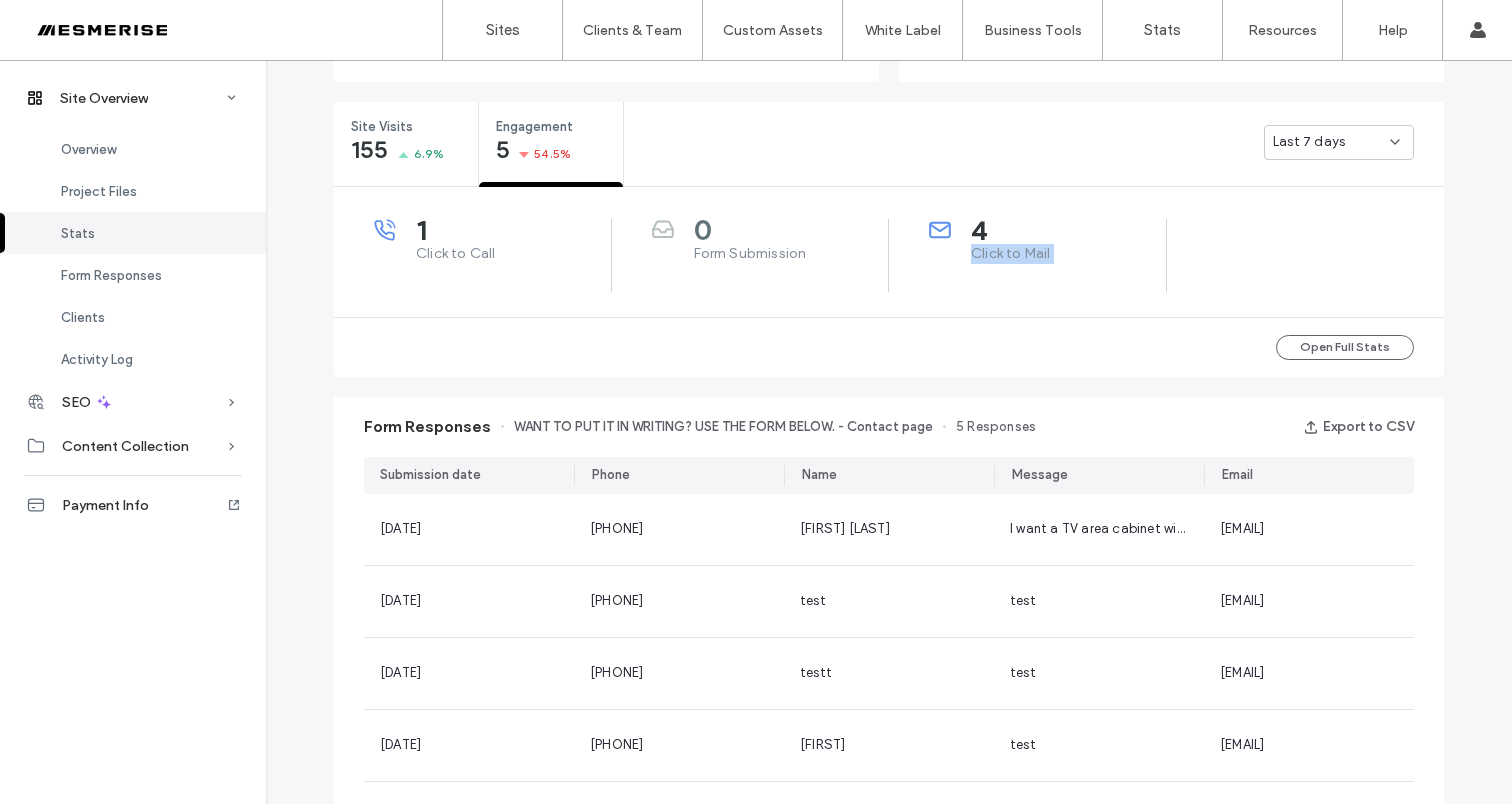 click on "Click to Mail" at bounding box center [1068, 254] 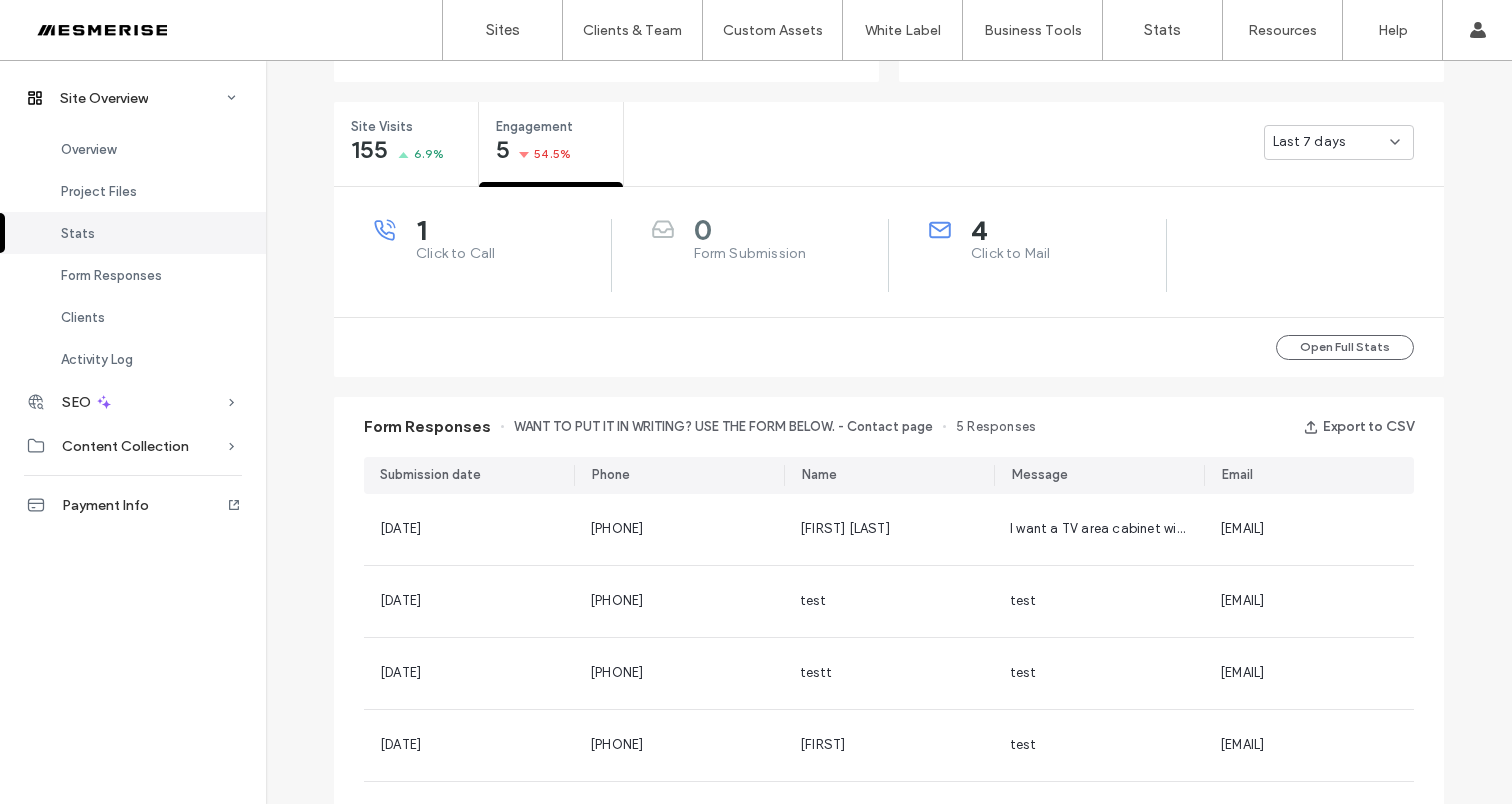 click on "Form Submission" at bounding box center (791, 254) 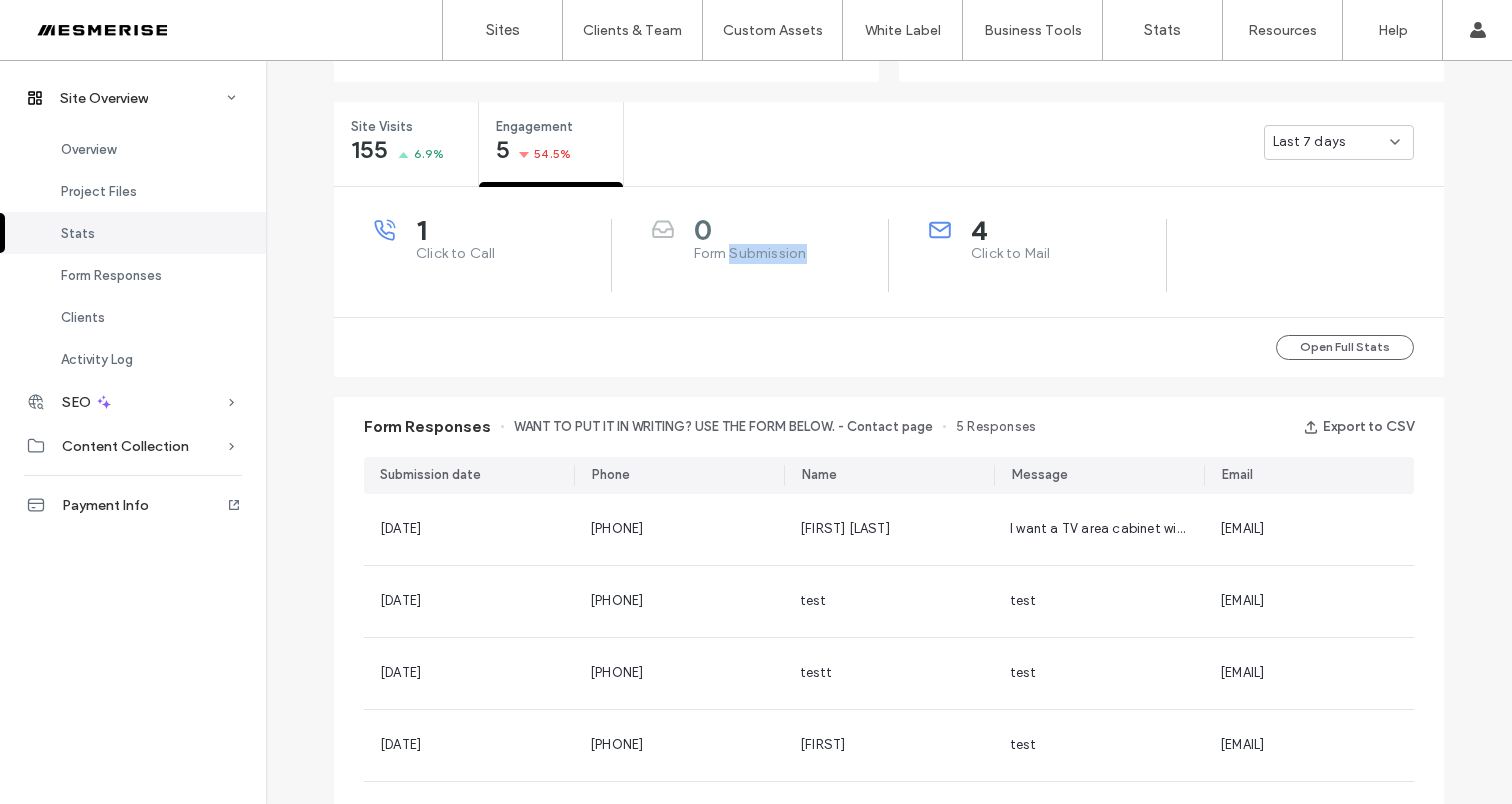 click on "Form Submission" at bounding box center [791, 254] 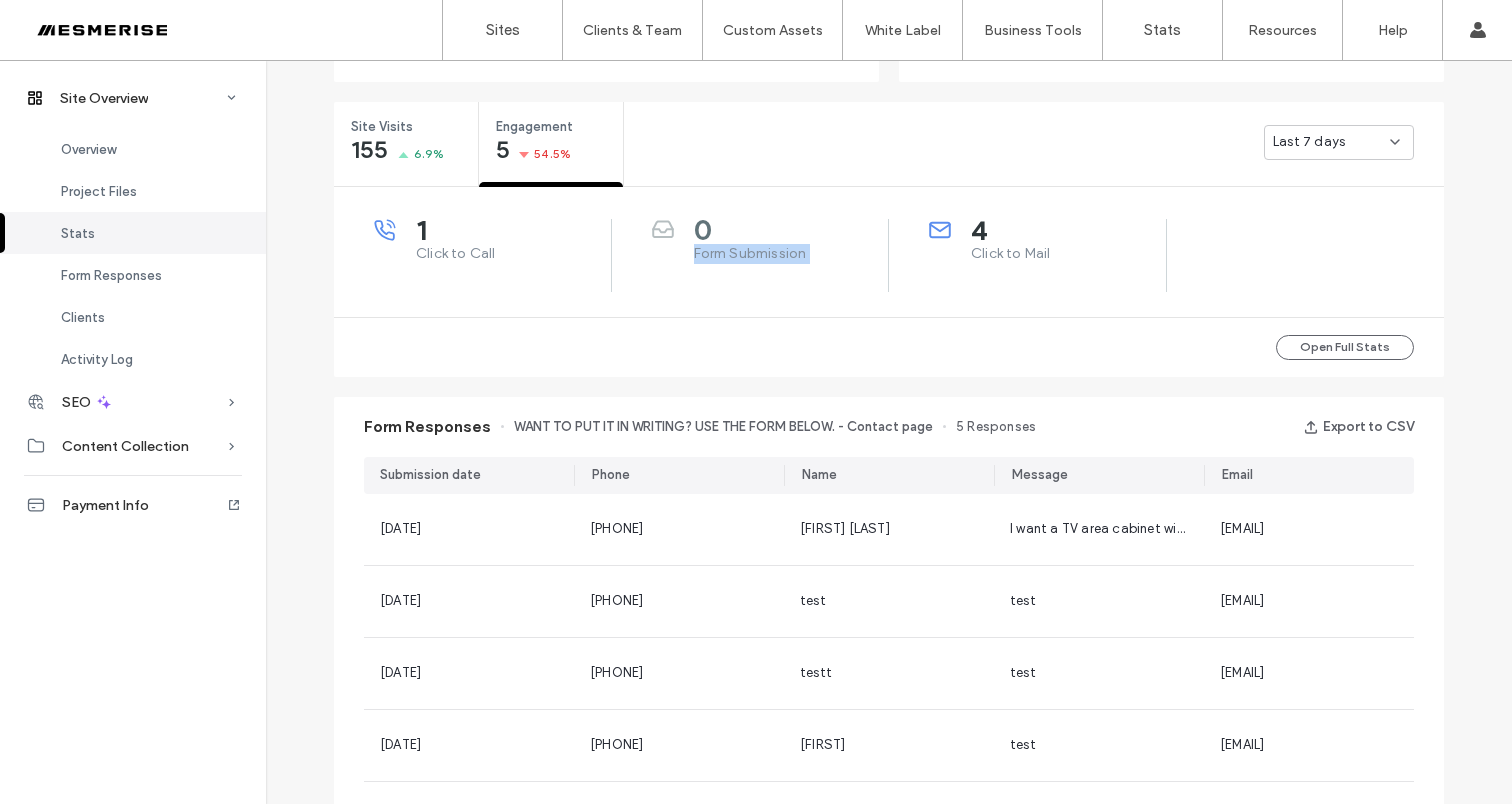 click on "Form Submission" at bounding box center [791, 254] 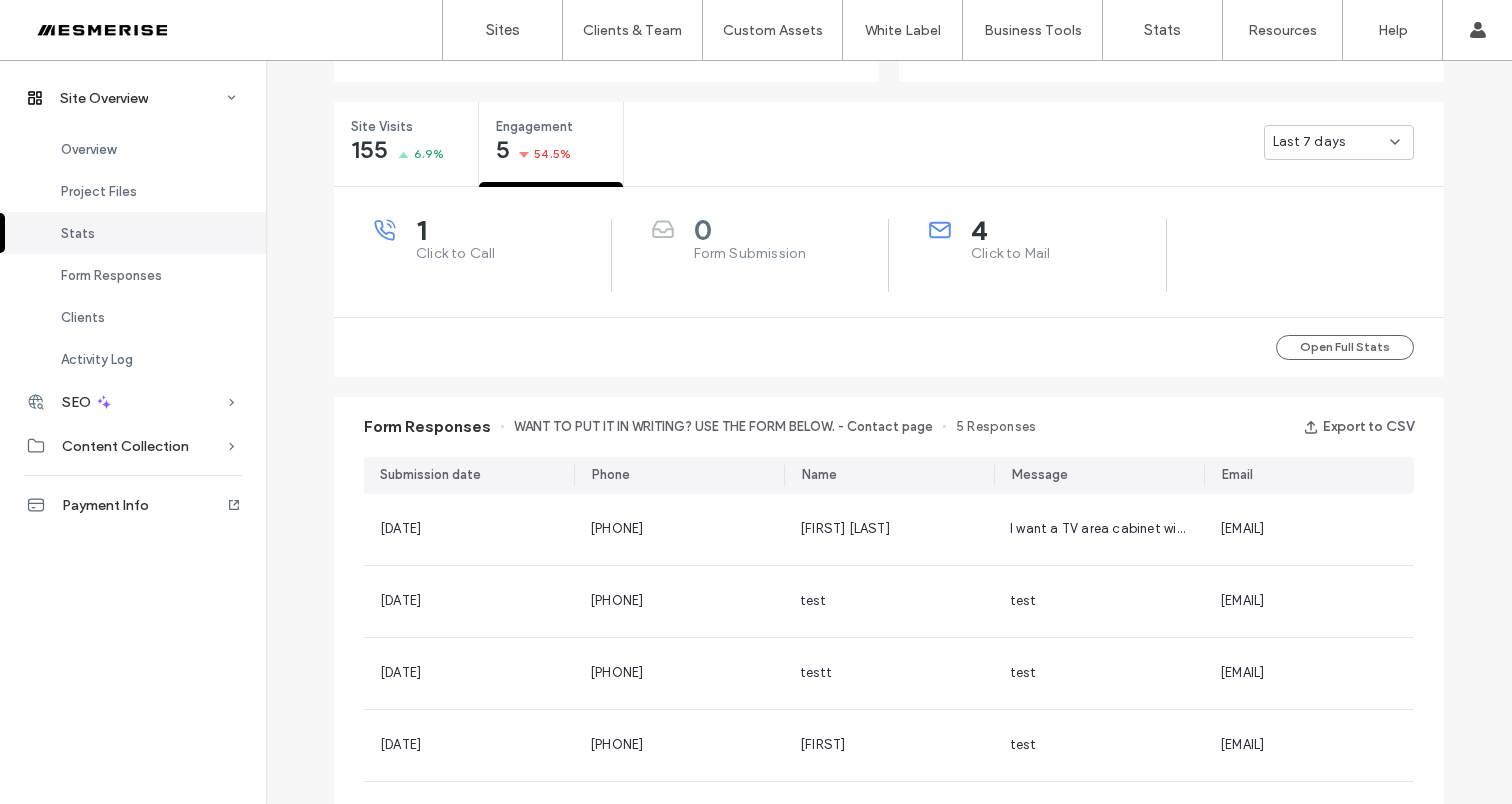 click on "Click to Call" at bounding box center [513, 254] 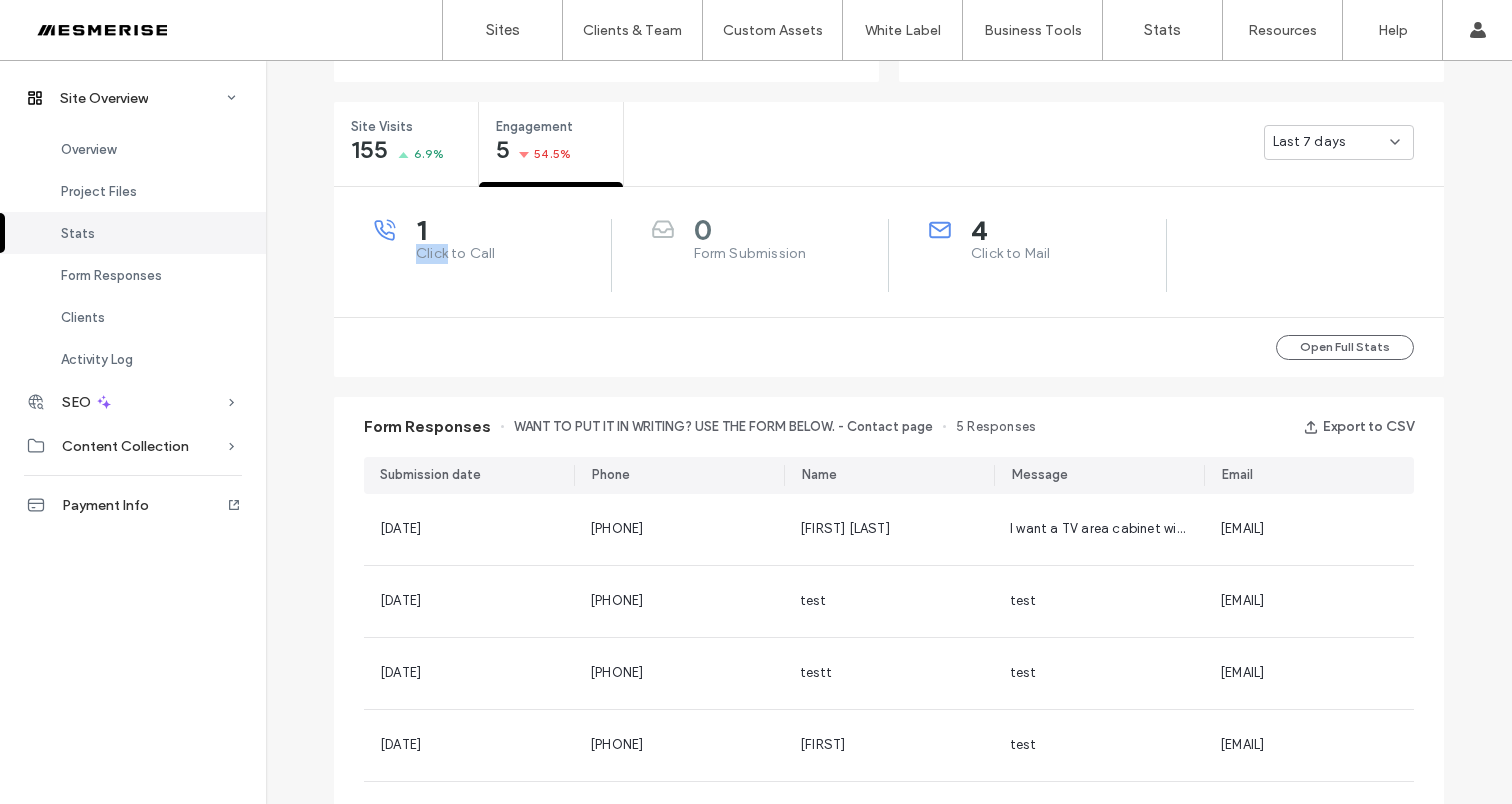click on "Click to Call" at bounding box center [513, 254] 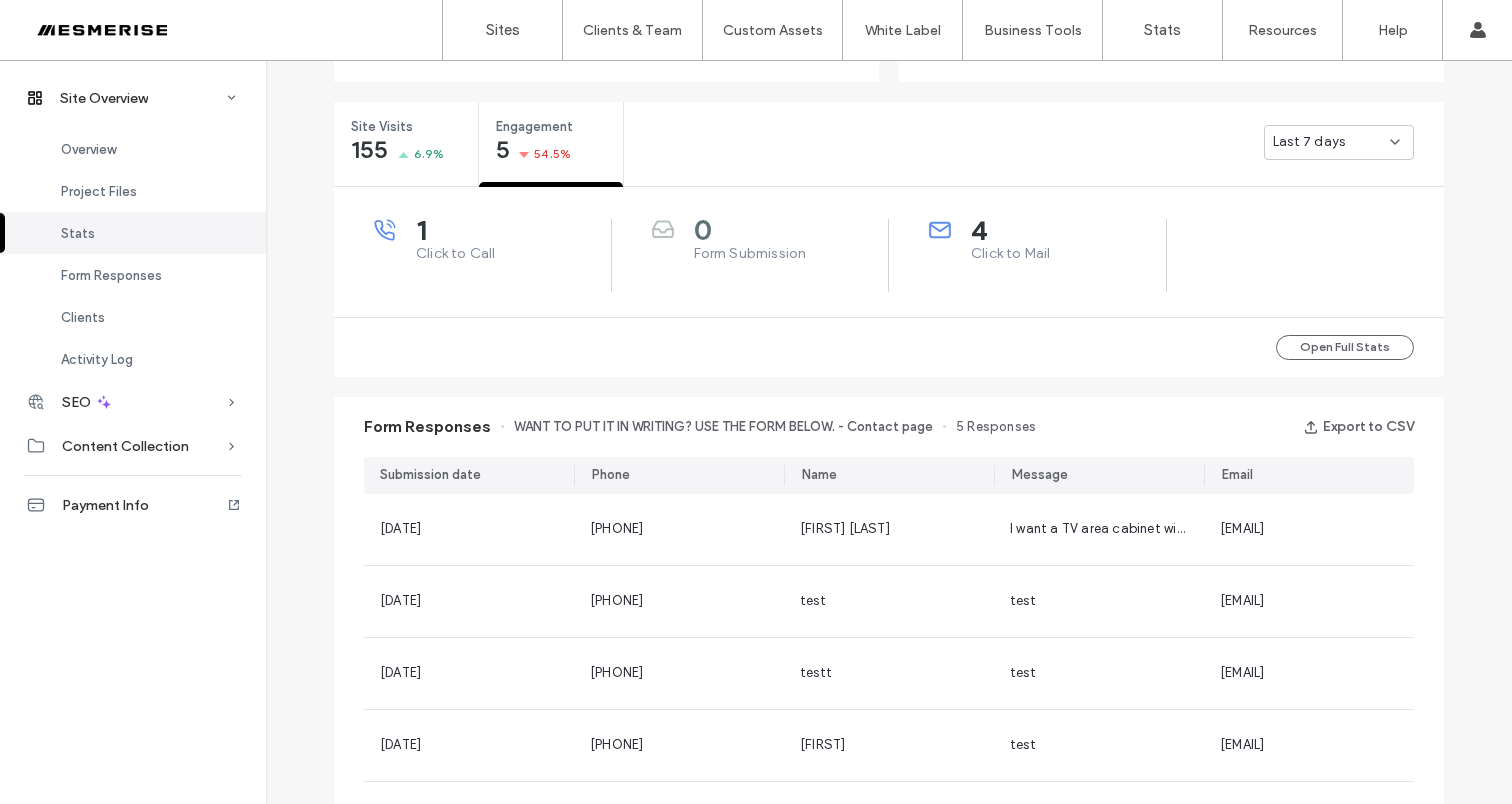 click on "Form Submission" at bounding box center [791, 254] 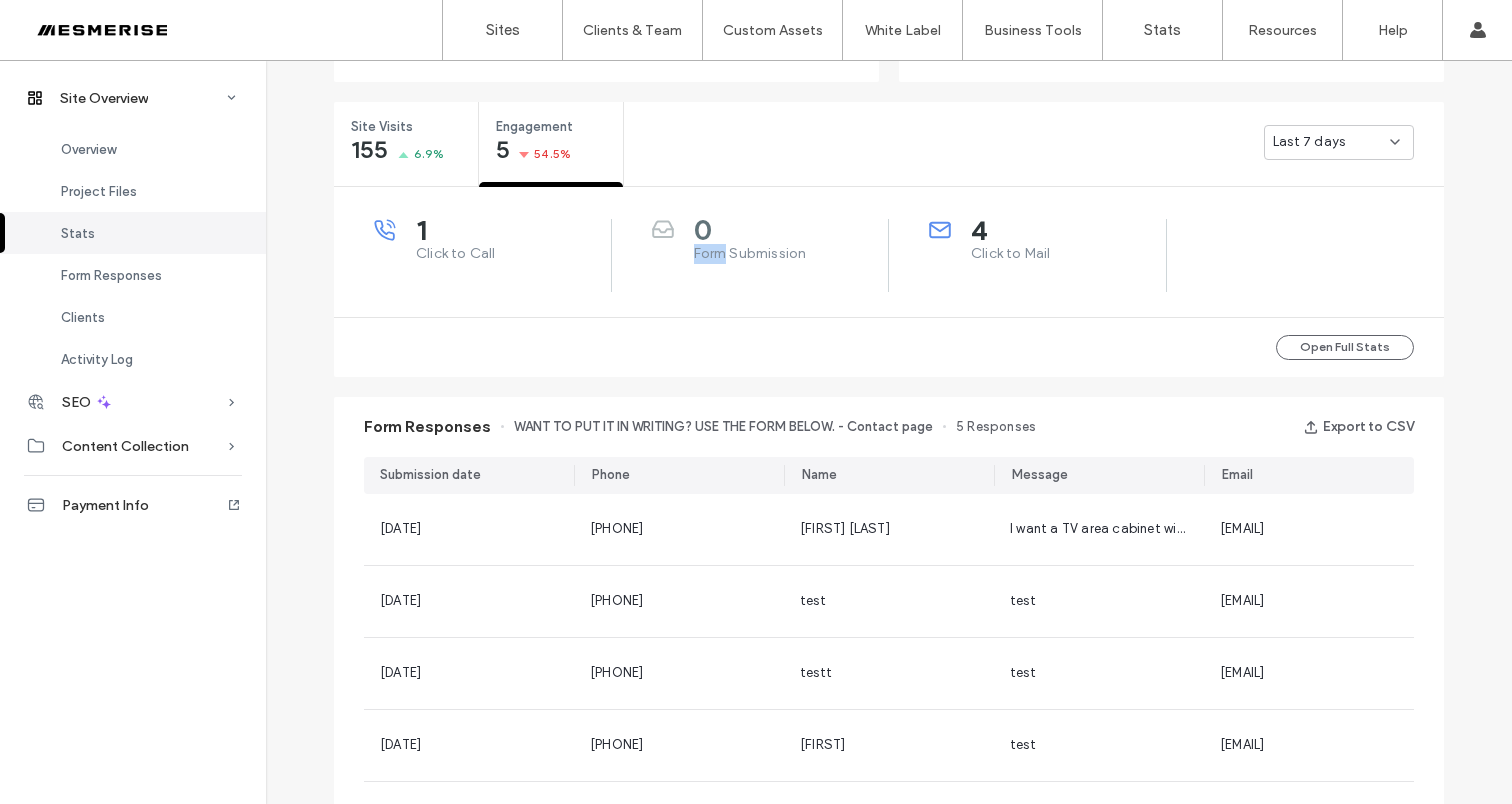 click on "Form Submission" at bounding box center (791, 254) 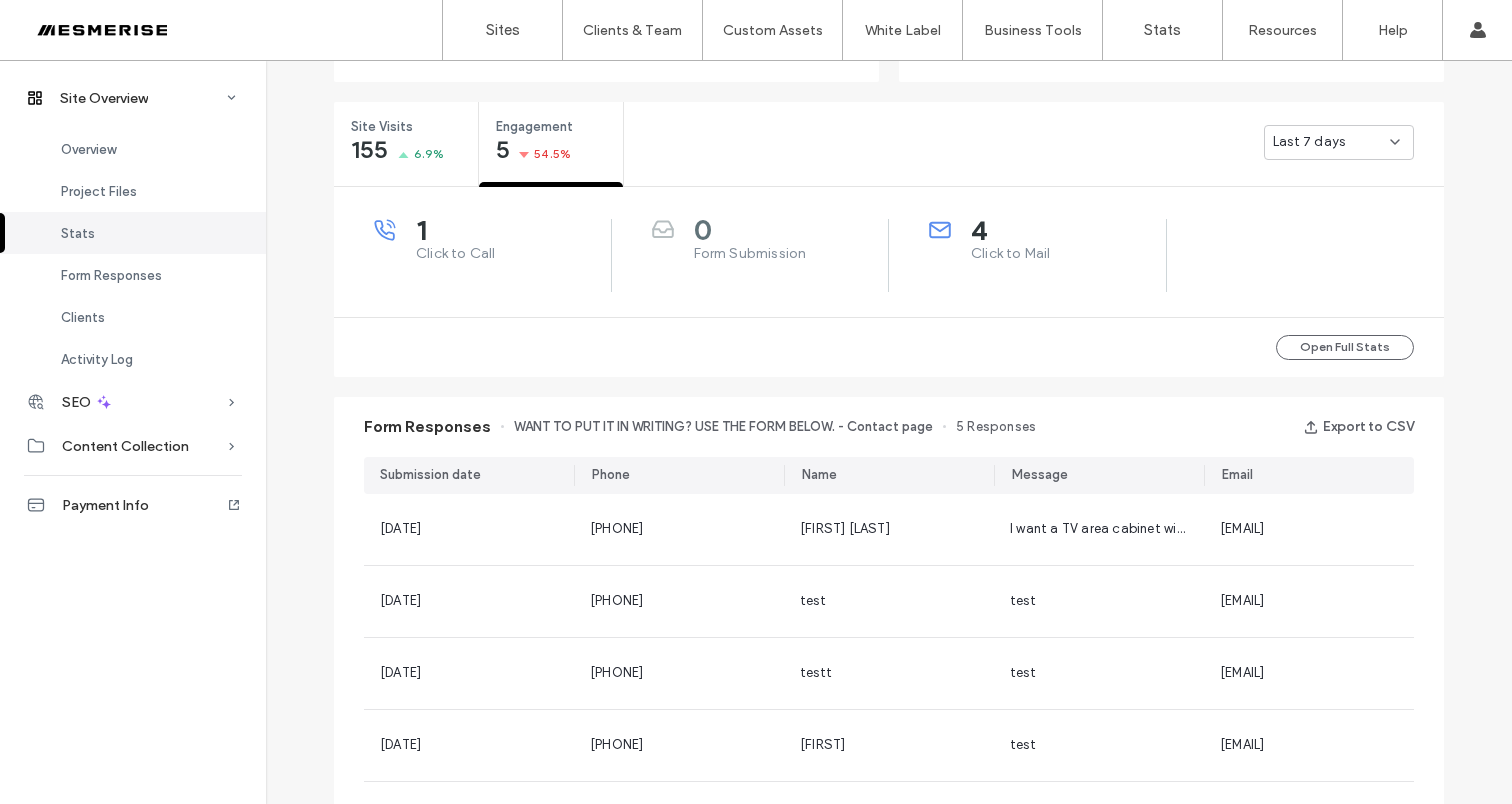 click on "Click to Mail" at bounding box center [1068, 254] 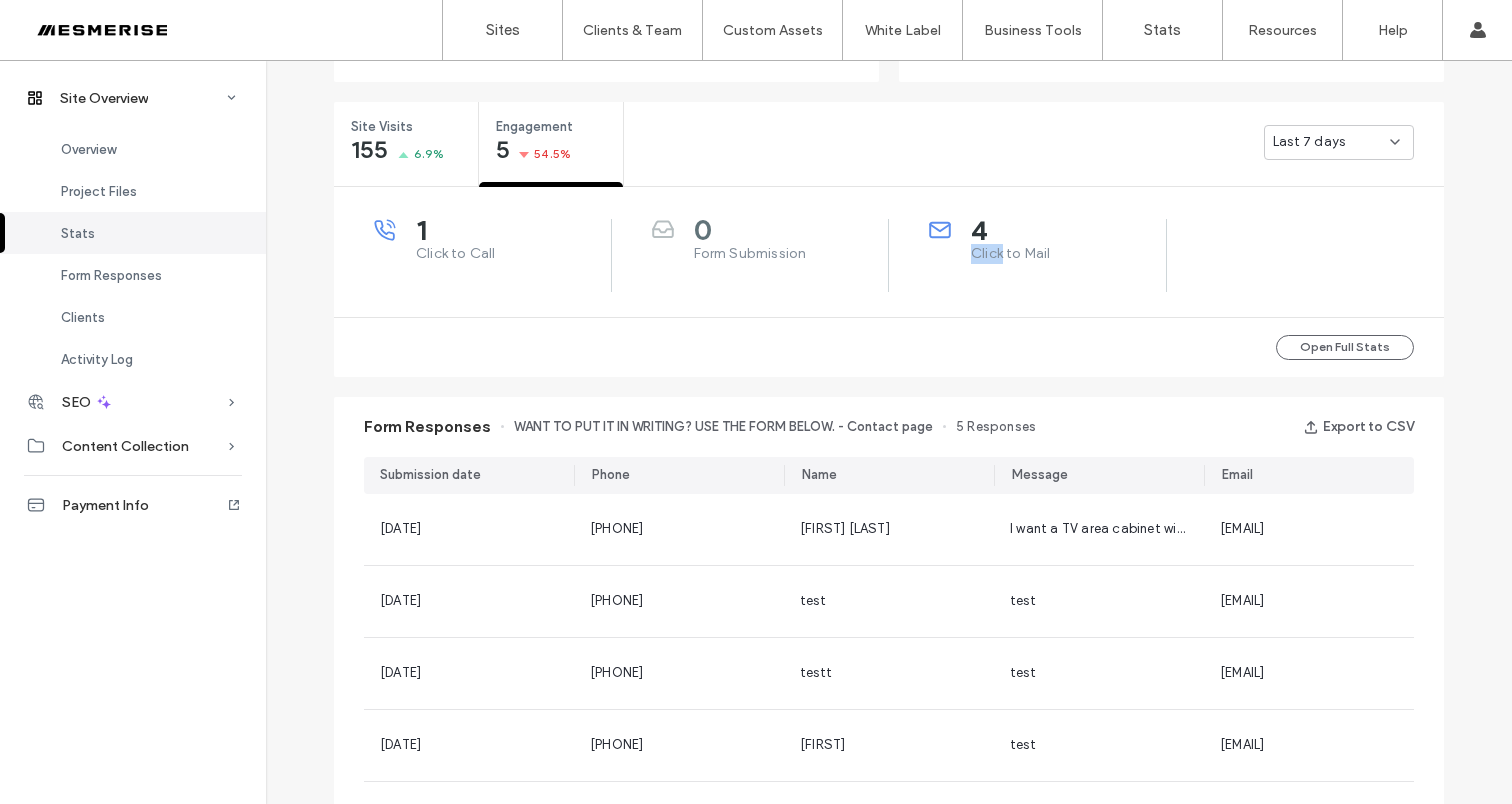 click on "Click to Mail" at bounding box center (1068, 254) 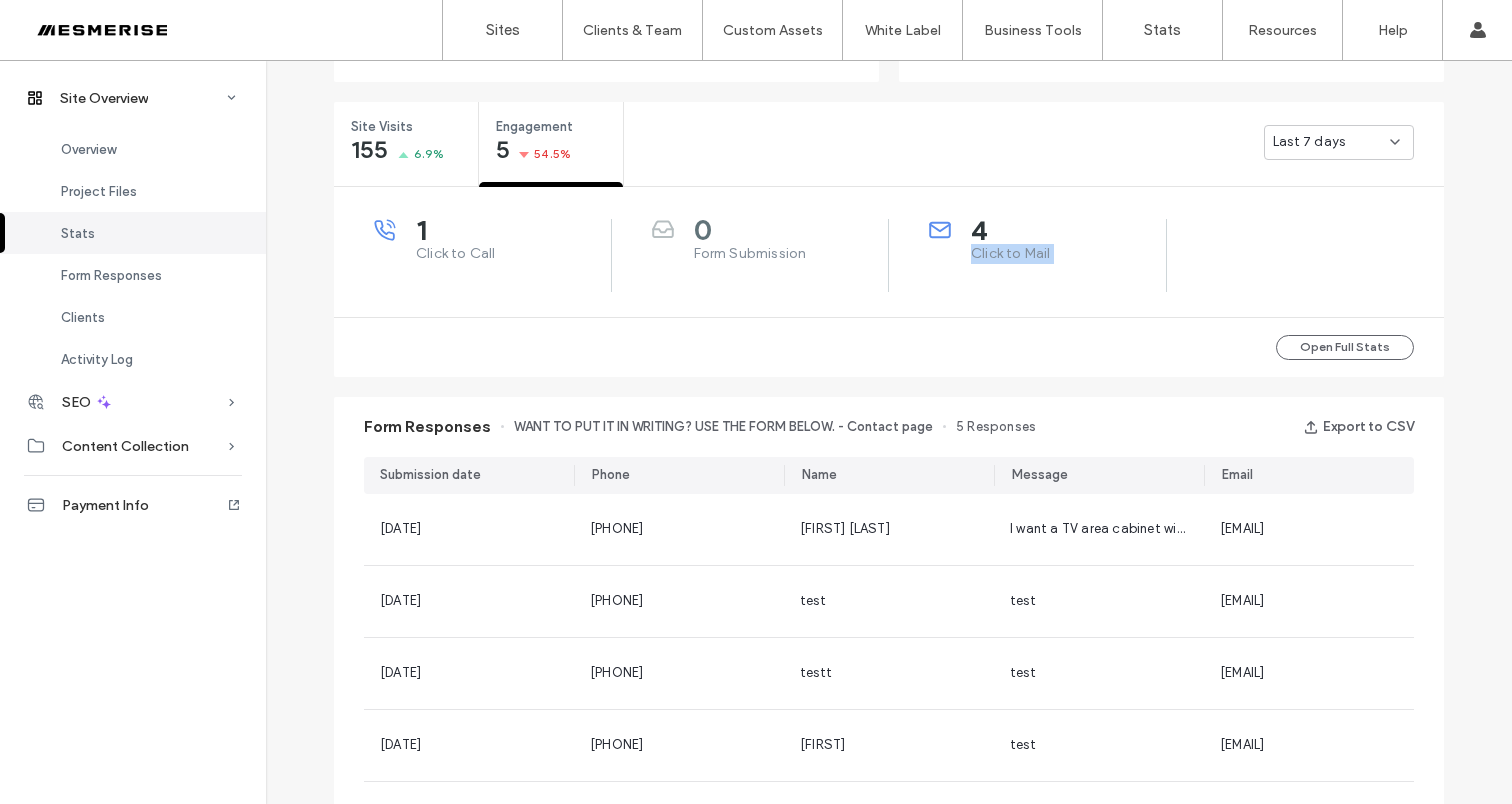 click on "Click to Mail" at bounding box center [1068, 254] 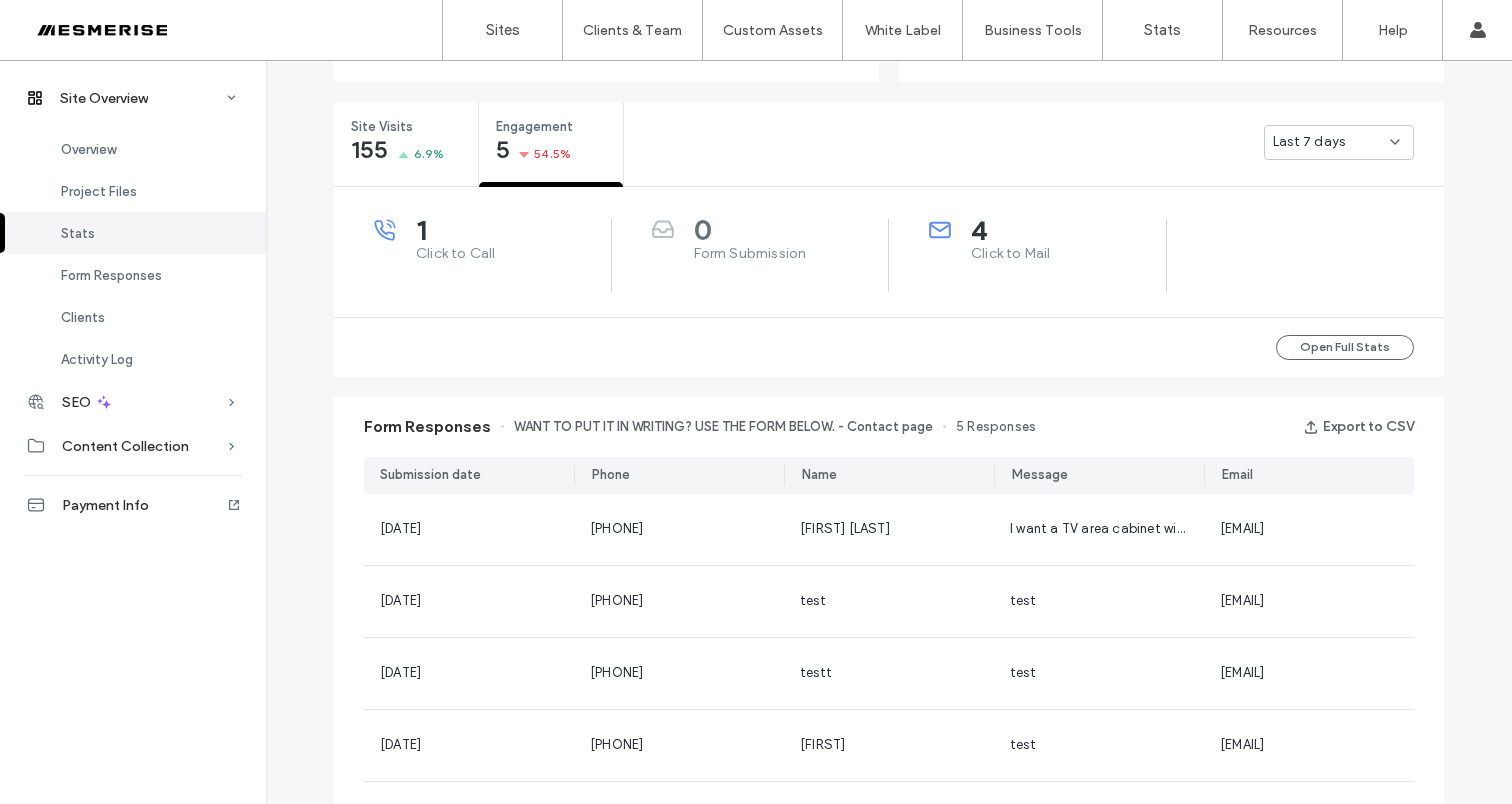 click on "Click to Mail" at bounding box center (1068, 254) 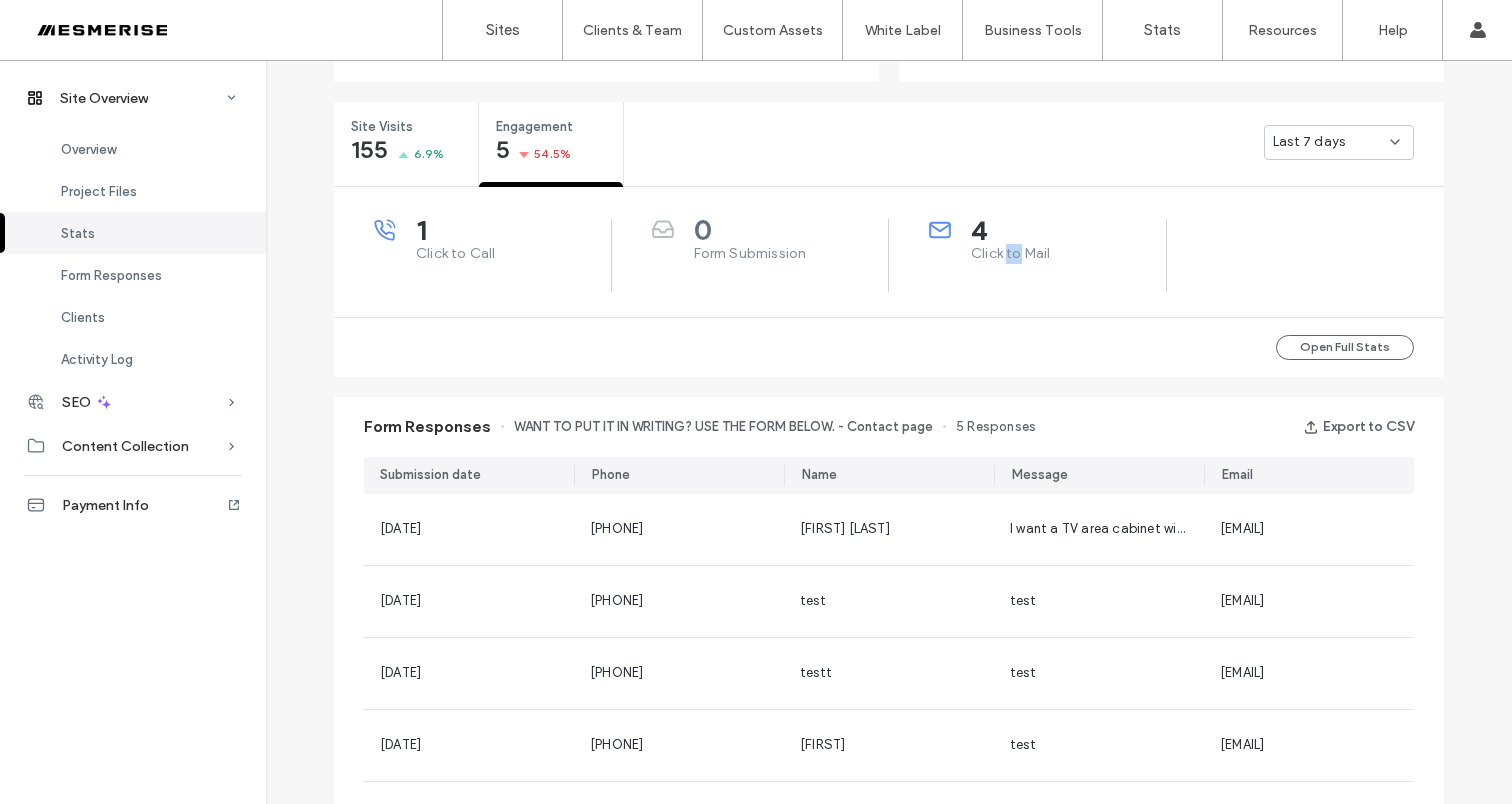 click on "Click to Mail" at bounding box center [1068, 254] 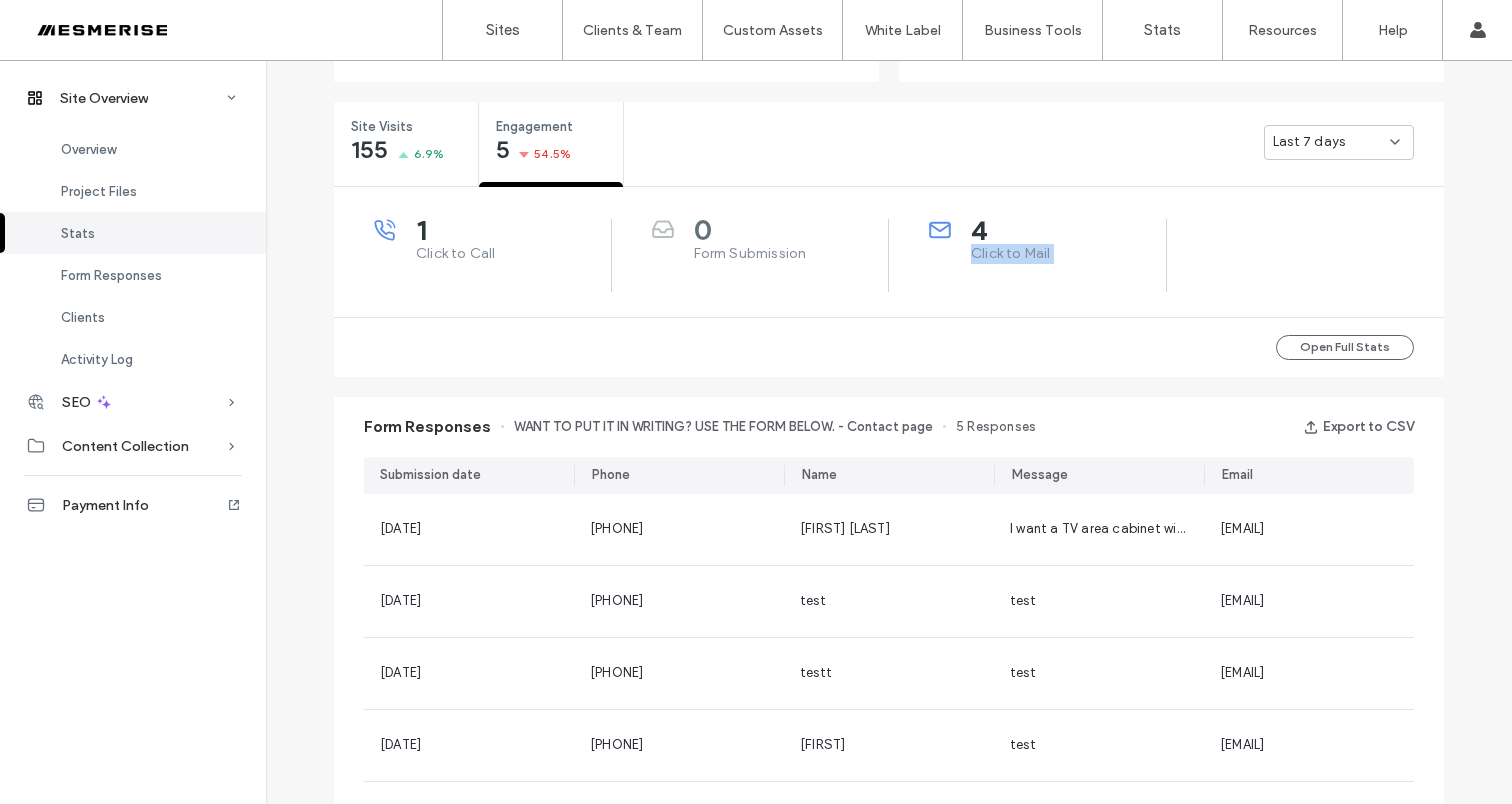 click on "Click to Mail" at bounding box center (1068, 254) 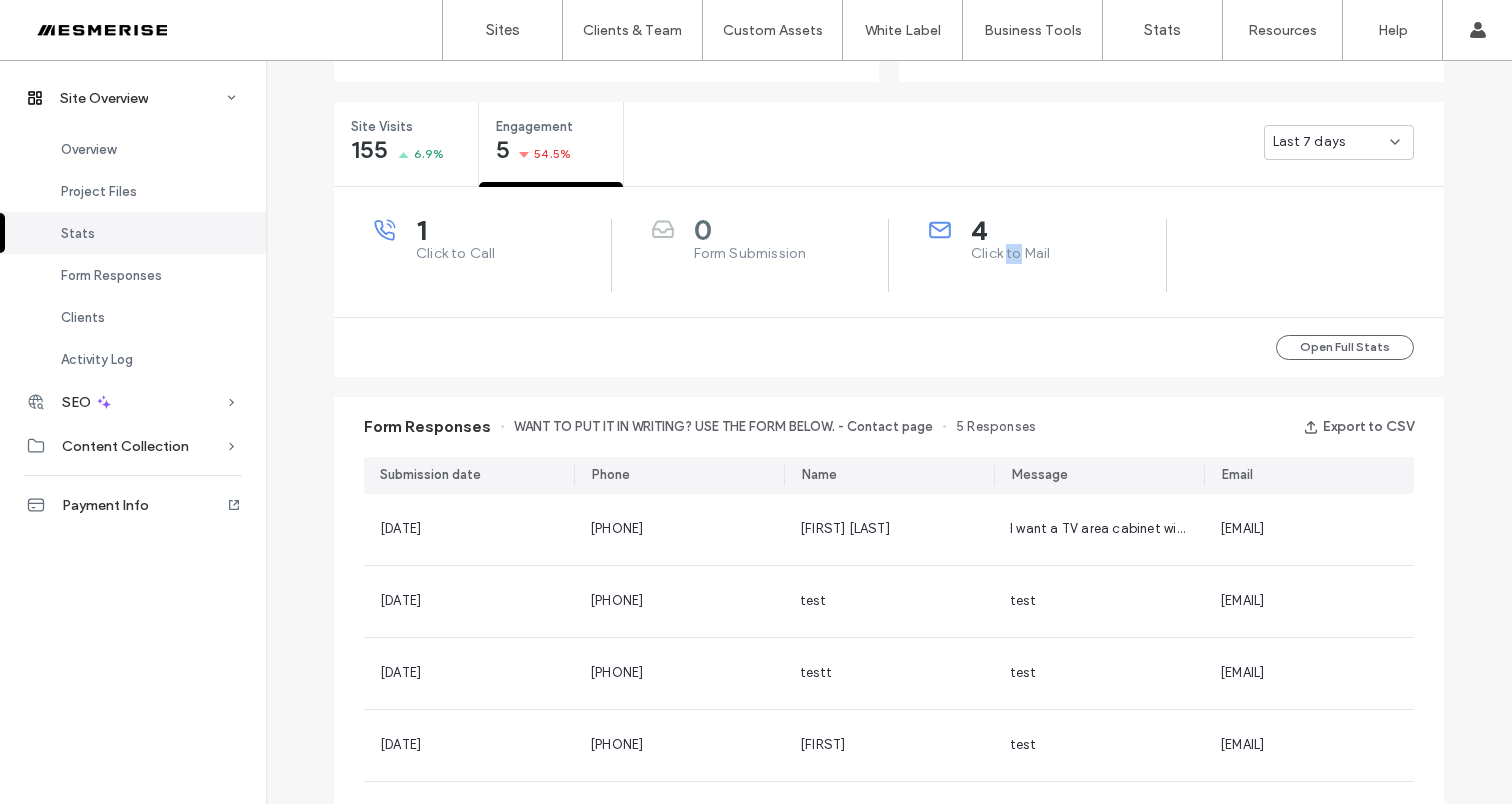 click on "Click to Mail" at bounding box center (1068, 254) 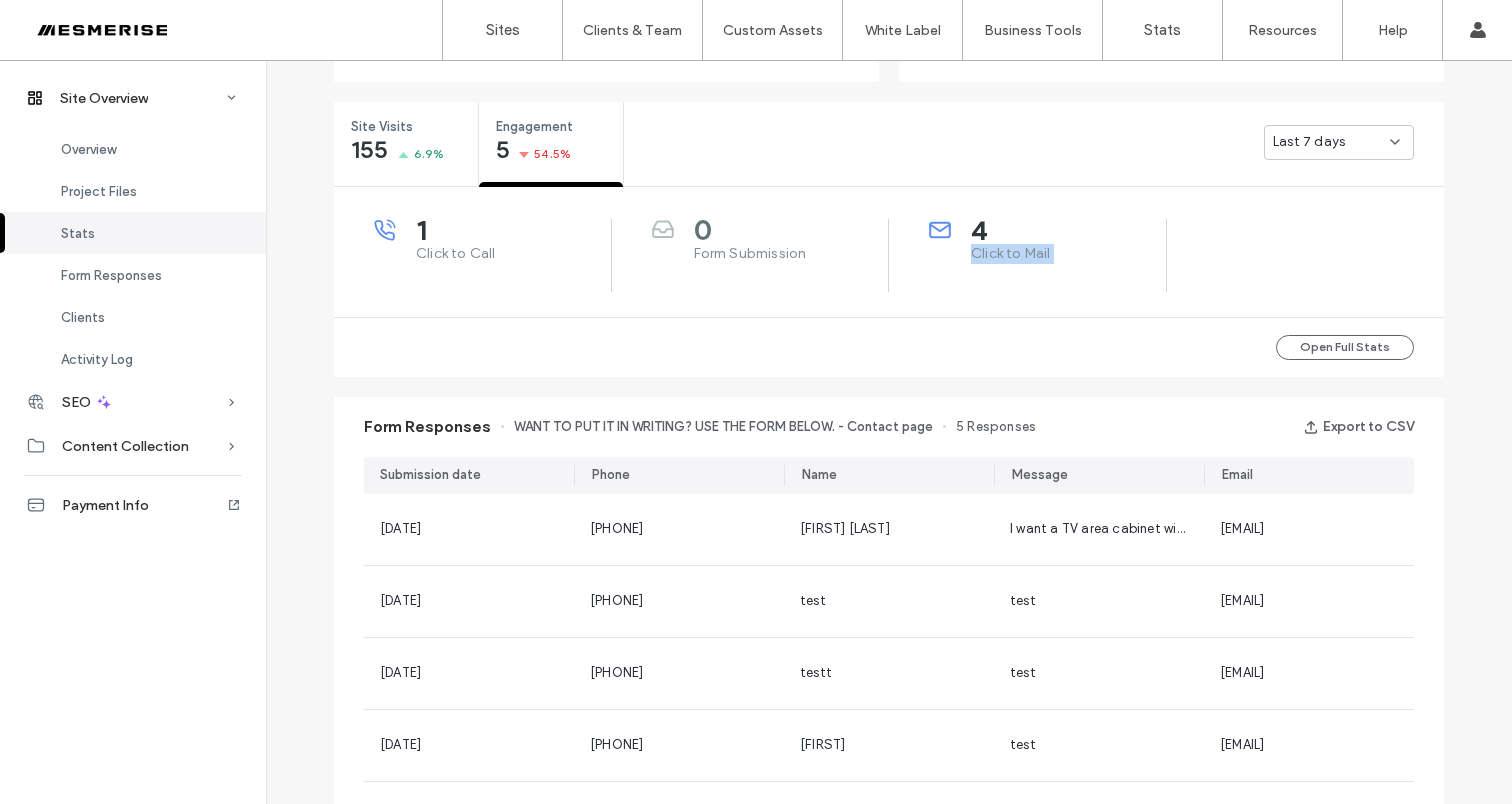 click on "Click to Mail" at bounding box center [1068, 254] 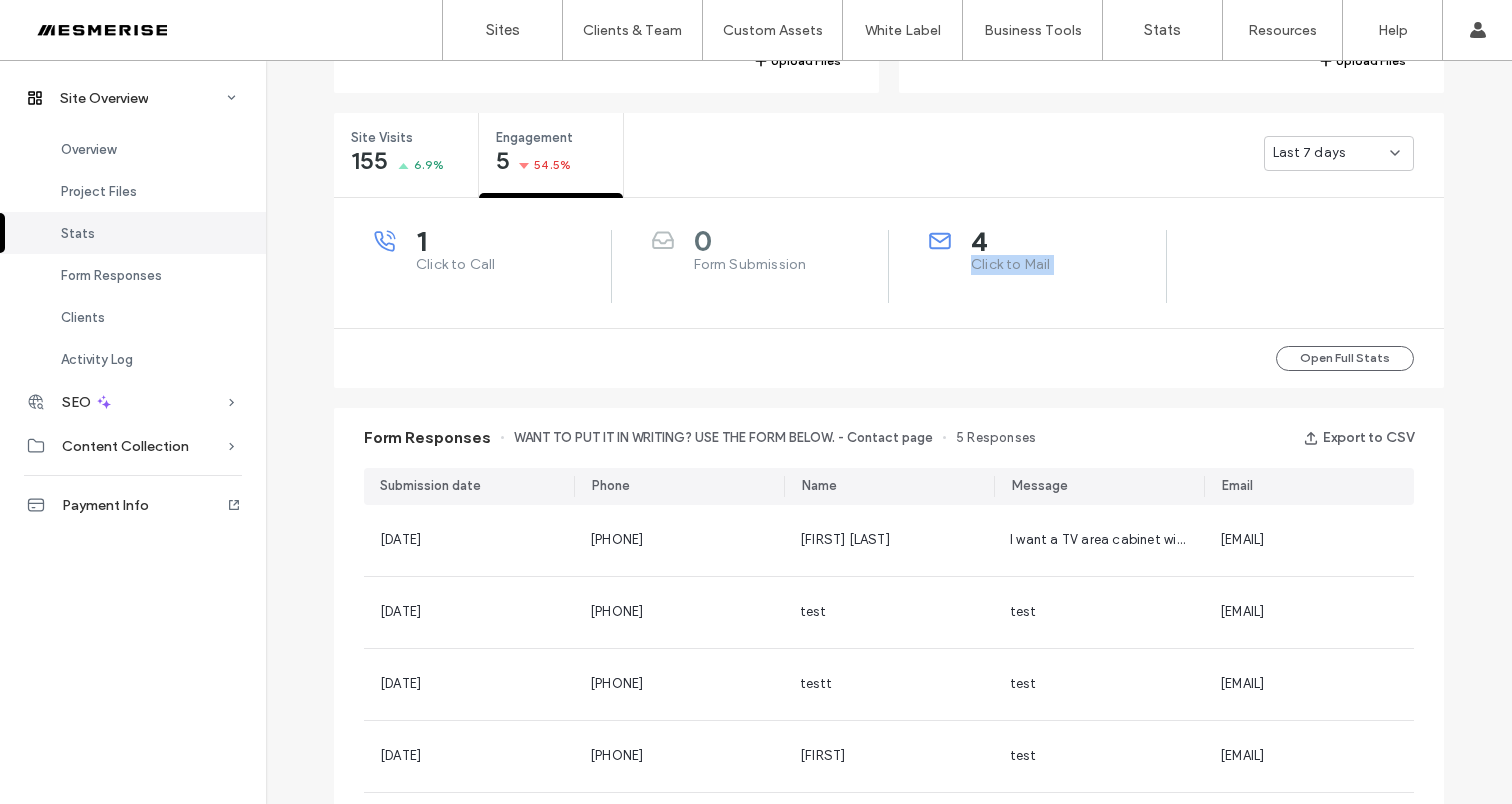 scroll, scrollTop: 324, scrollLeft: 0, axis: vertical 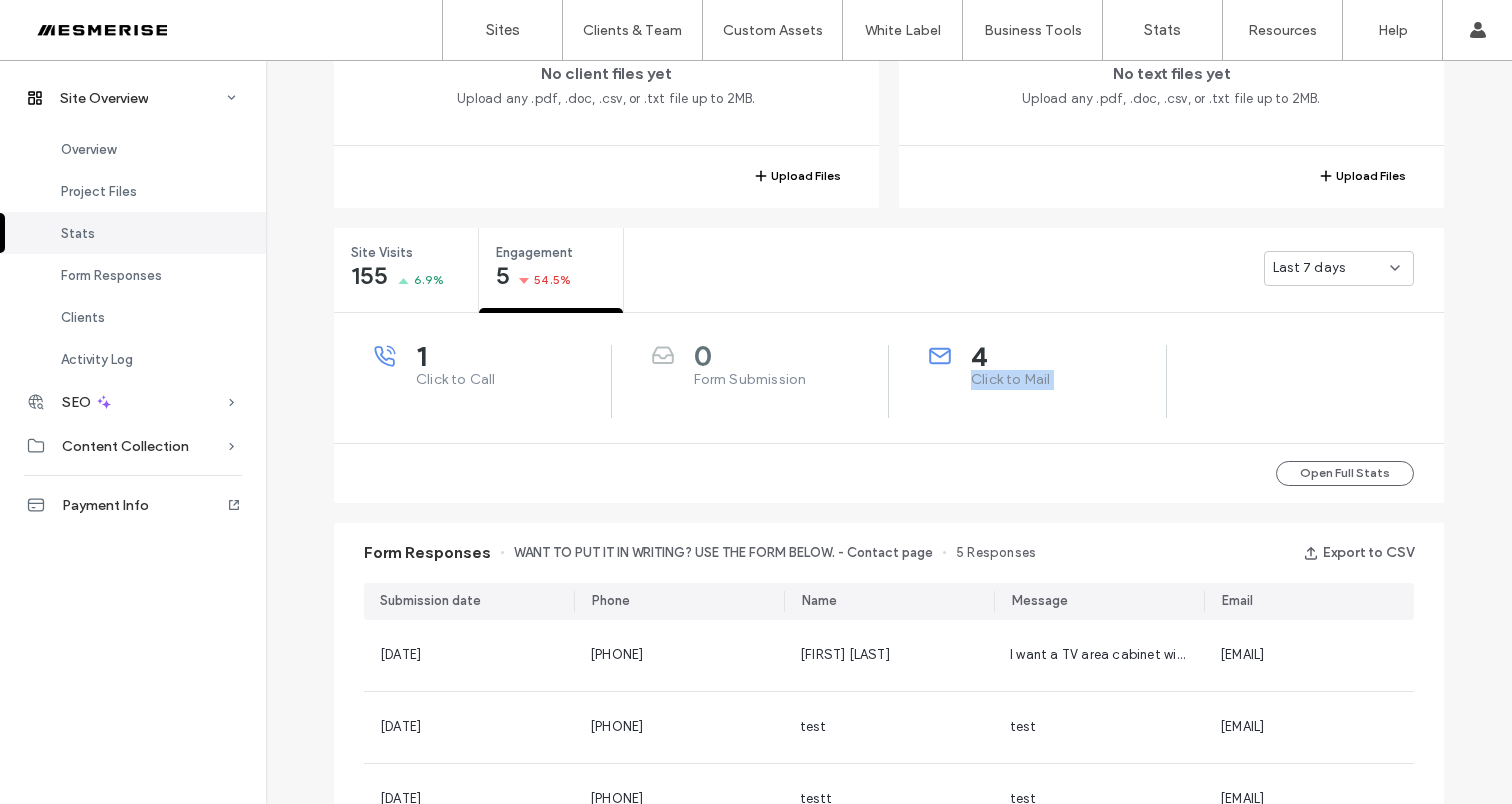 click on "Last 7 days" at bounding box center (1034, 268) 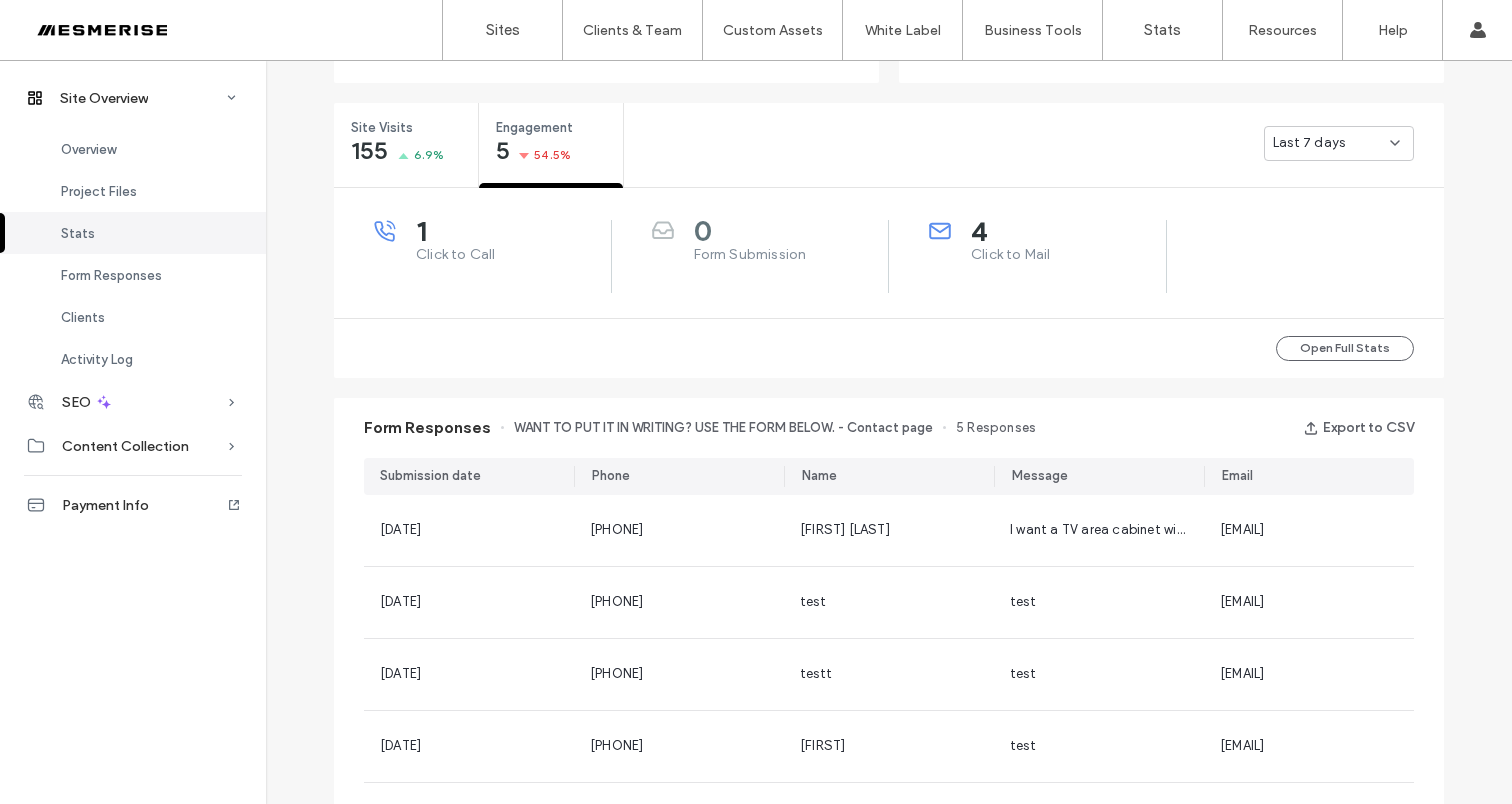 drag, startPoint x: 918, startPoint y: 314, endPoint x: 923, endPoint y: 304, distance: 11.18034 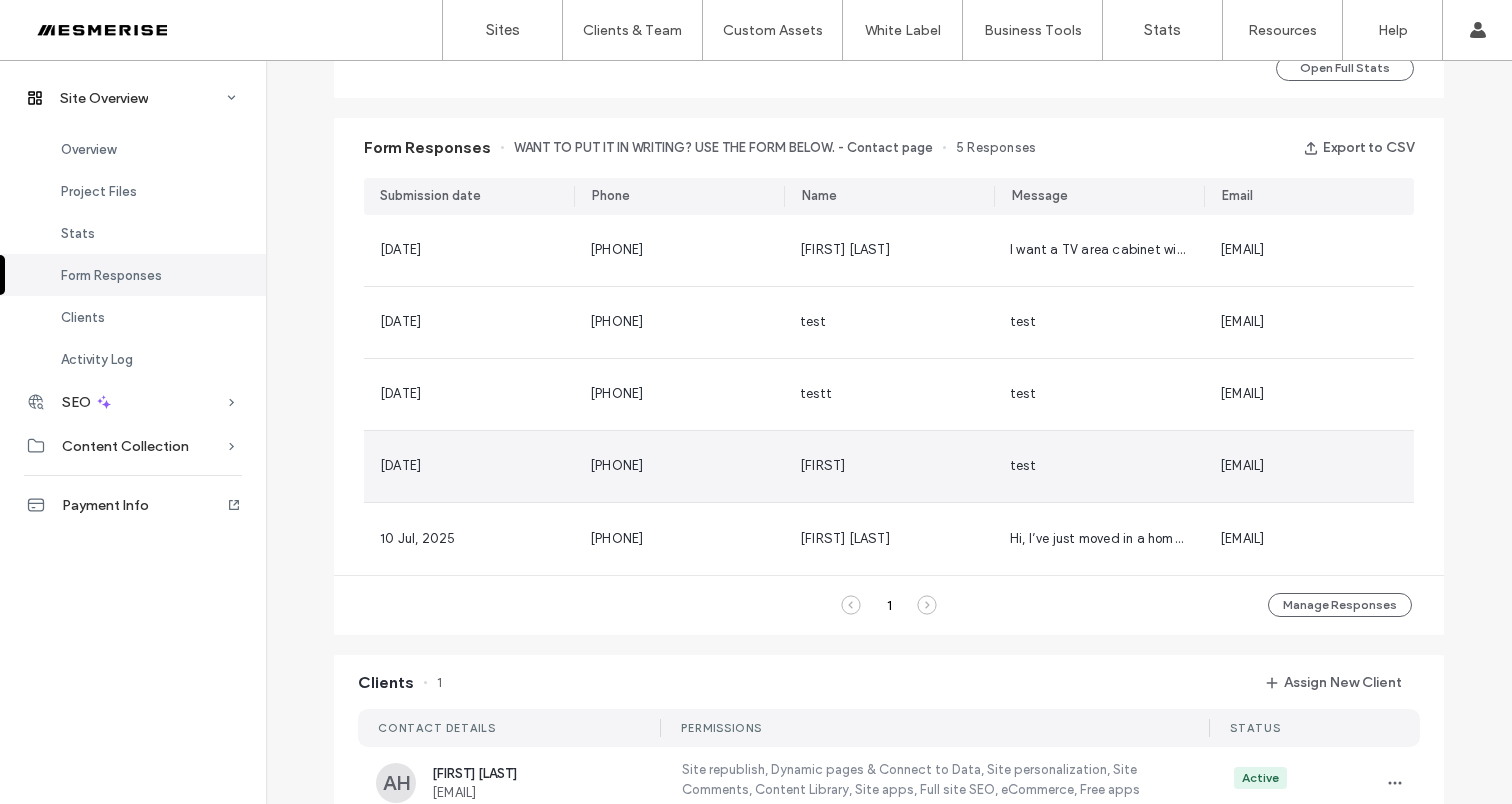 scroll, scrollTop: 1020, scrollLeft: 0, axis: vertical 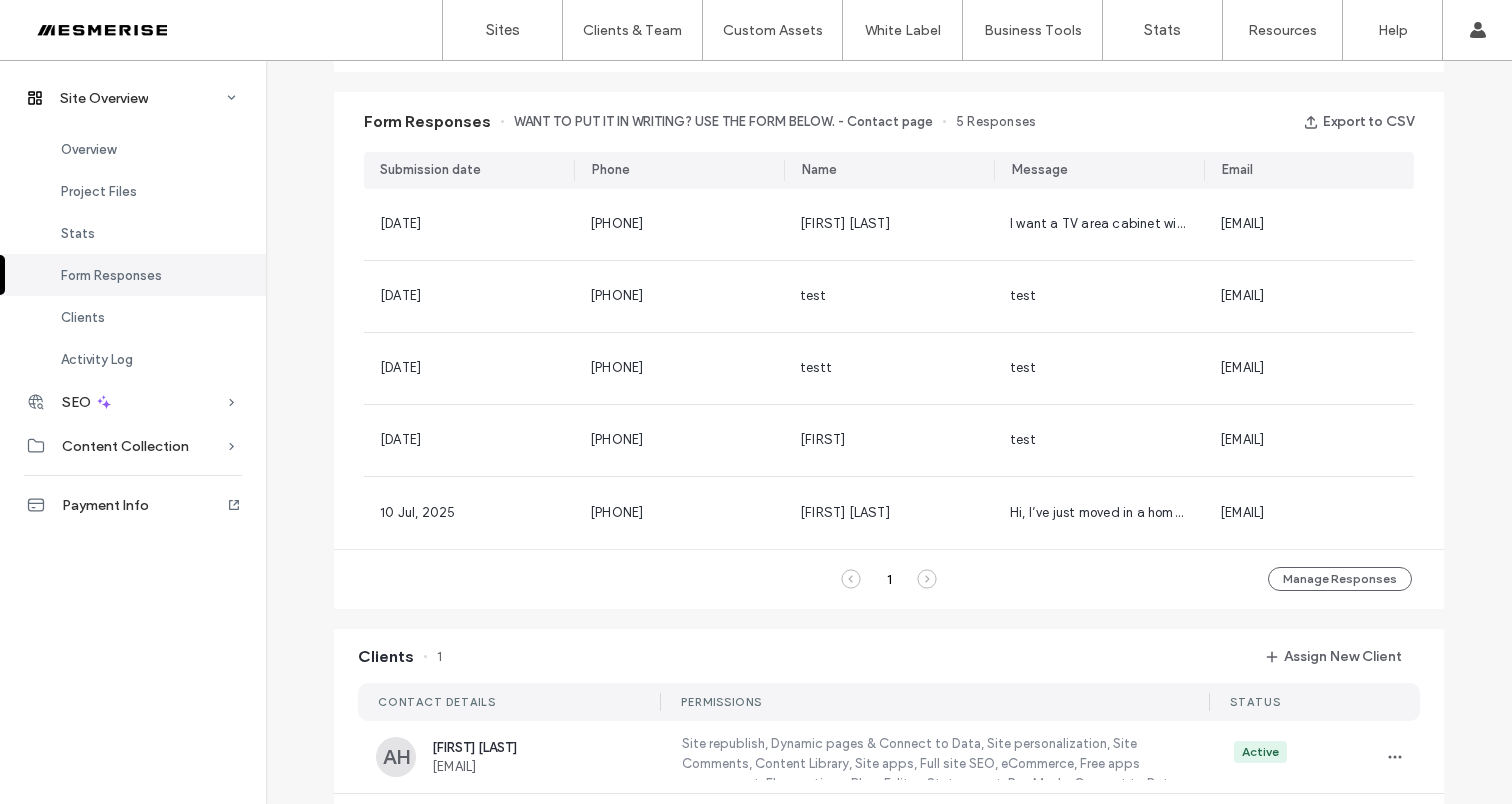 click 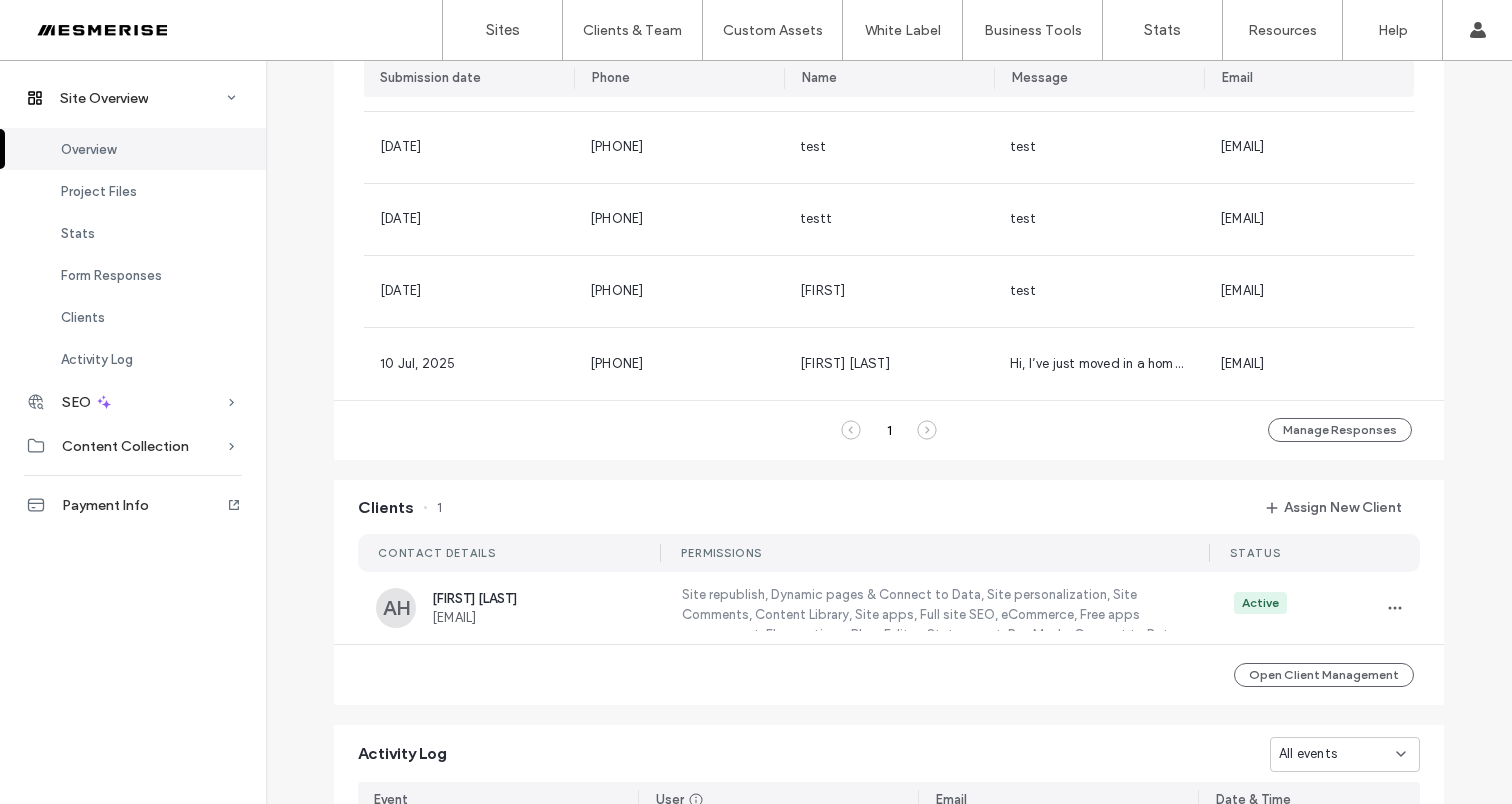scroll, scrollTop: 0, scrollLeft: 0, axis: both 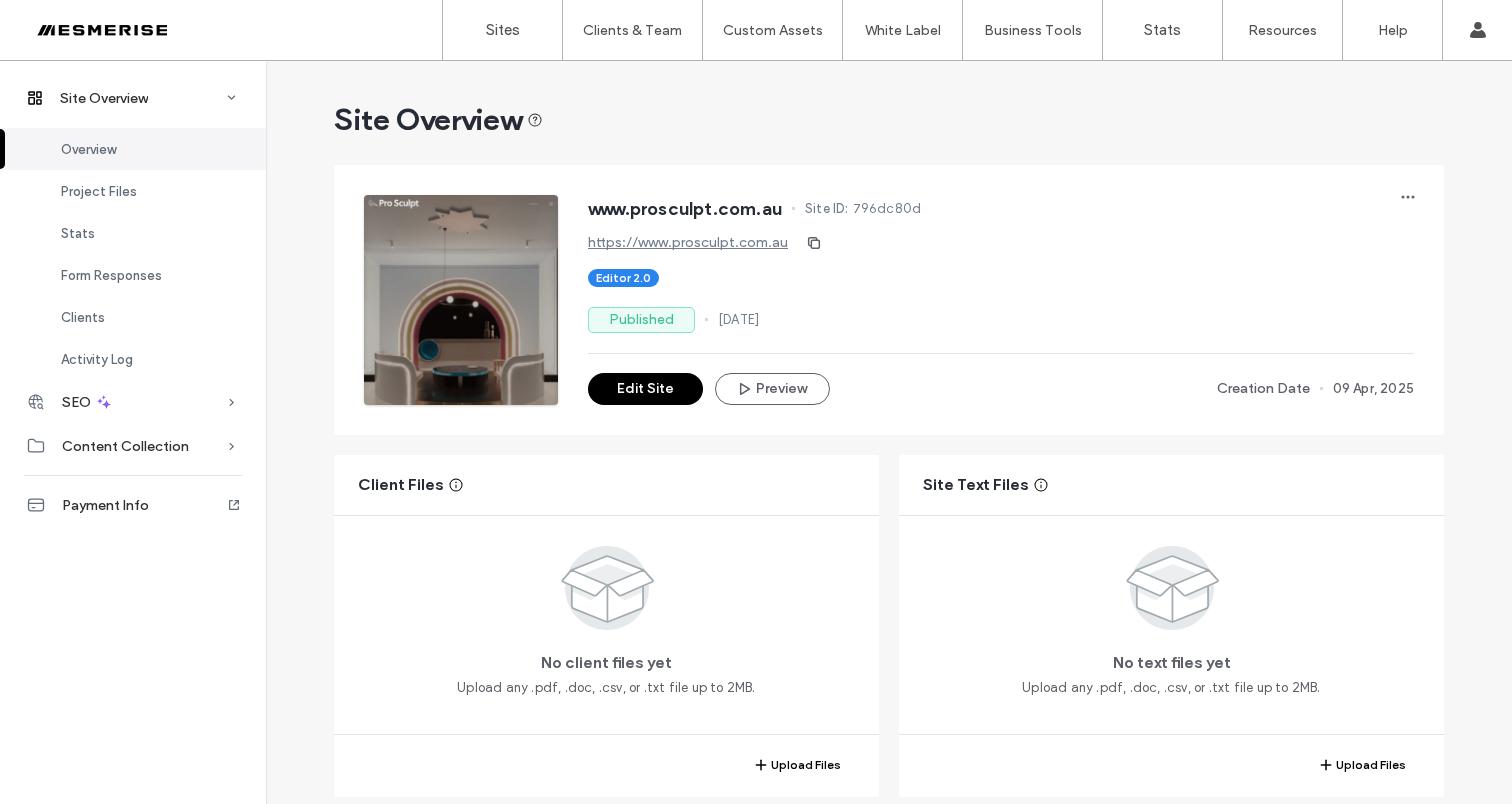 click on "Site ID:" at bounding box center [827, 209] 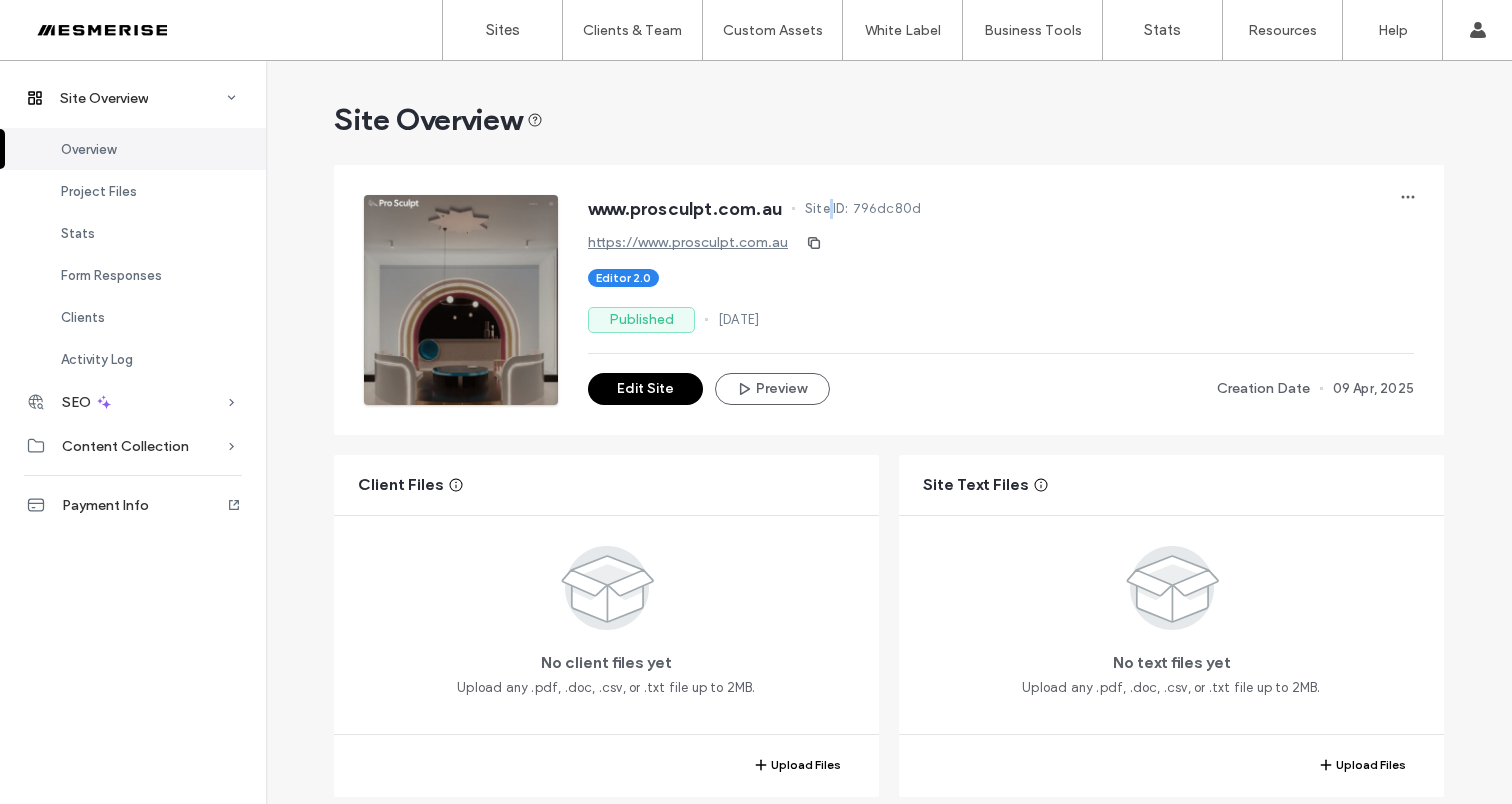 click on "Site ID:" at bounding box center [827, 209] 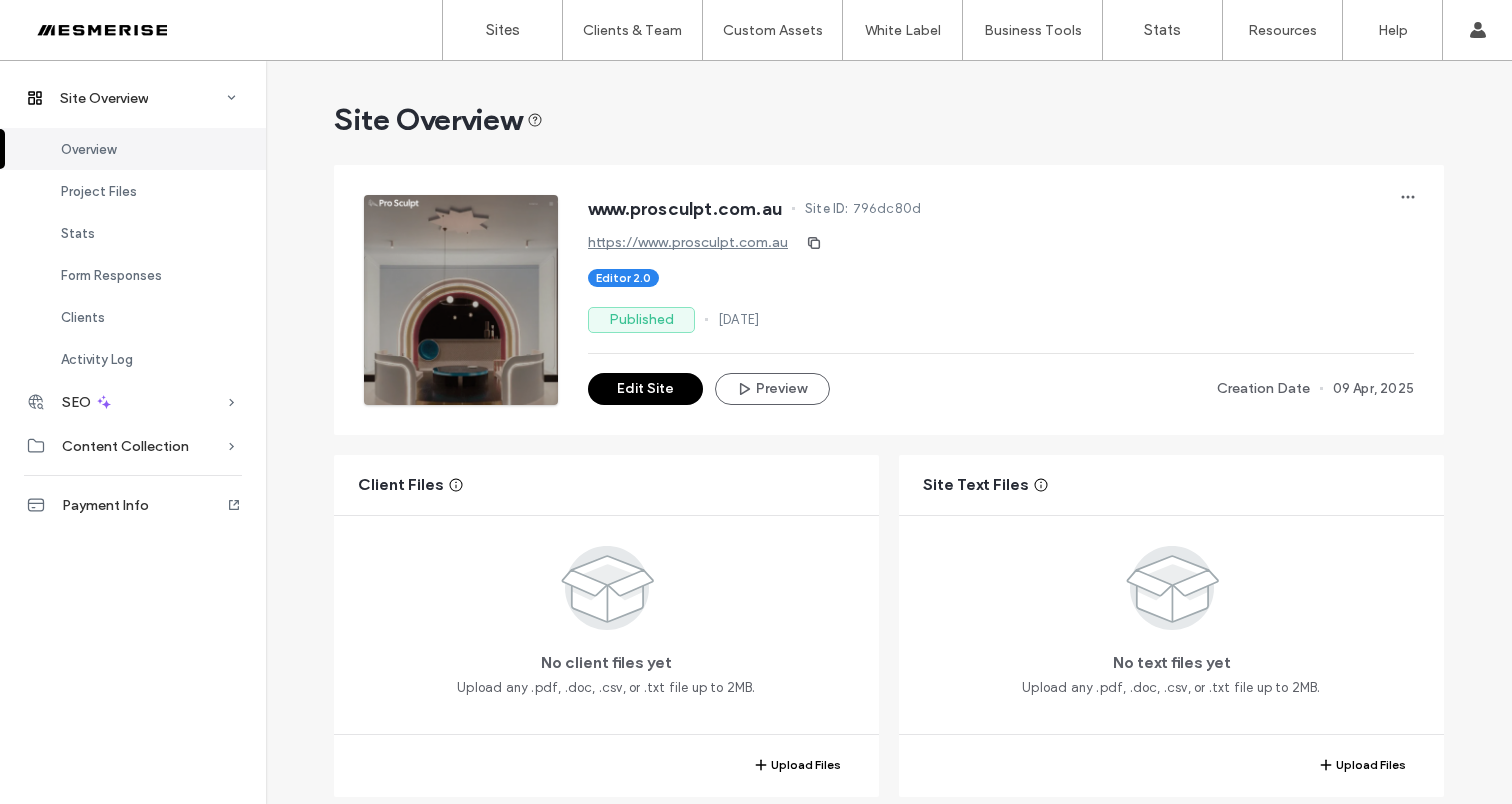 click on "796dc80d" at bounding box center [887, 209] 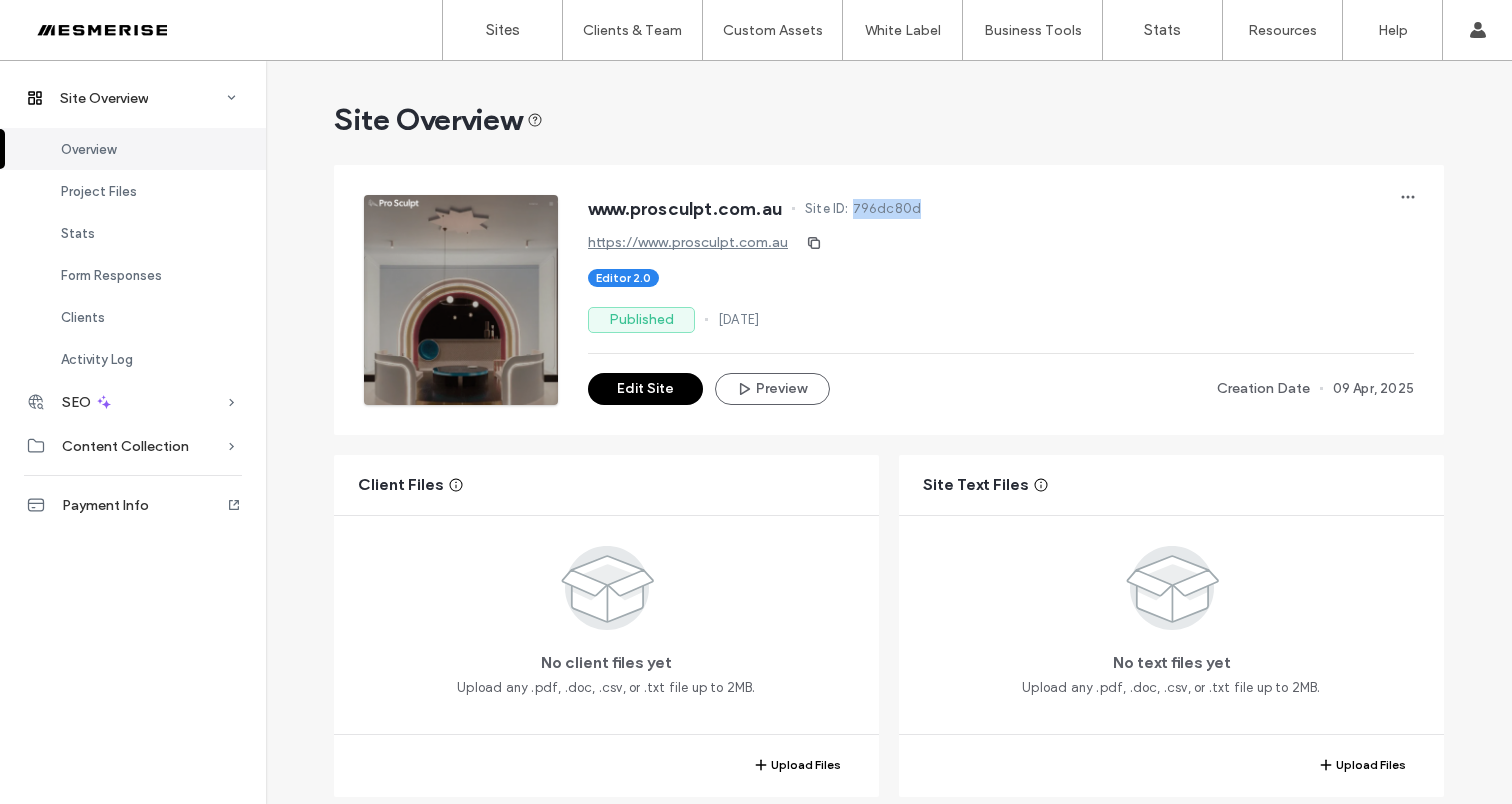 click on "796dc80d" at bounding box center (887, 209) 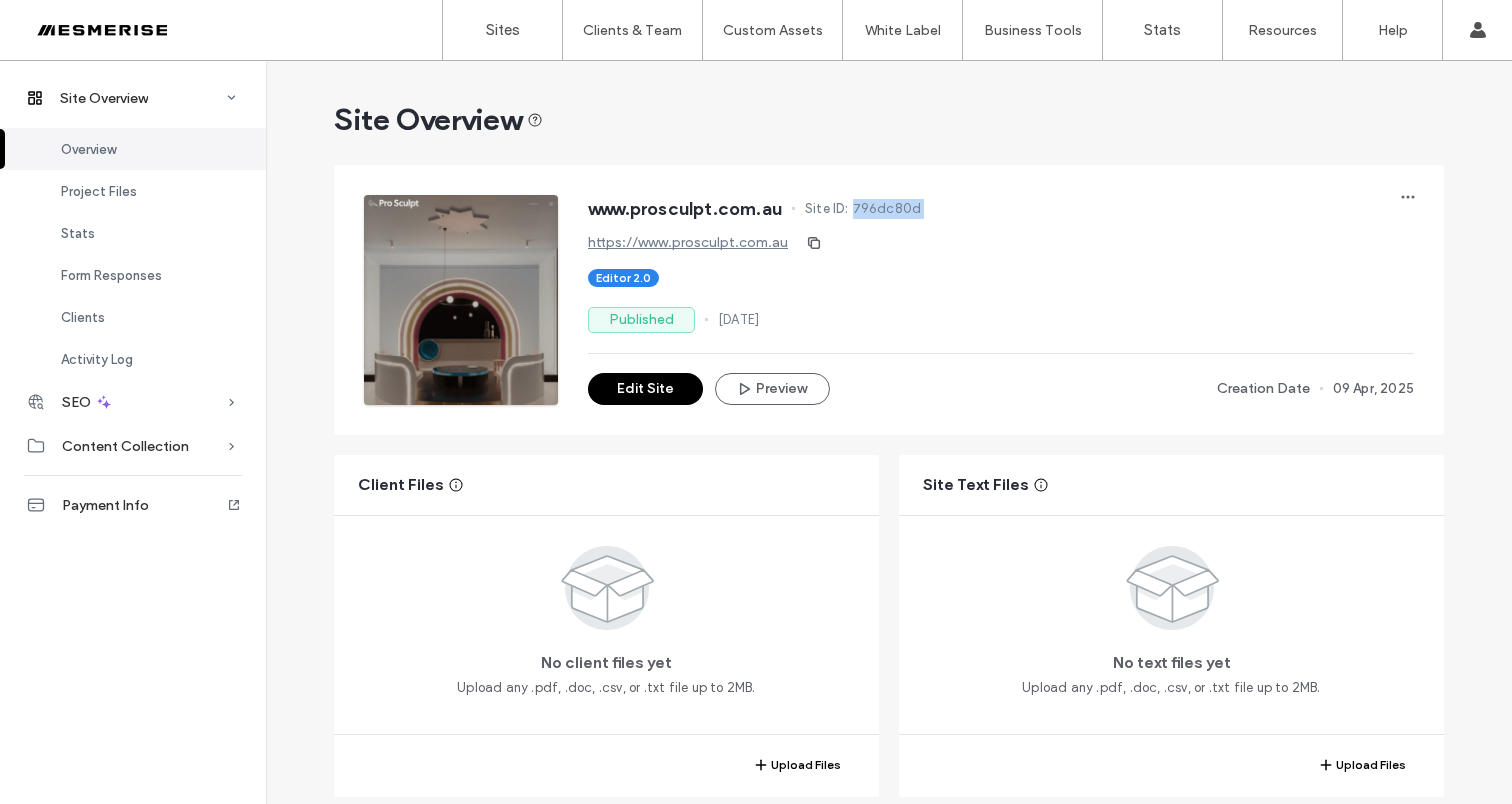 click on "796dc80d" at bounding box center [887, 209] 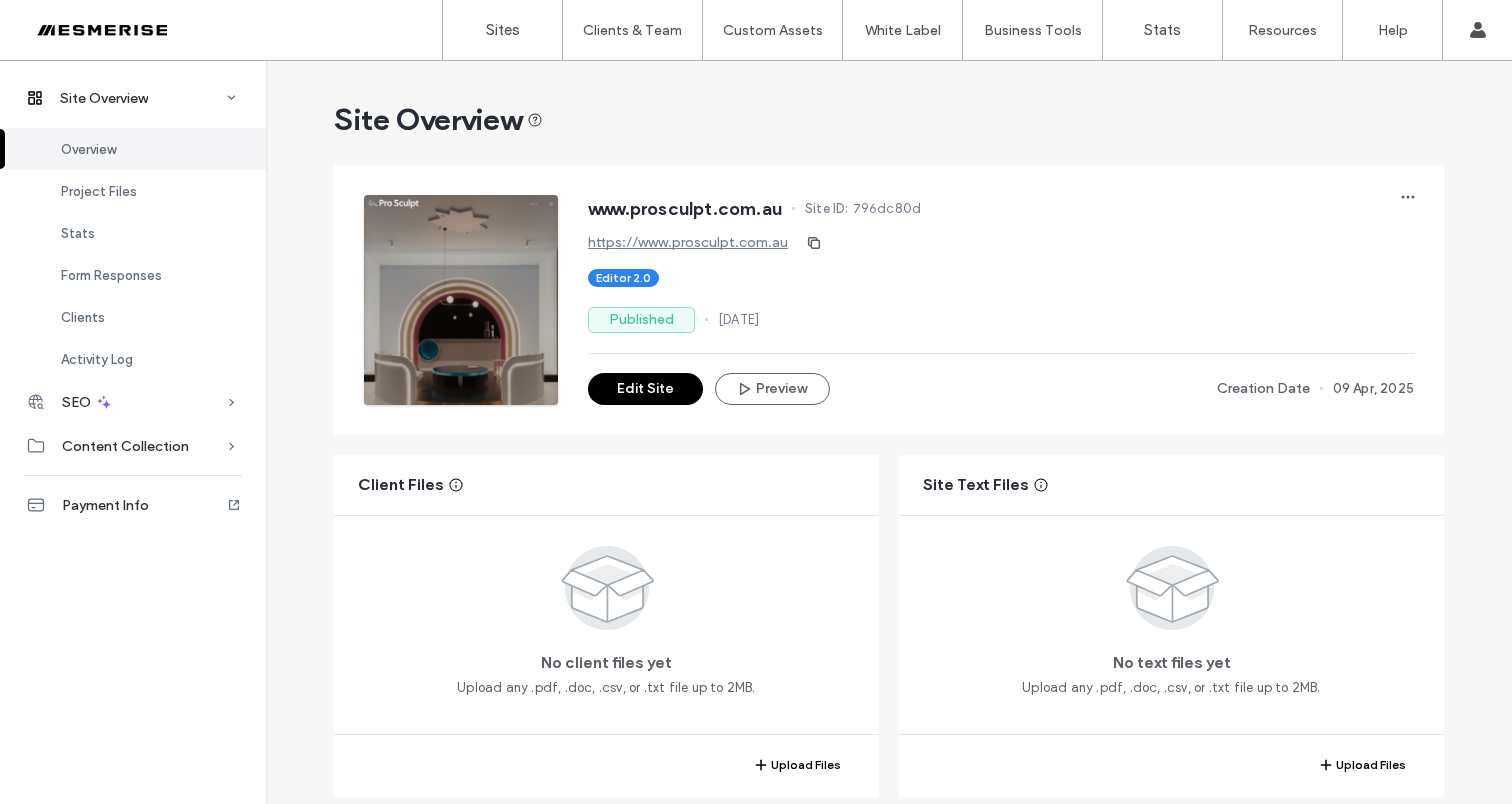 click on "796dc80d" at bounding box center (887, 209) 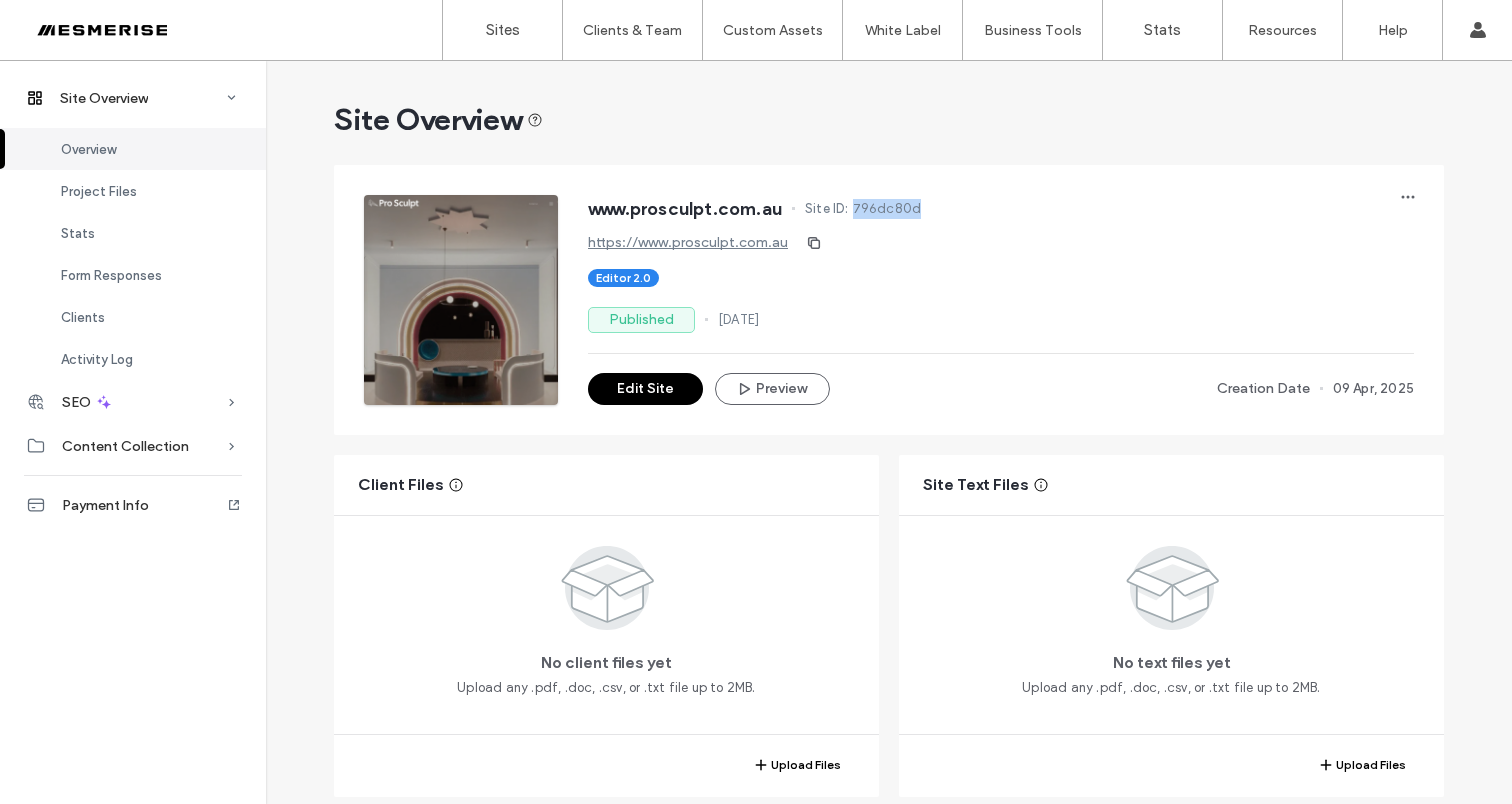 click on "796dc80d" at bounding box center (887, 209) 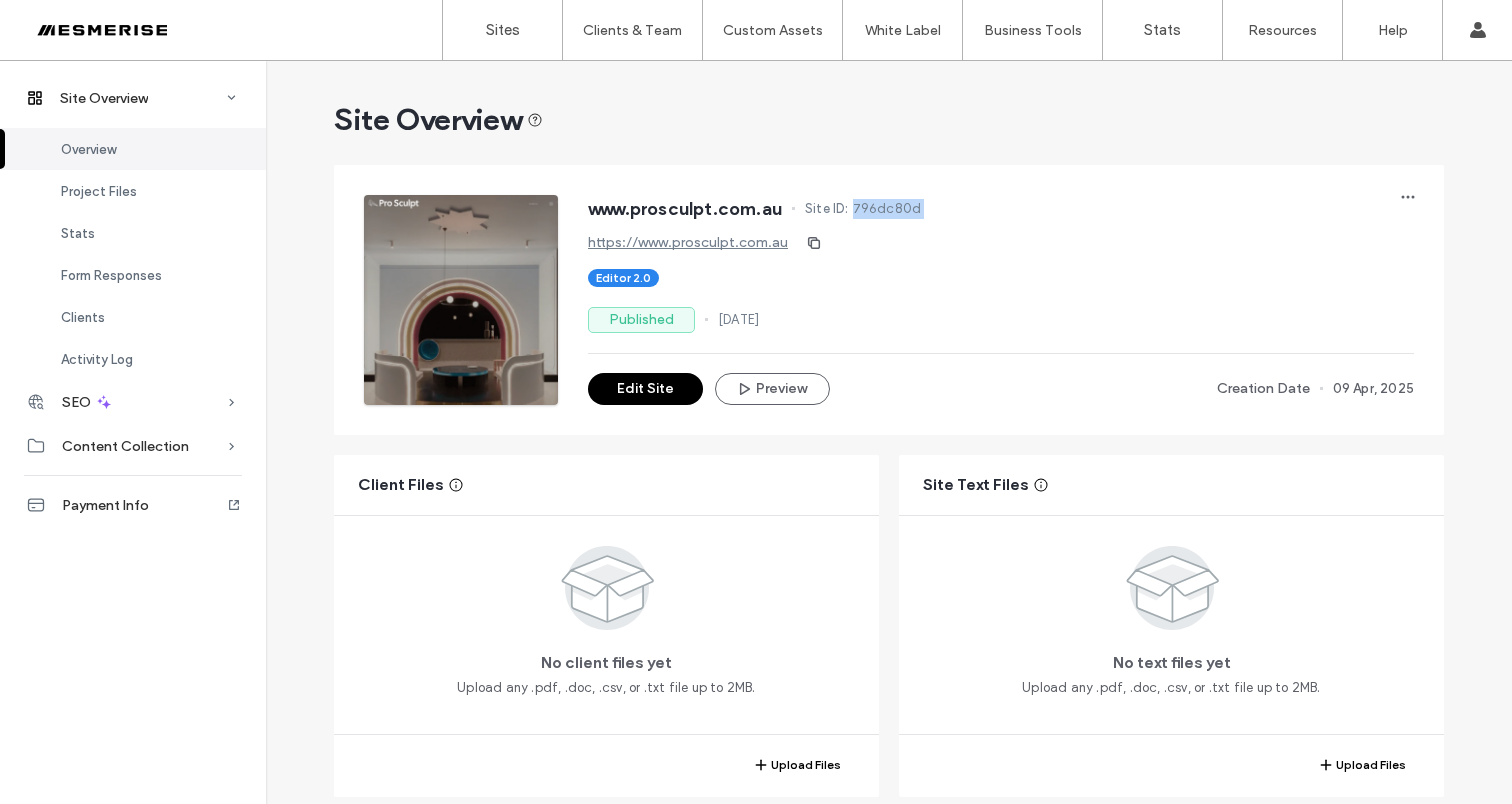 drag, startPoint x: 866, startPoint y: 214, endPoint x: 817, endPoint y: 217, distance: 49.09175 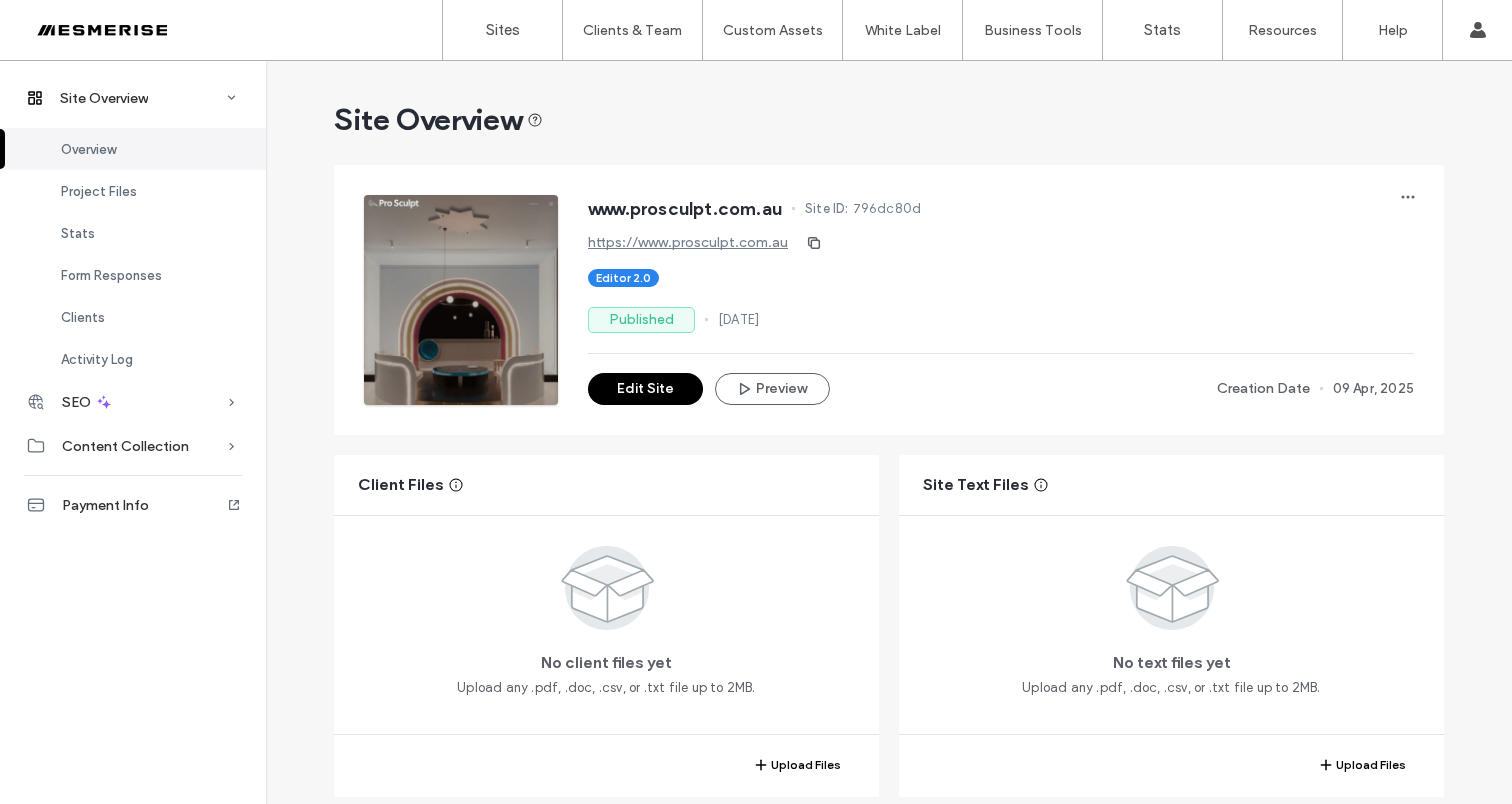 click on "Site ID:" at bounding box center [827, 209] 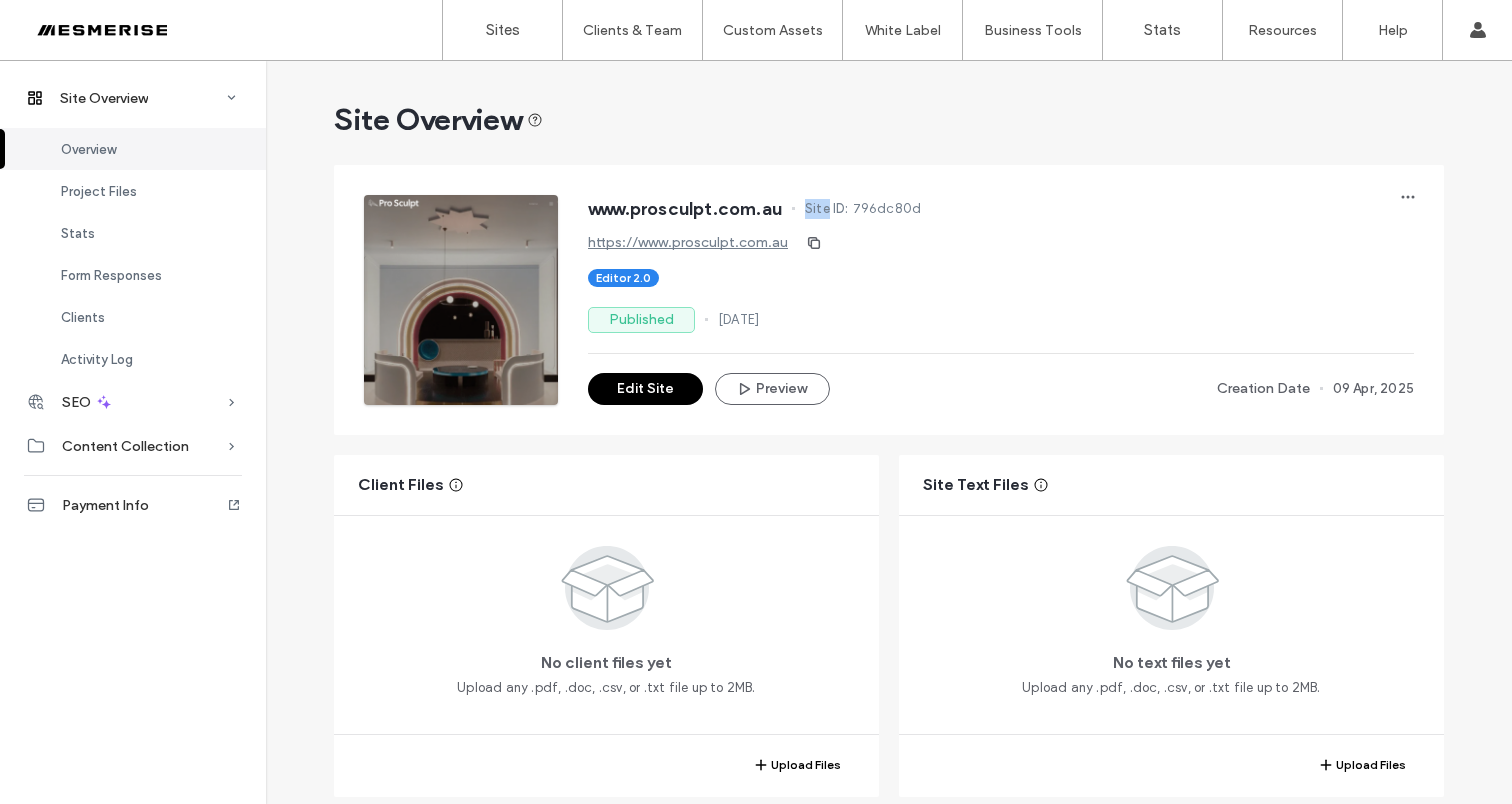 click on "Site ID:" at bounding box center (827, 209) 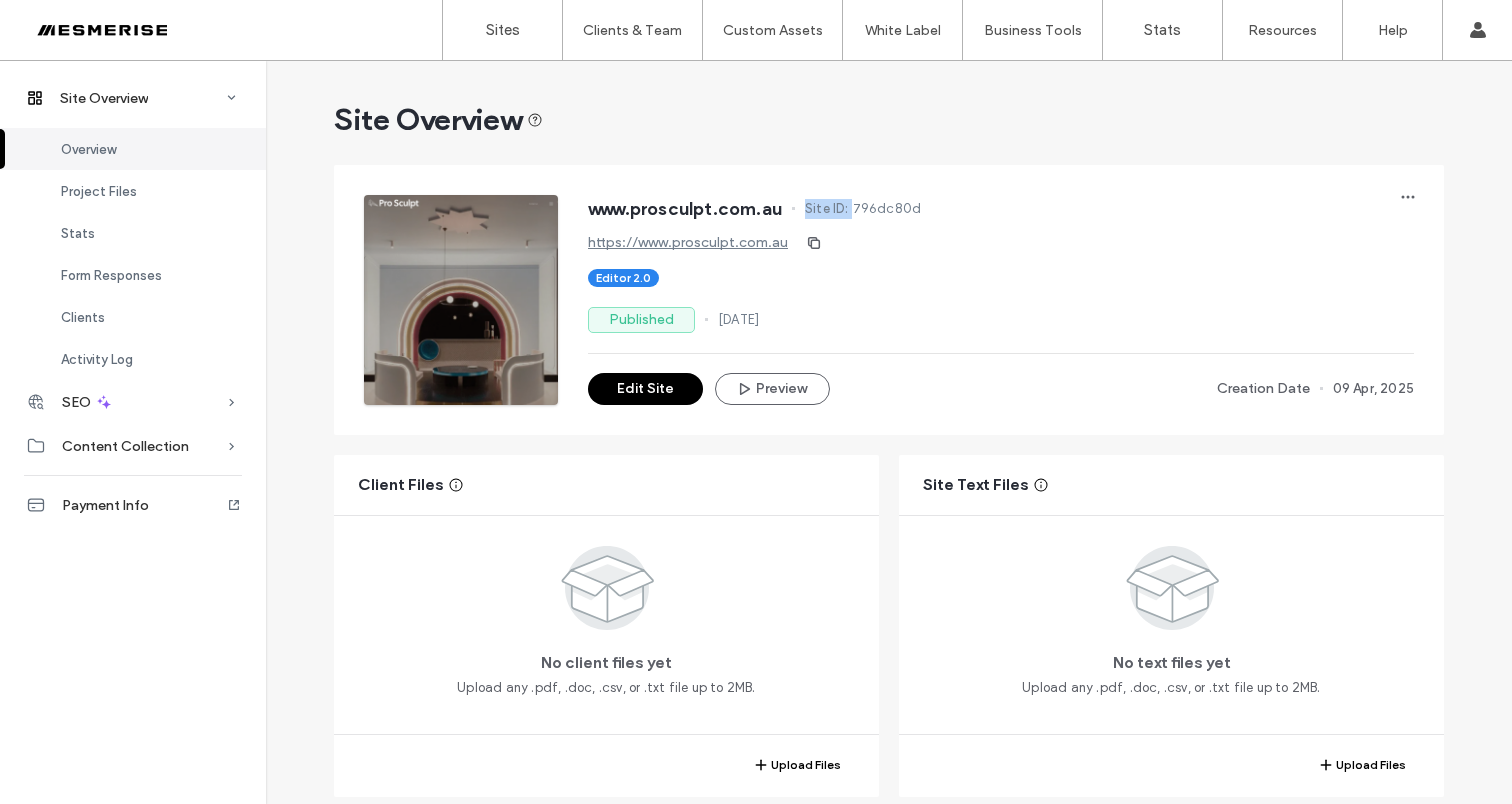 click on "Site ID:" at bounding box center [827, 209] 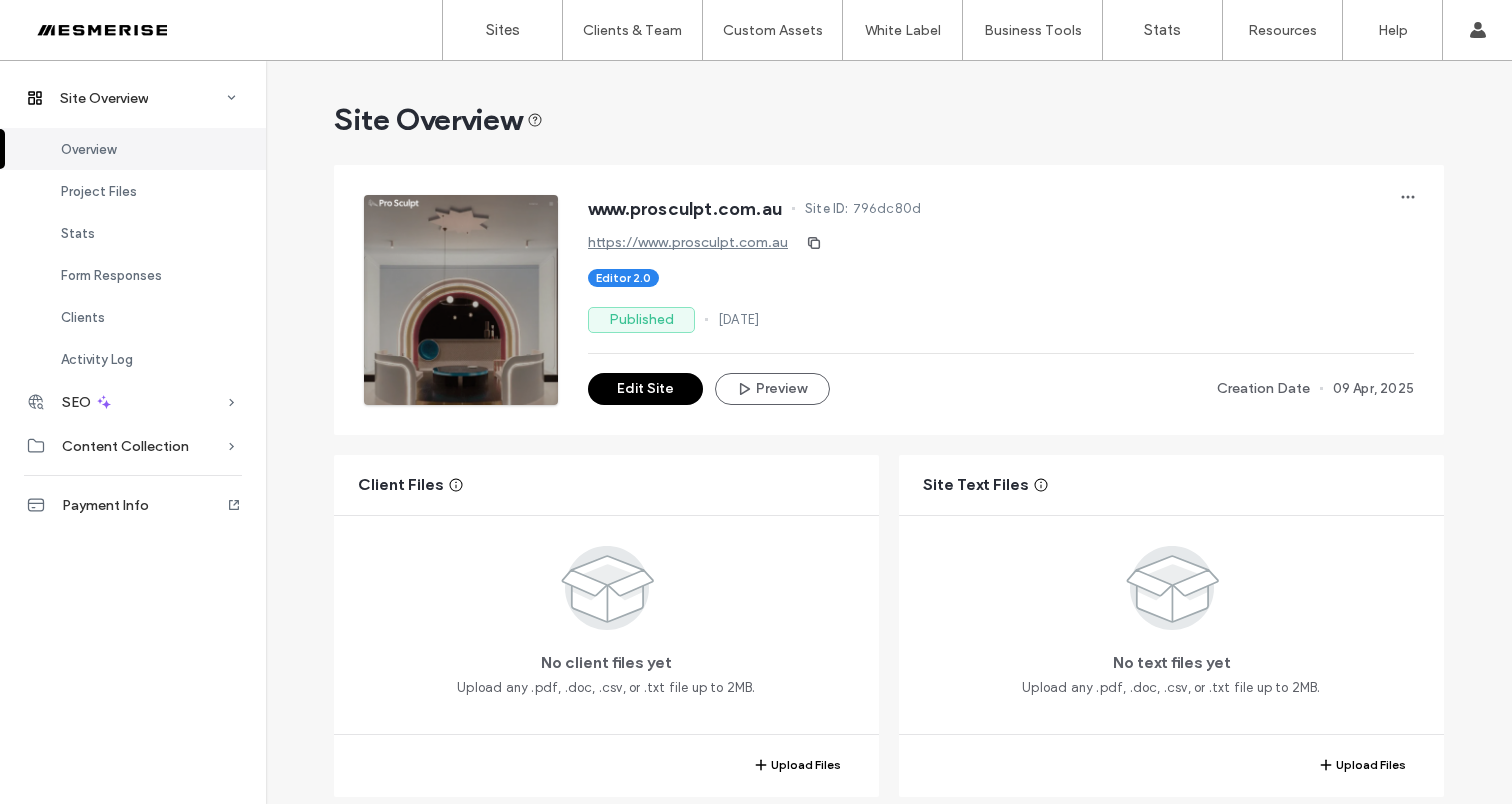 click on "796dc80d" at bounding box center [887, 209] 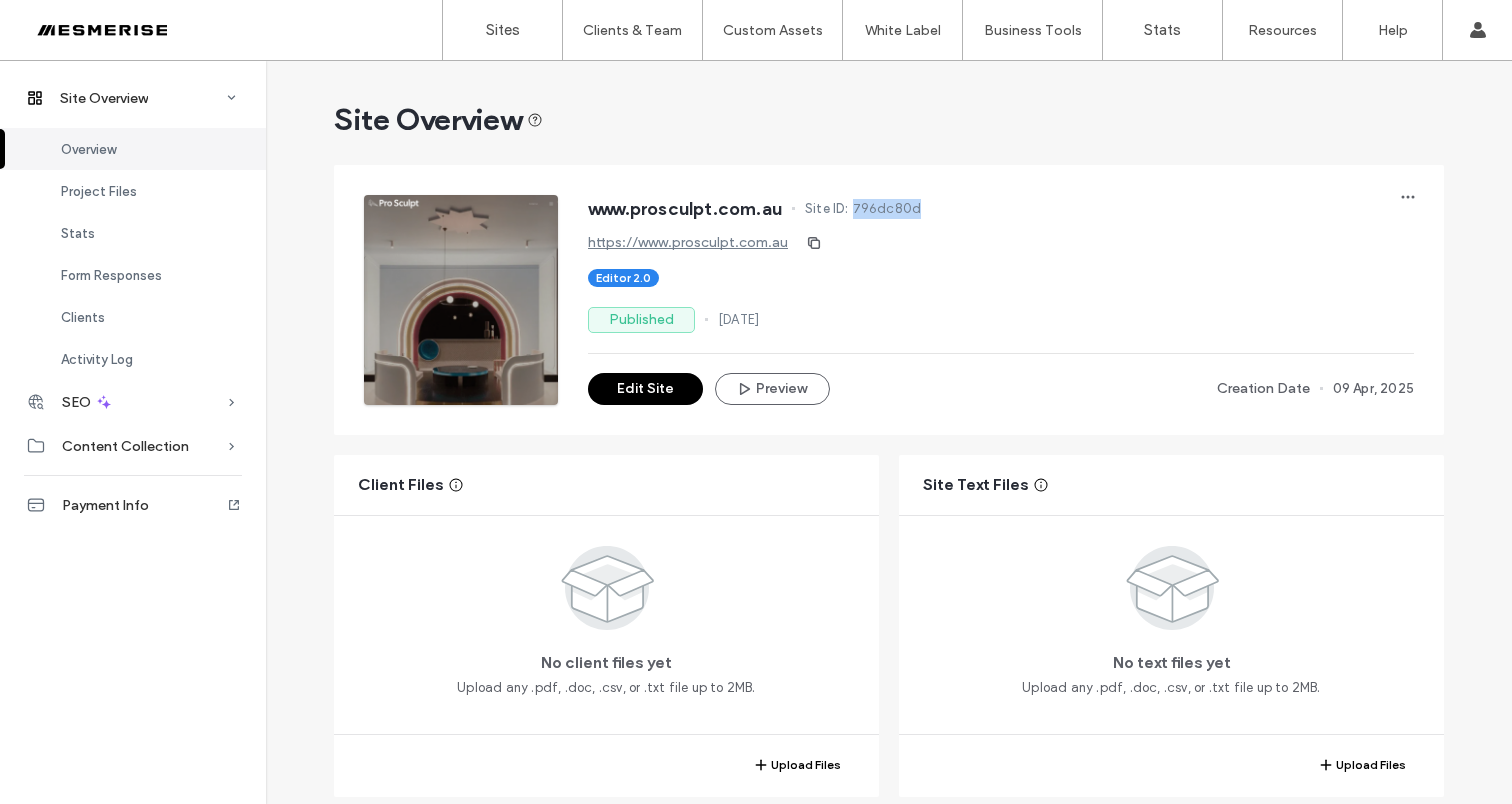 click on "796dc80d" at bounding box center (887, 209) 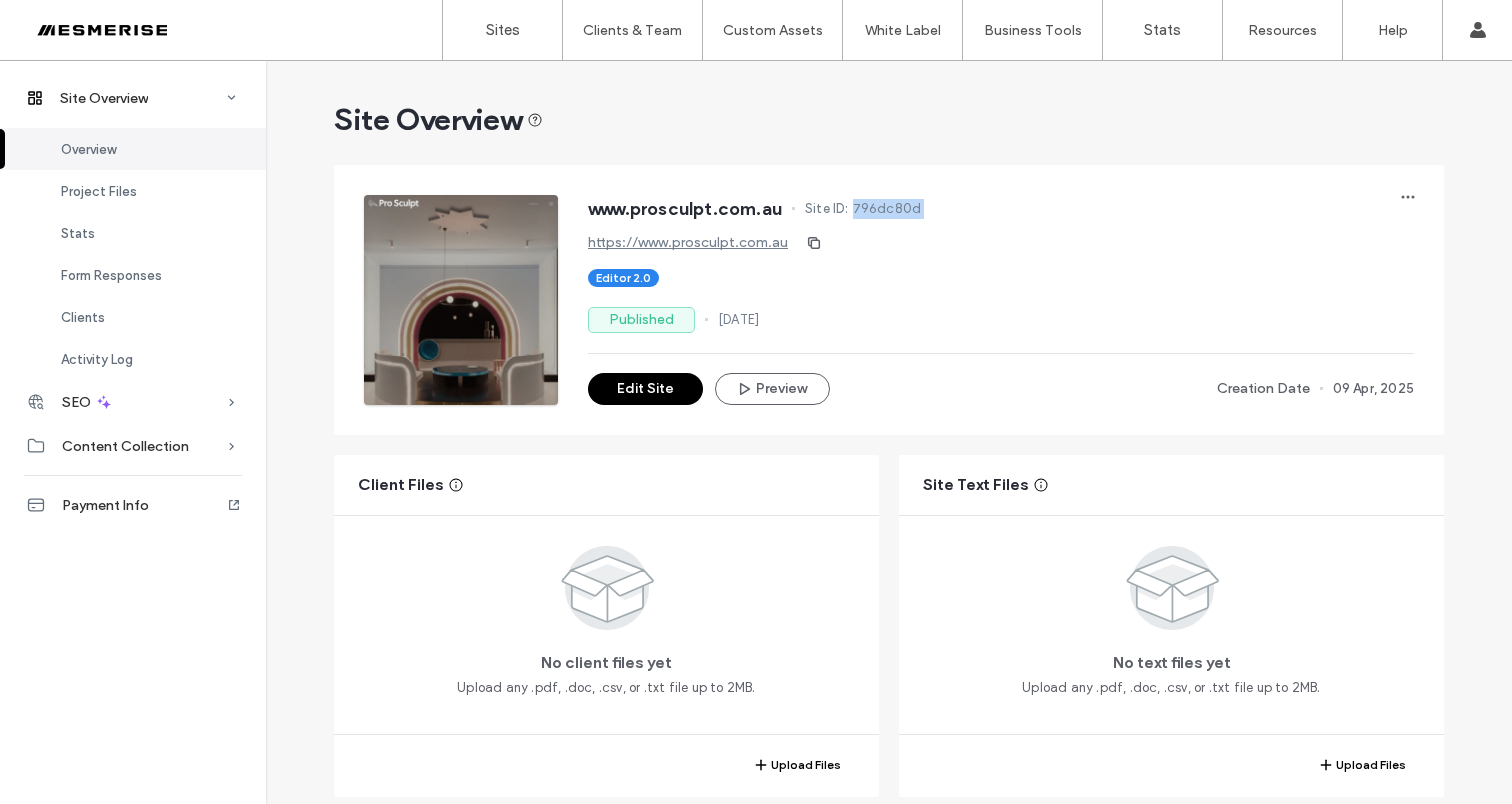 click on "796dc80d" at bounding box center (887, 209) 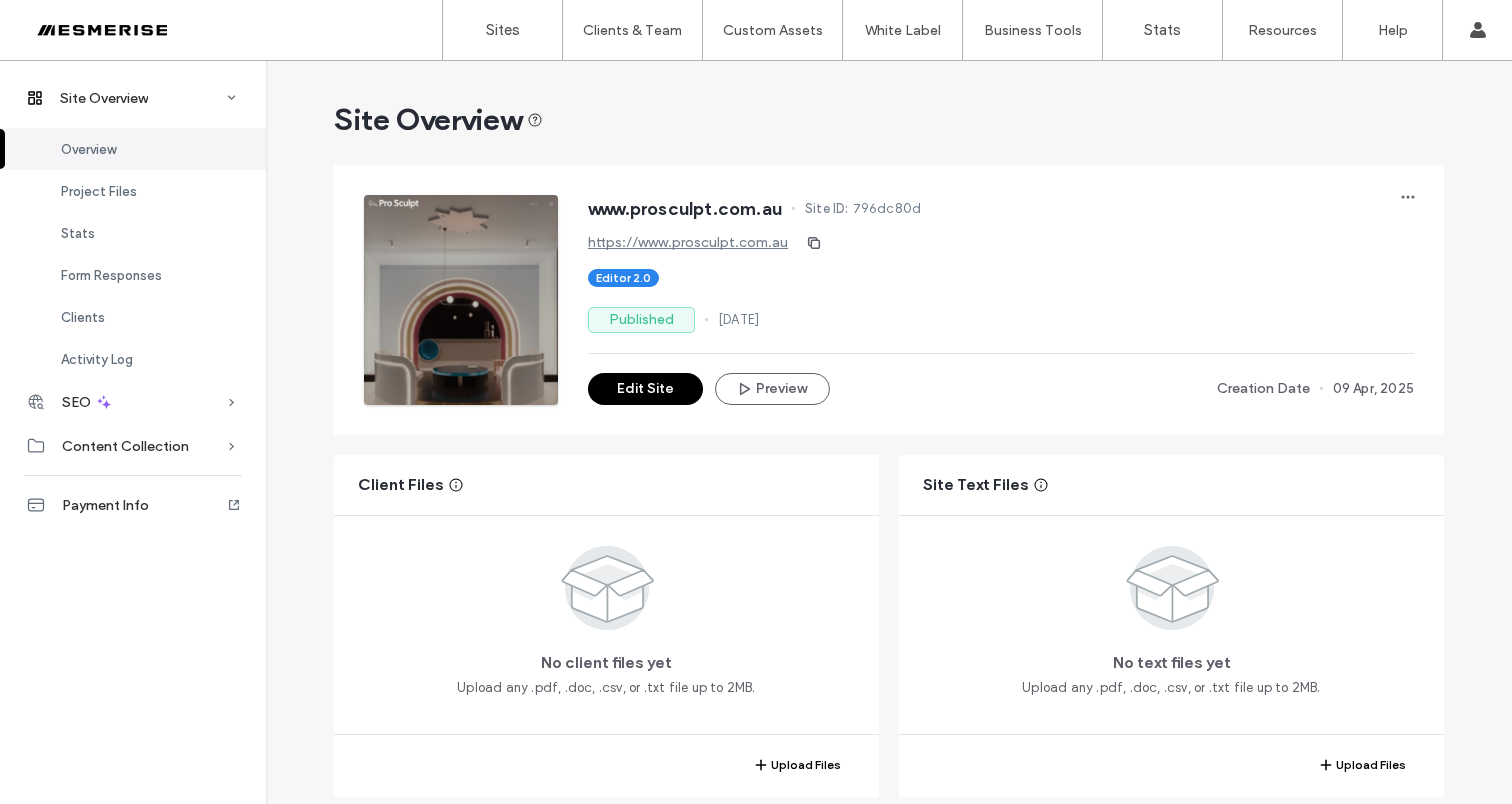 click on "Site ID:" at bounding box center (827, 209) 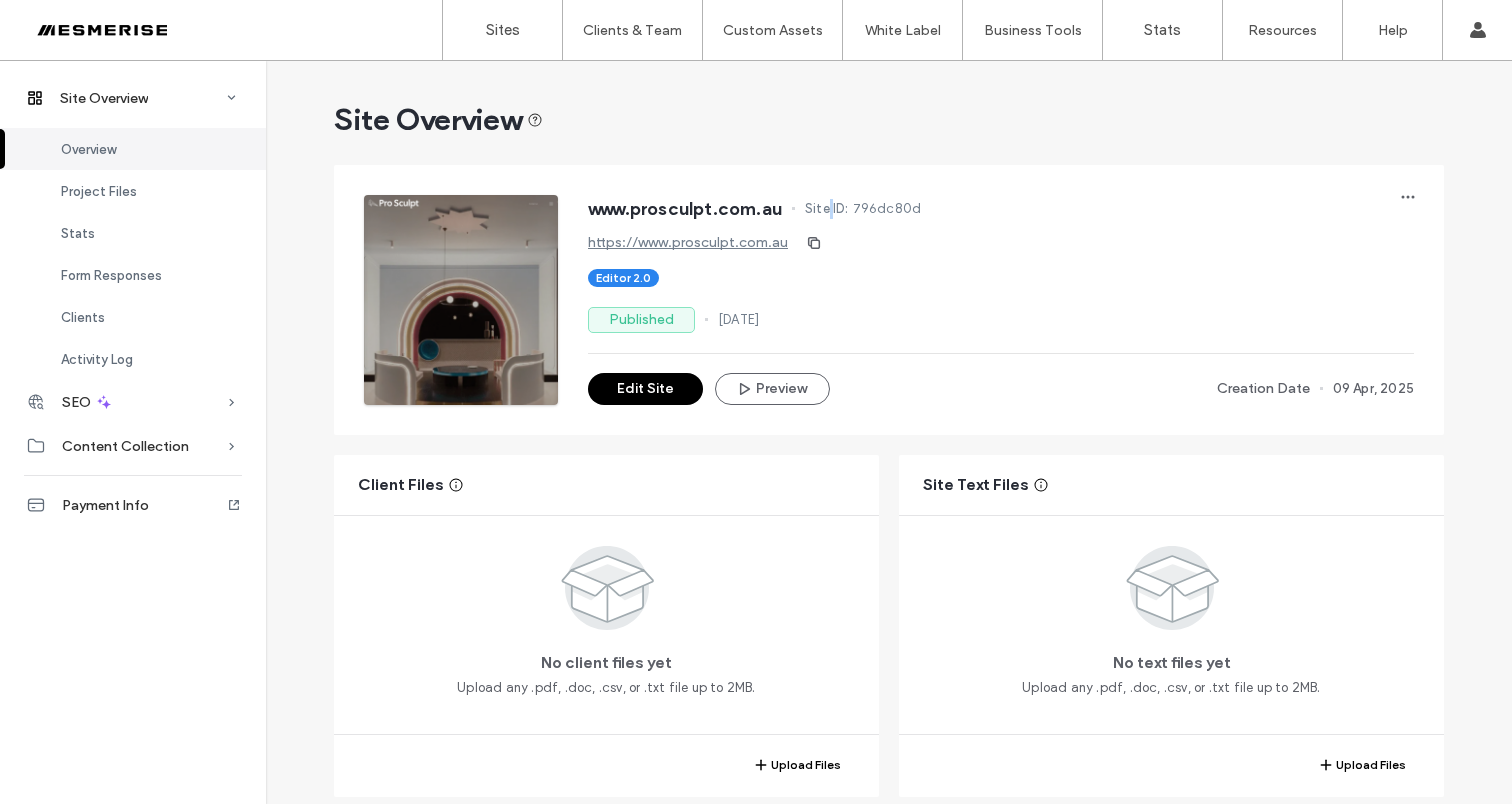 click on "Site ID:" at bounding box center [827, 209] 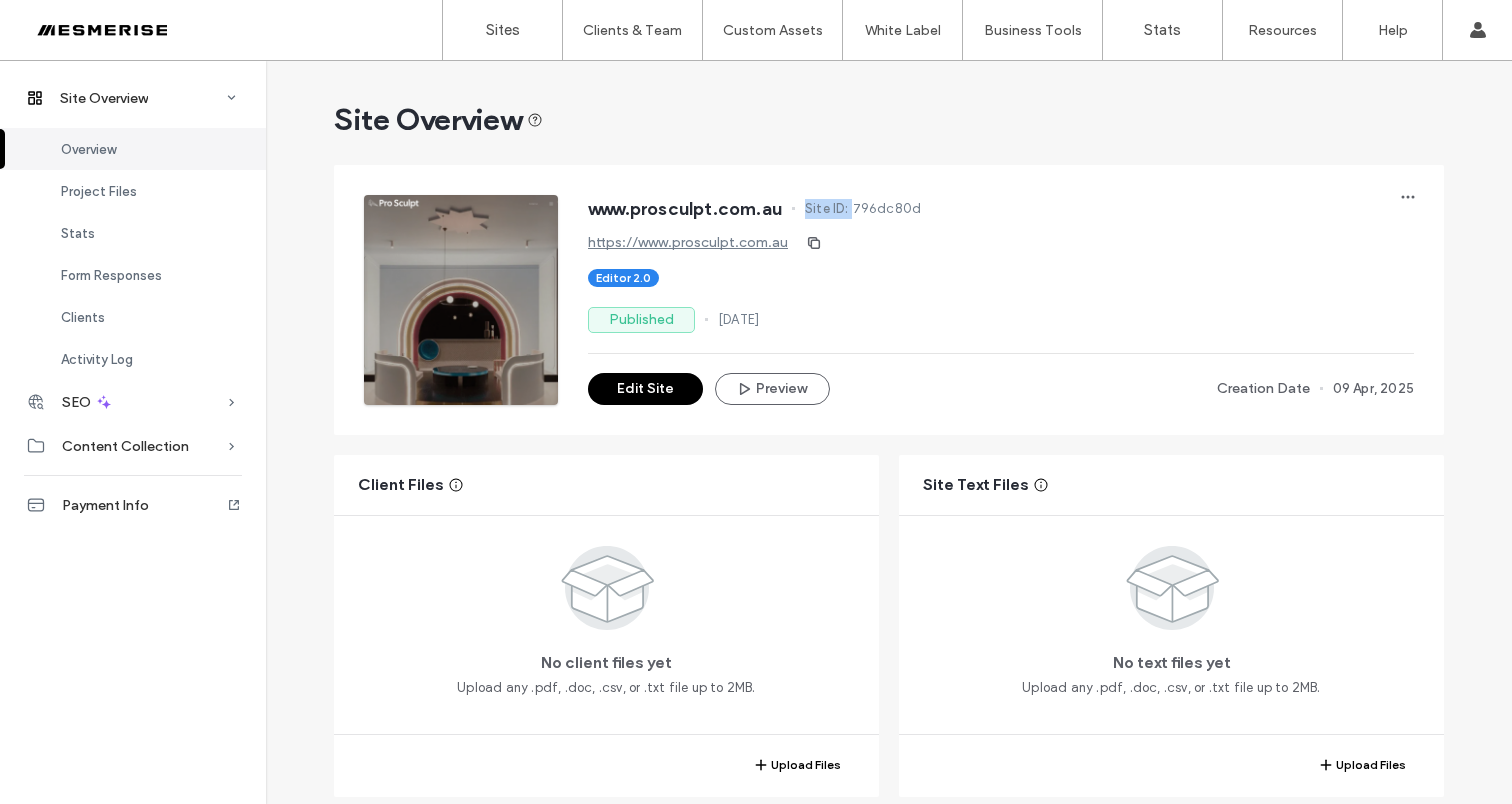 click on "Site ID:" at bounding box center (827, 209) 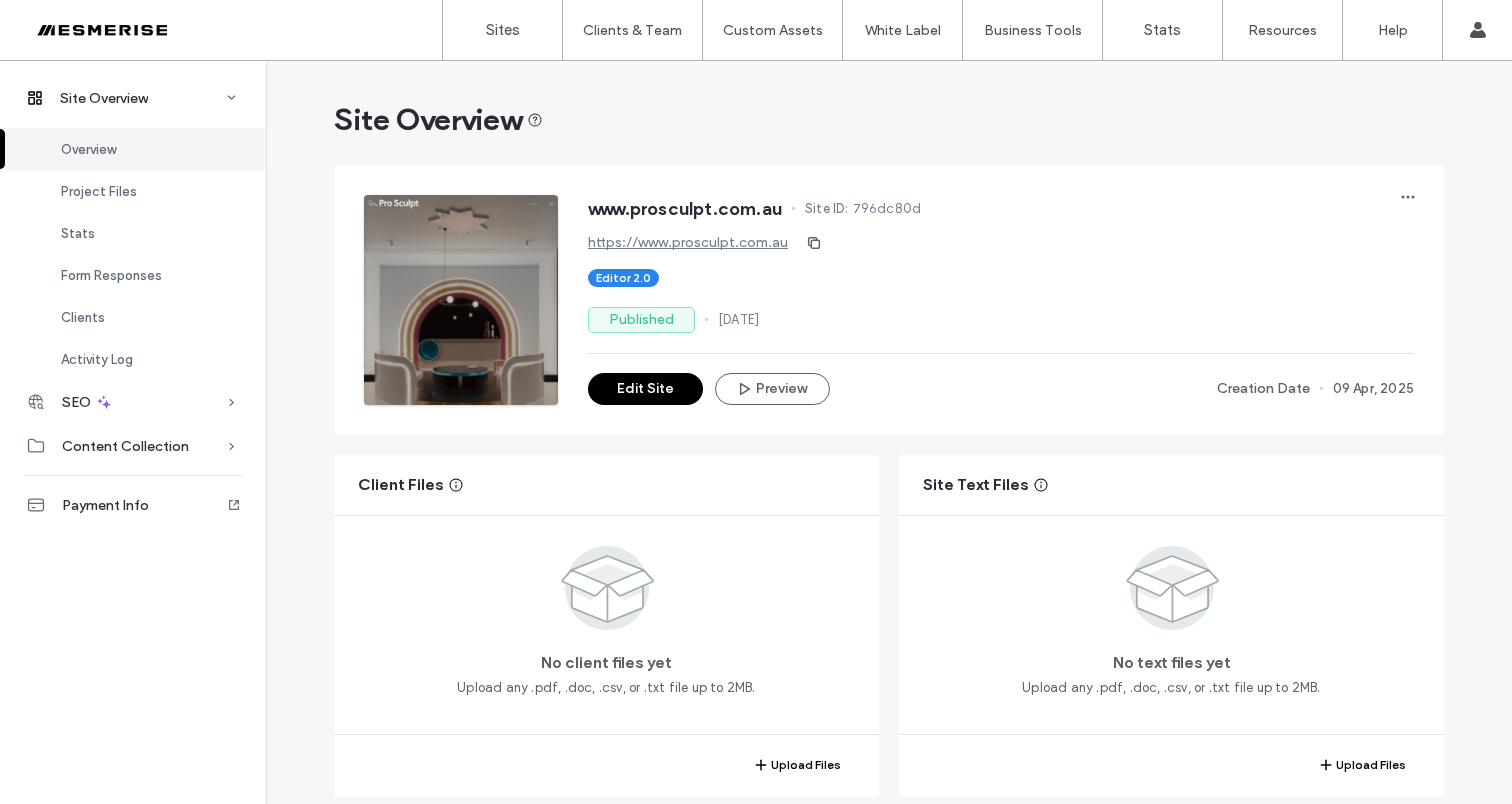 click on "796dc80d" at bounding box center [887, 209] 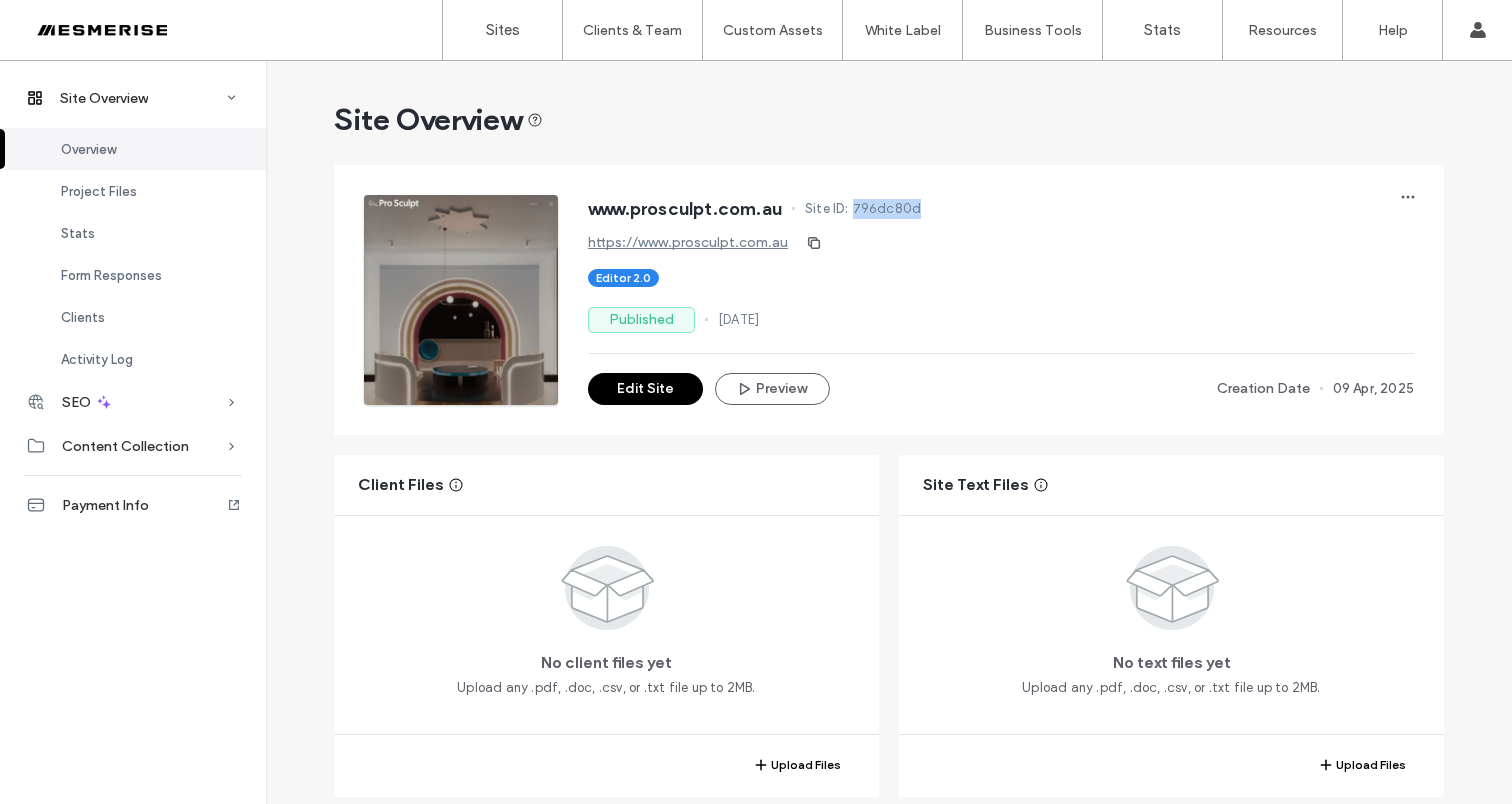 click on "796dc80d" at bounding box center (887, 209) 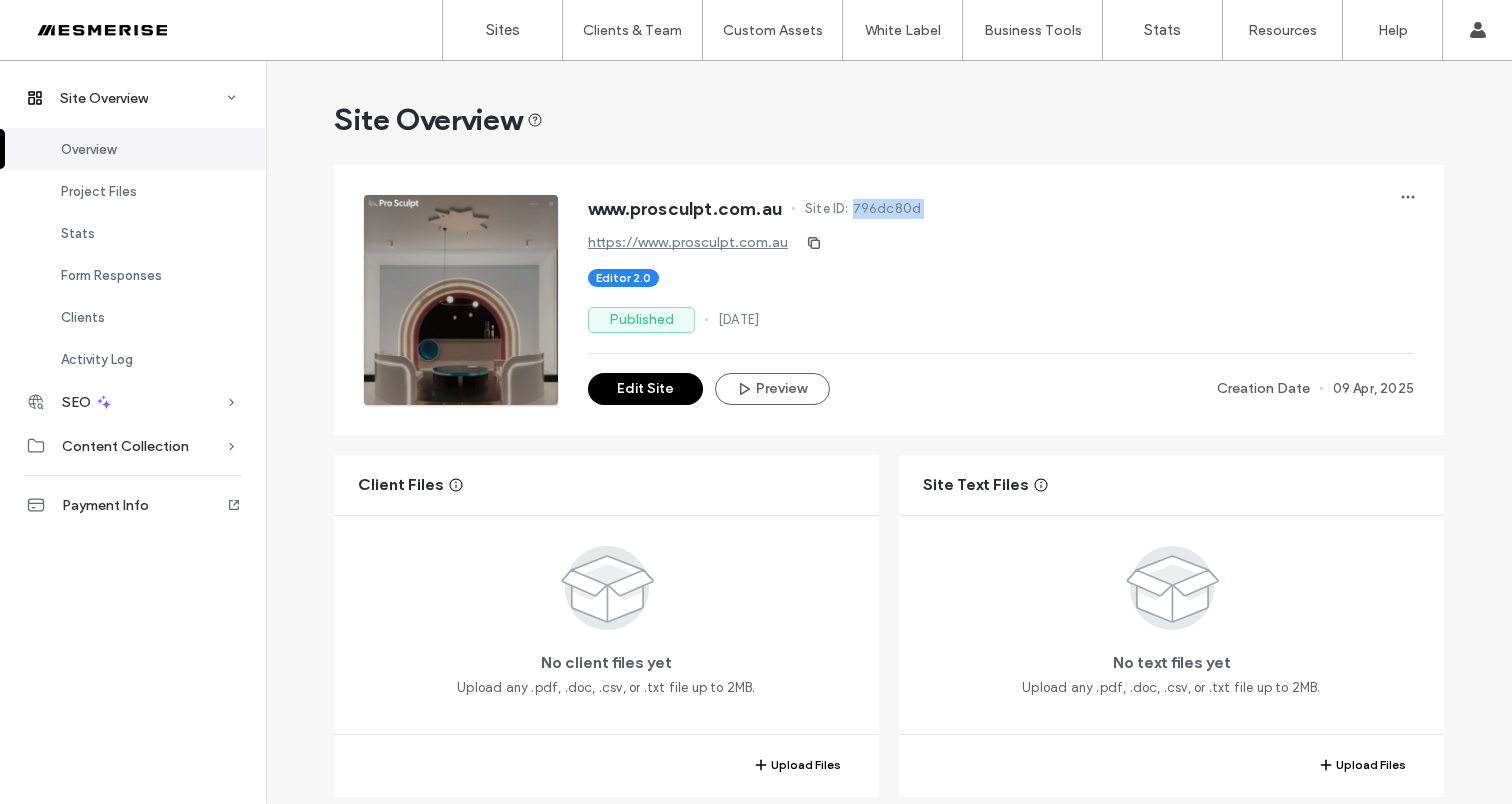 click on "796dc80d" at bounding box center (887, 209) 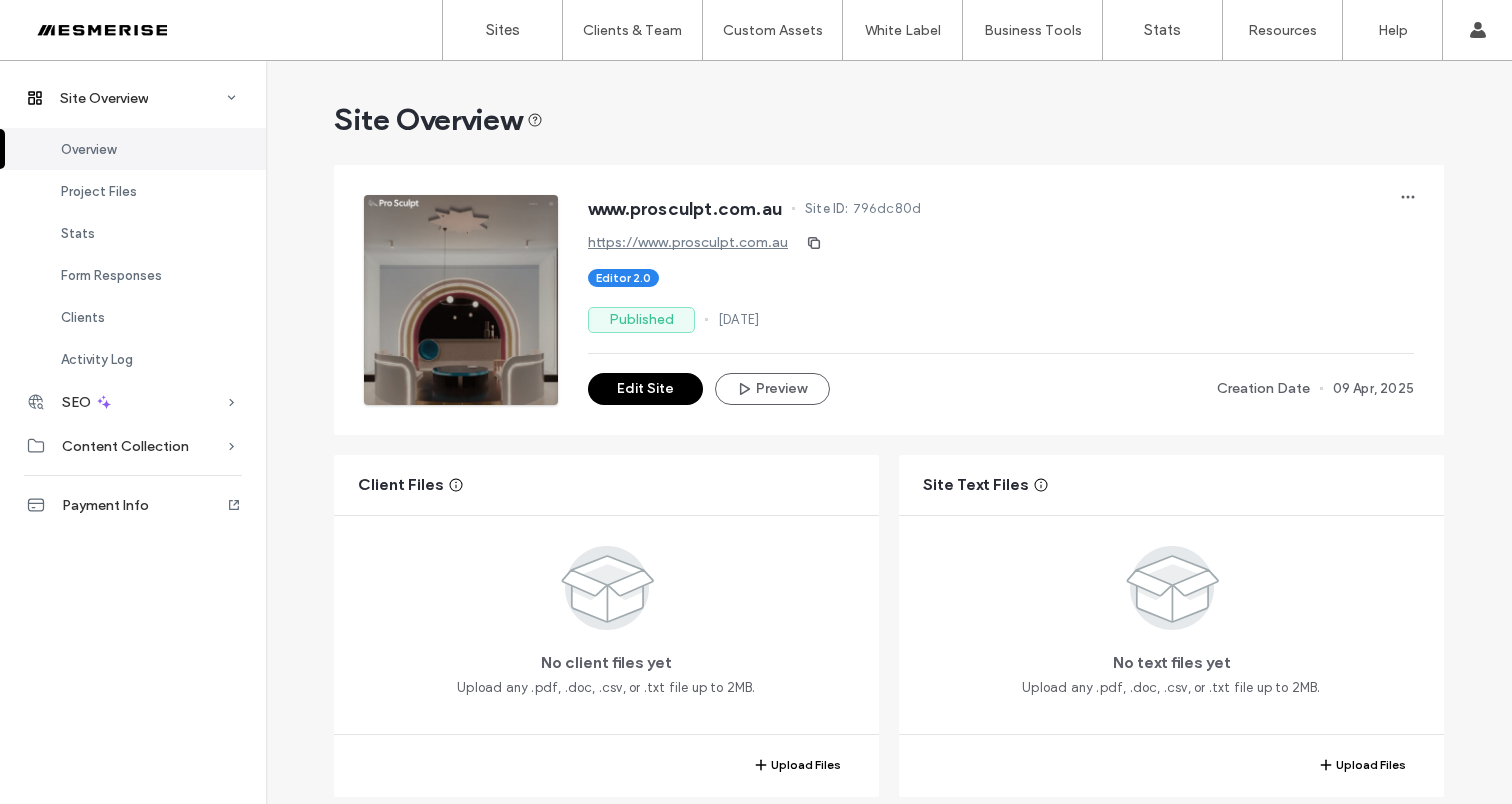 click on "Site ID:" at bounding box center (827, 209) 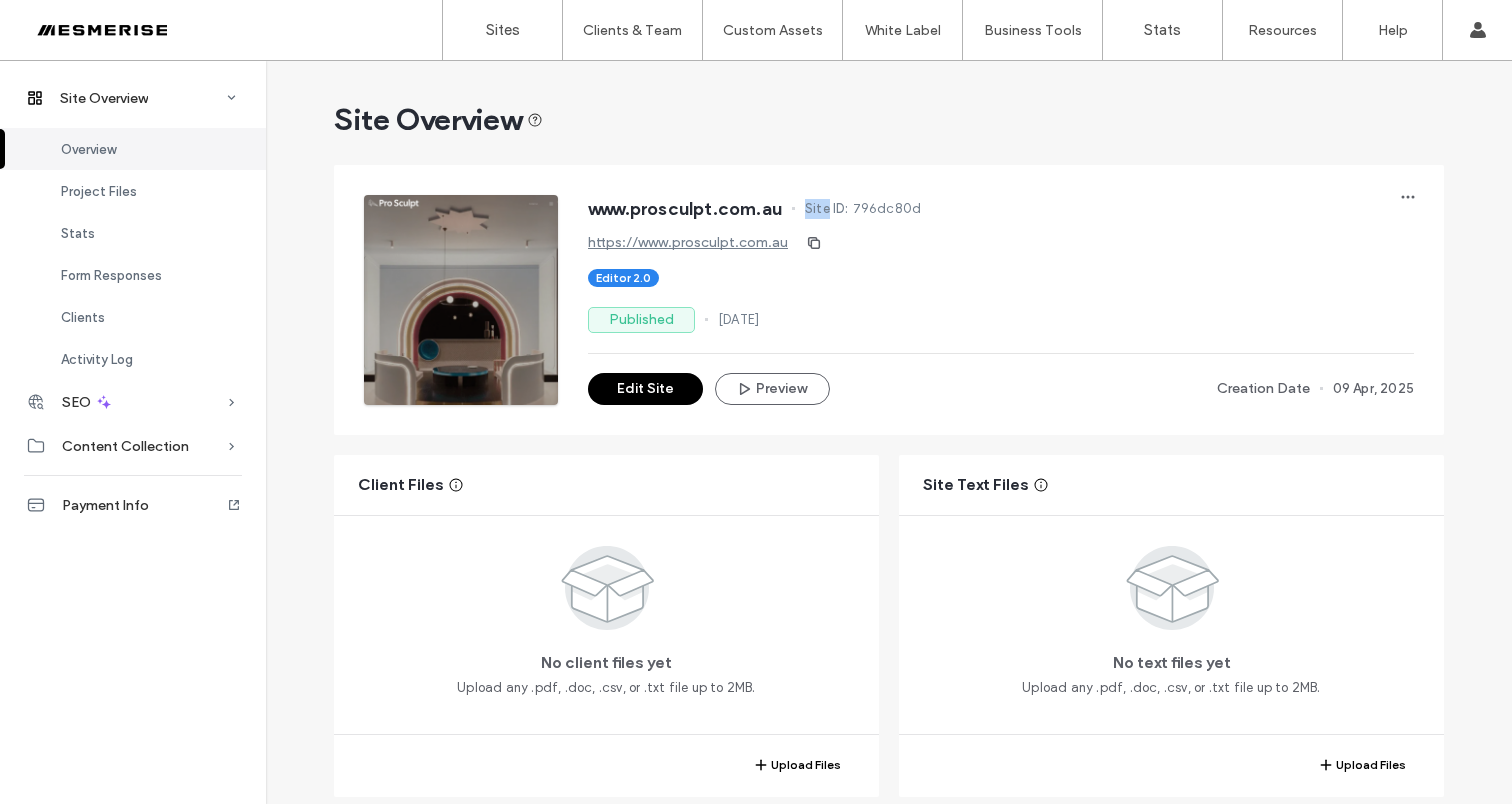click on "Site ID:" at bounding box center (827, 209) 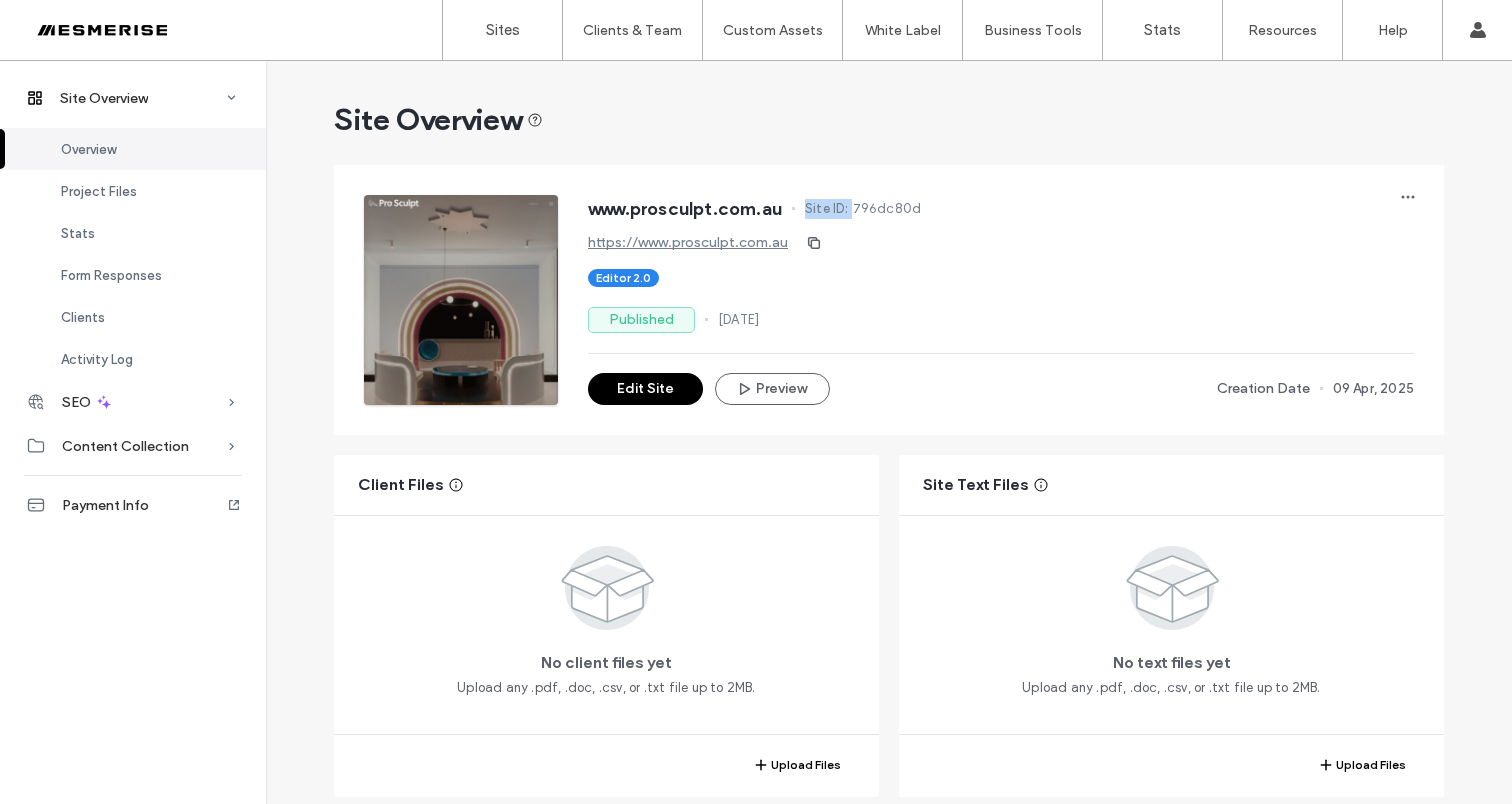 click on "Site ID:" at bounding box center [827, 209] 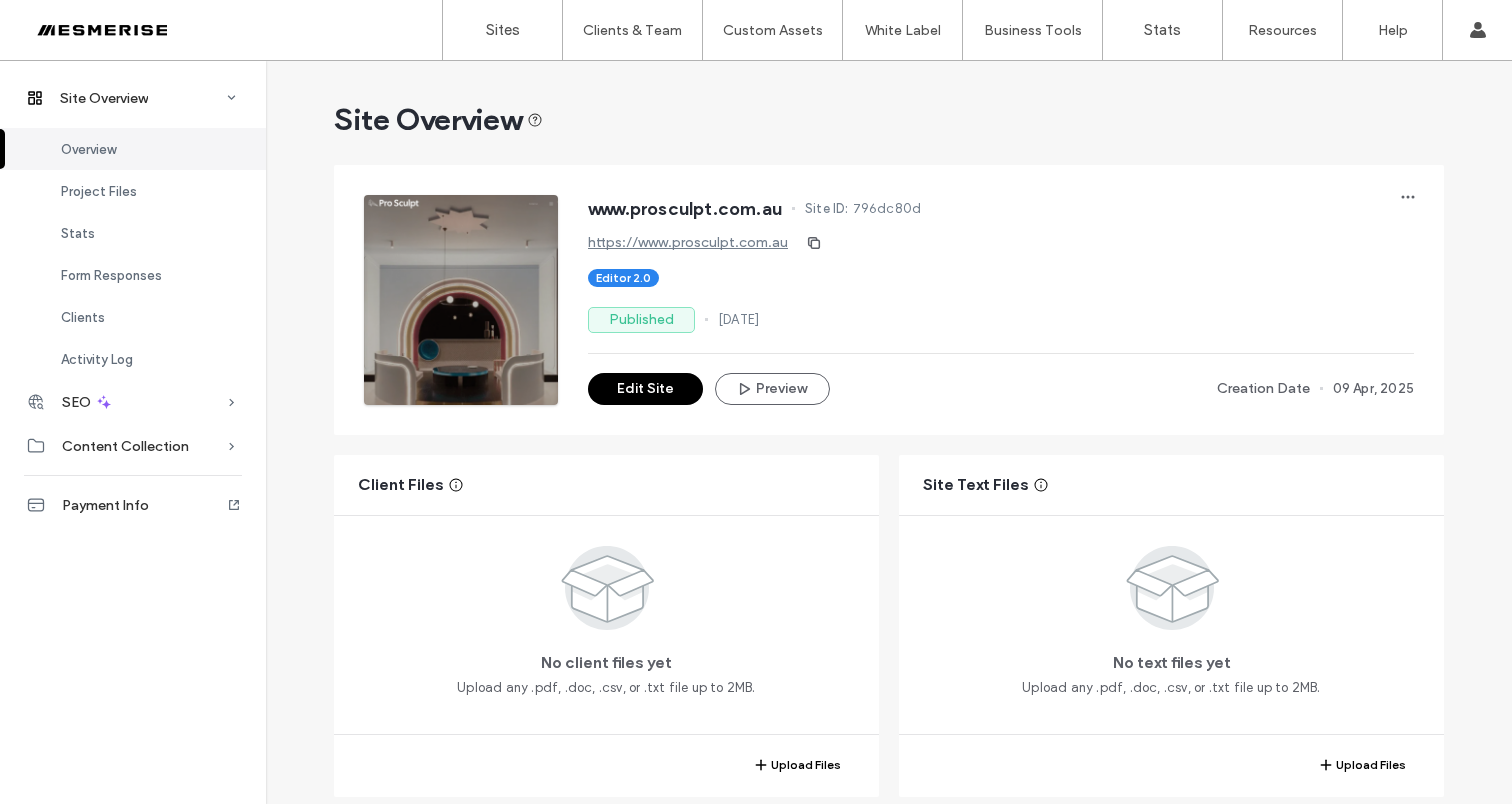click on "796dc80d" at bounding box center [887, 209] 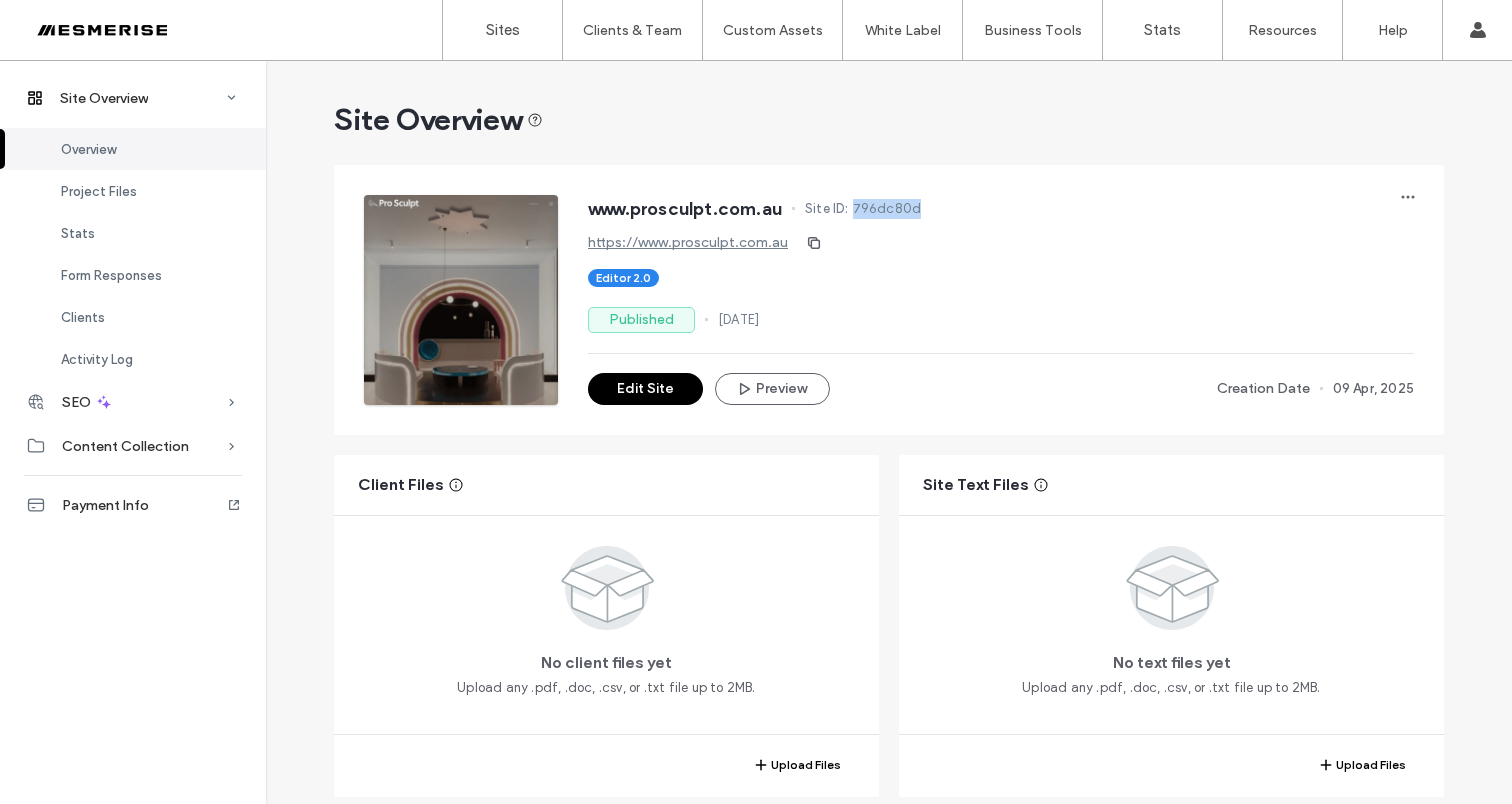 click on "796dc80d" at bounding box center [887, 209] 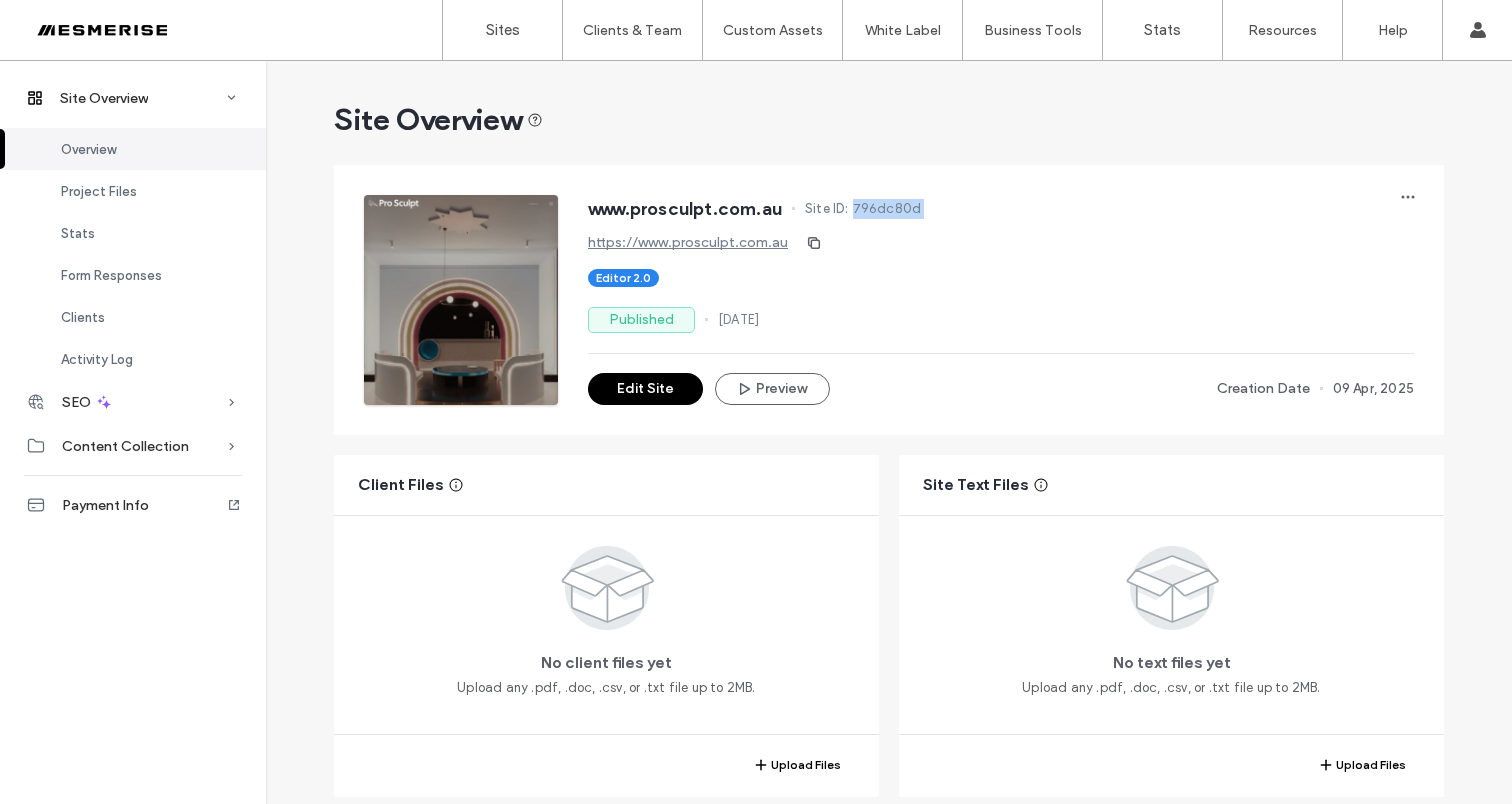 drag, startPoint x: 878, startPoint y: 203, endPoint x: 810, endPoint y: 214, distance: 68.88396 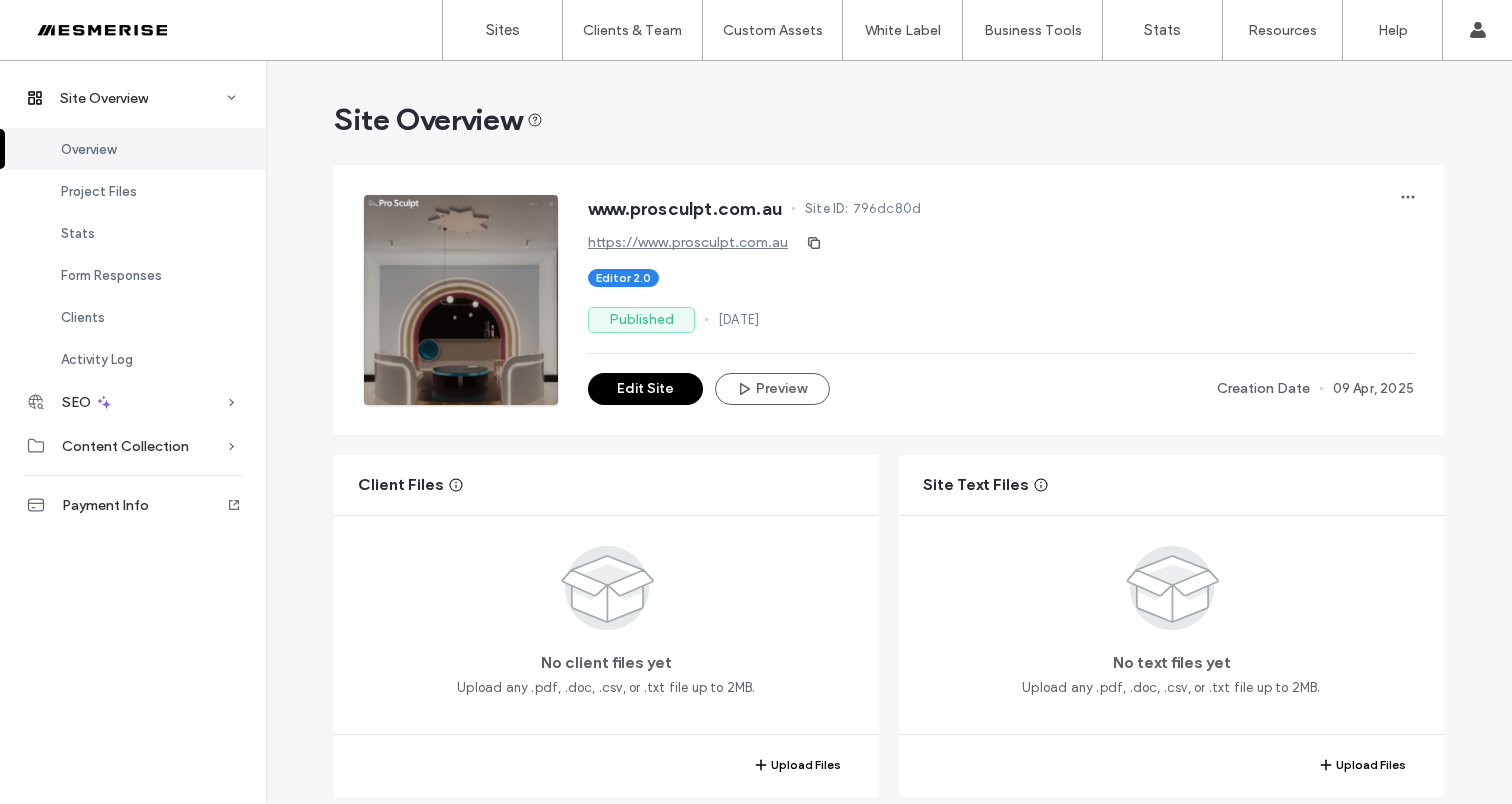 click on "www.prosculpt.com.au Site ID: 796dc80d" at bounding box center (1001, 211) 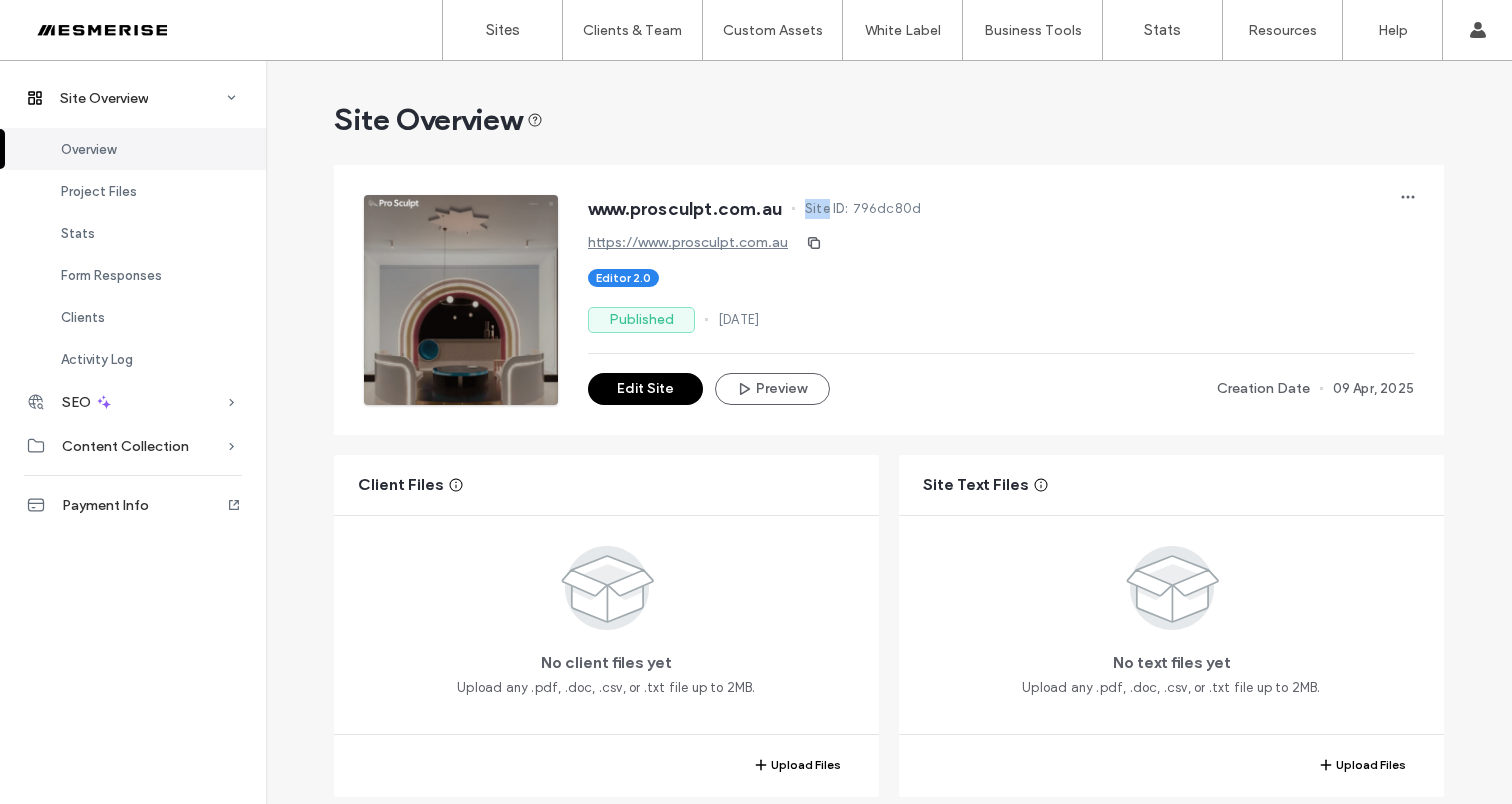 click on "www.prosculpt.com.au Site ID: 796dc80d" at bounding box center [1001, 211] 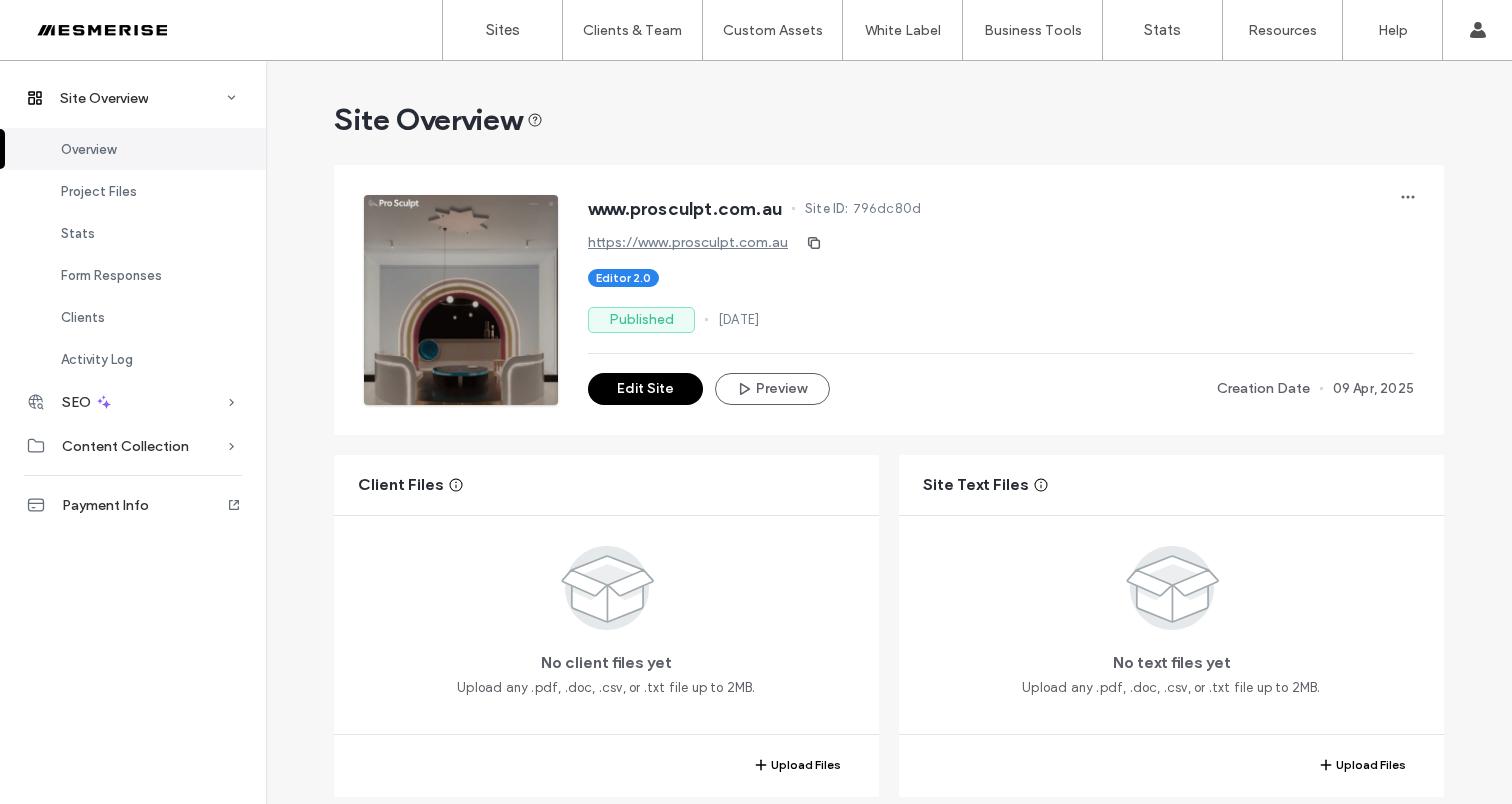 click on "796dc80d" at bounding box center [887, 209] 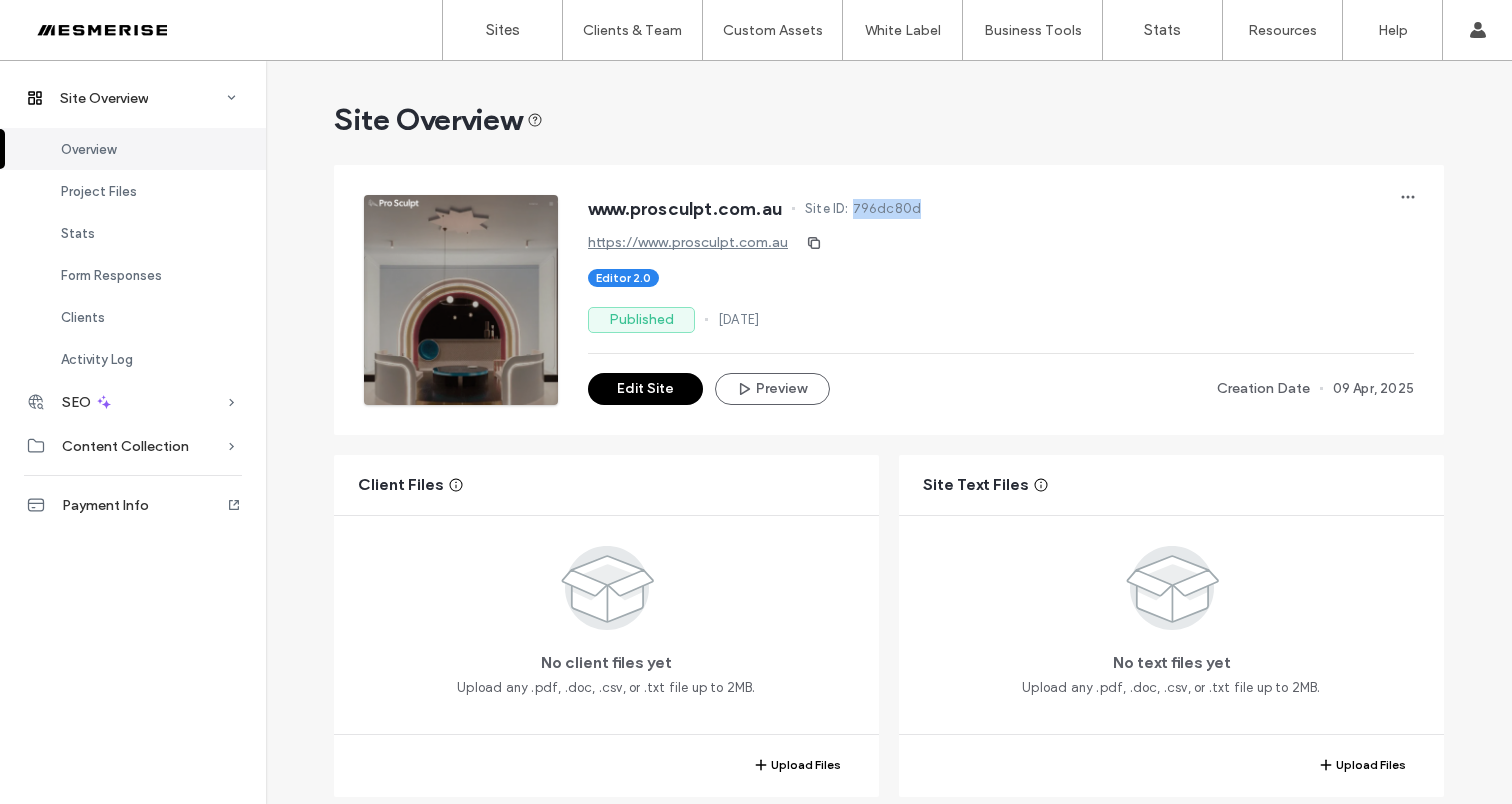 click on "796dc80d" at bounding box center [887, 209] 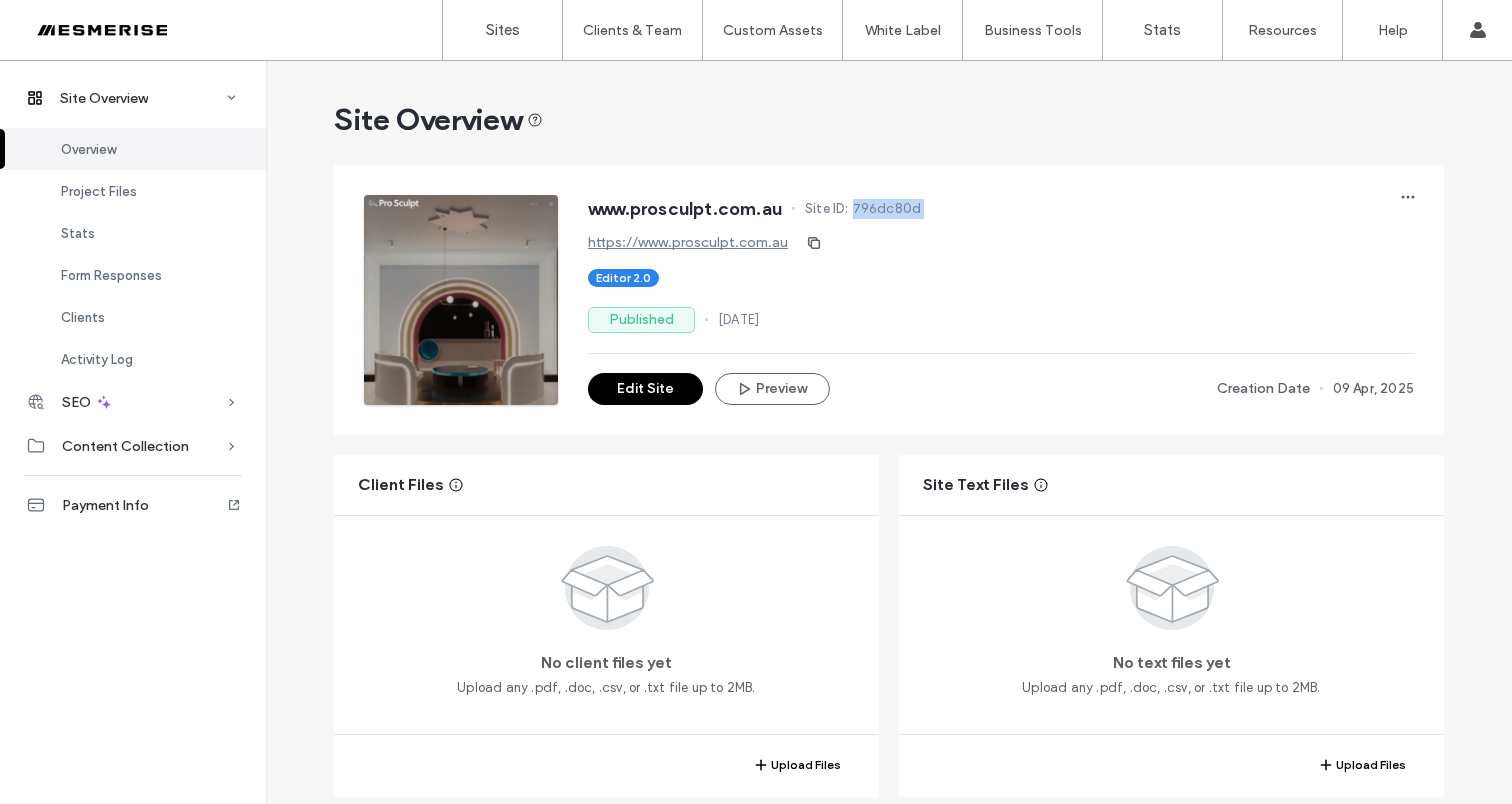 drag, startPoint x: 869, startPoint y: 208, endPoint x: 840, endPoint y: 214, distance: 29.614185 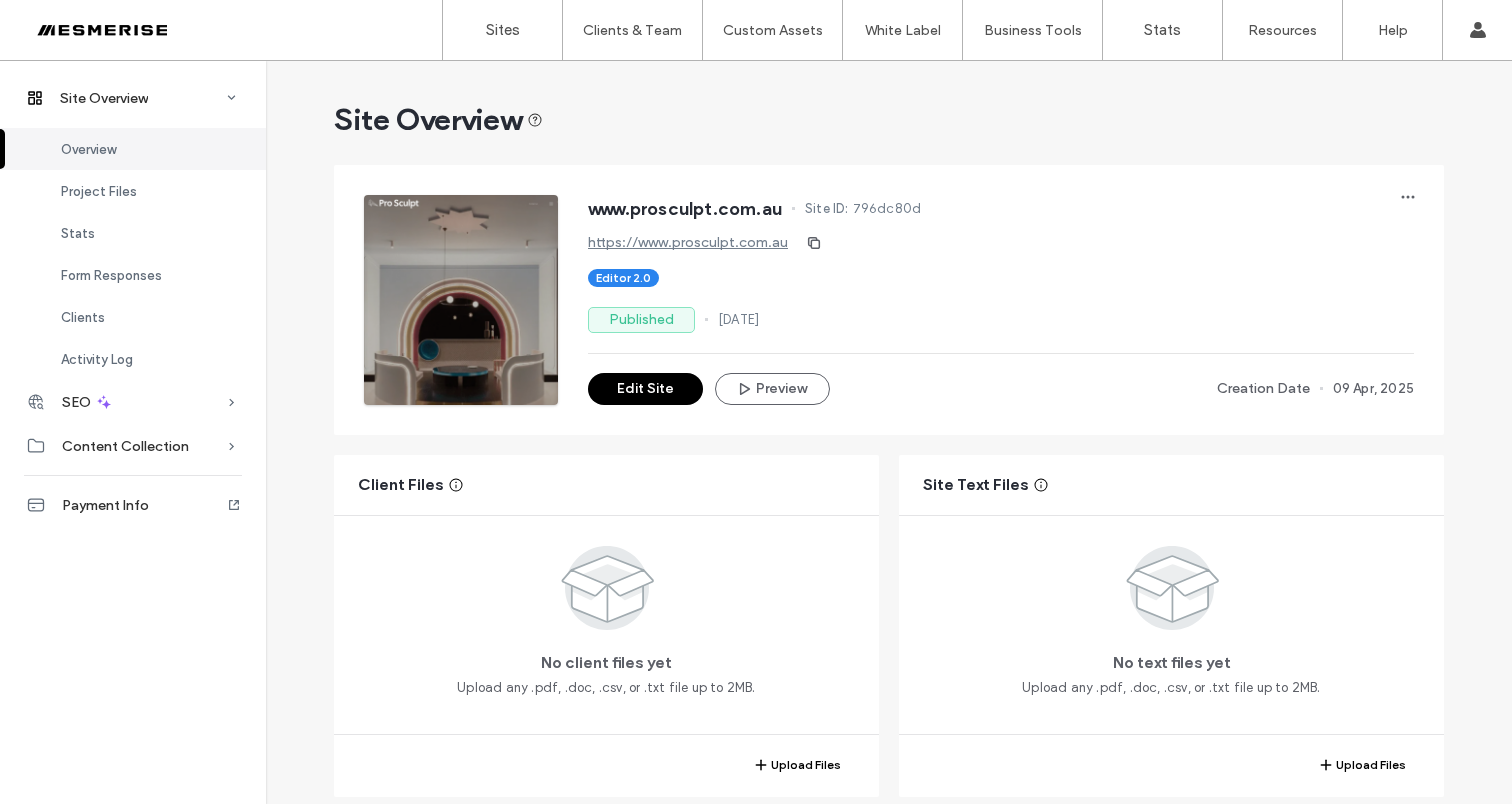 click on "Site ID:" at bounding box center (827, 209) 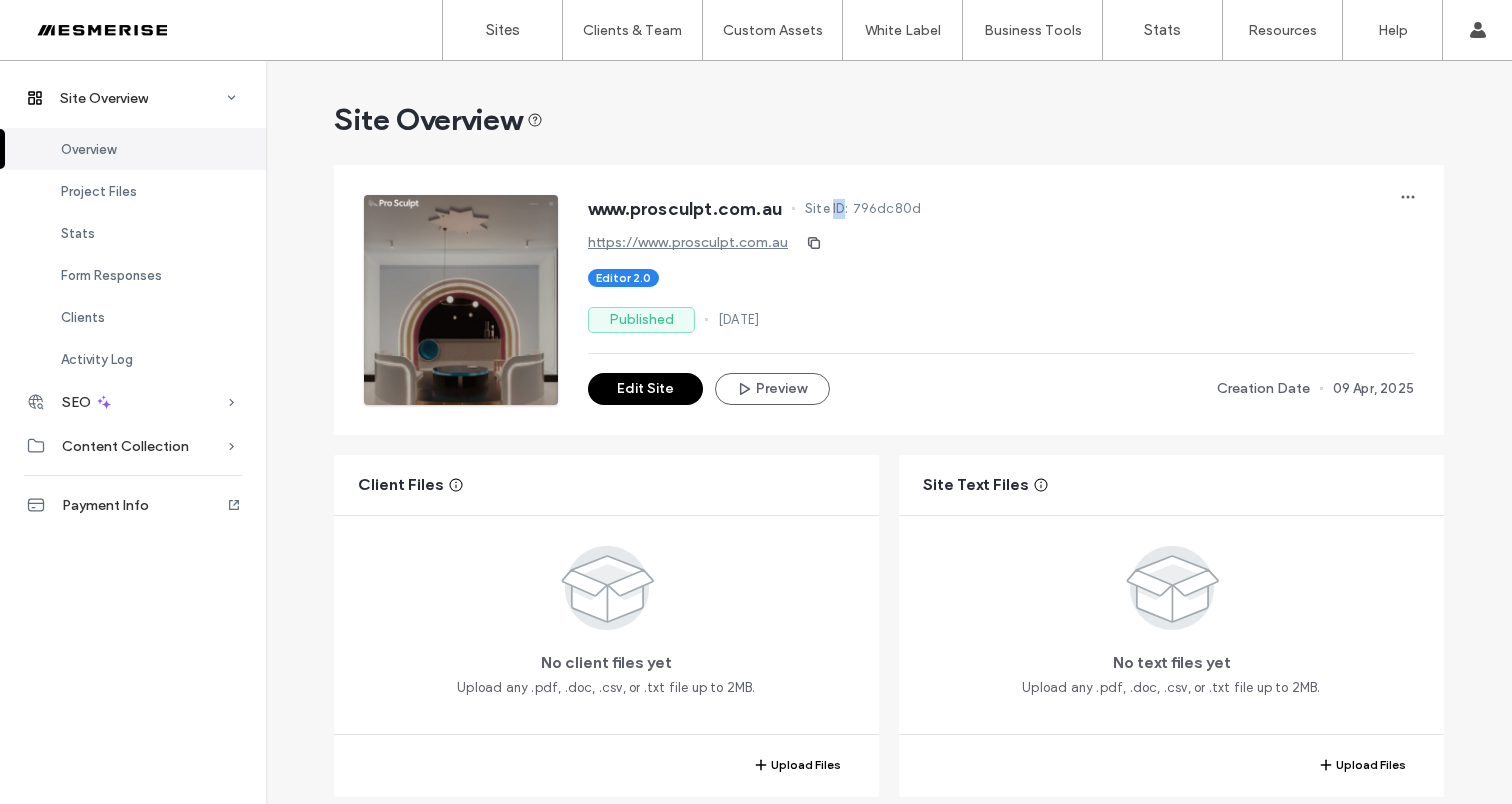 click on "Site ID:" at bounding box center [827, 209] 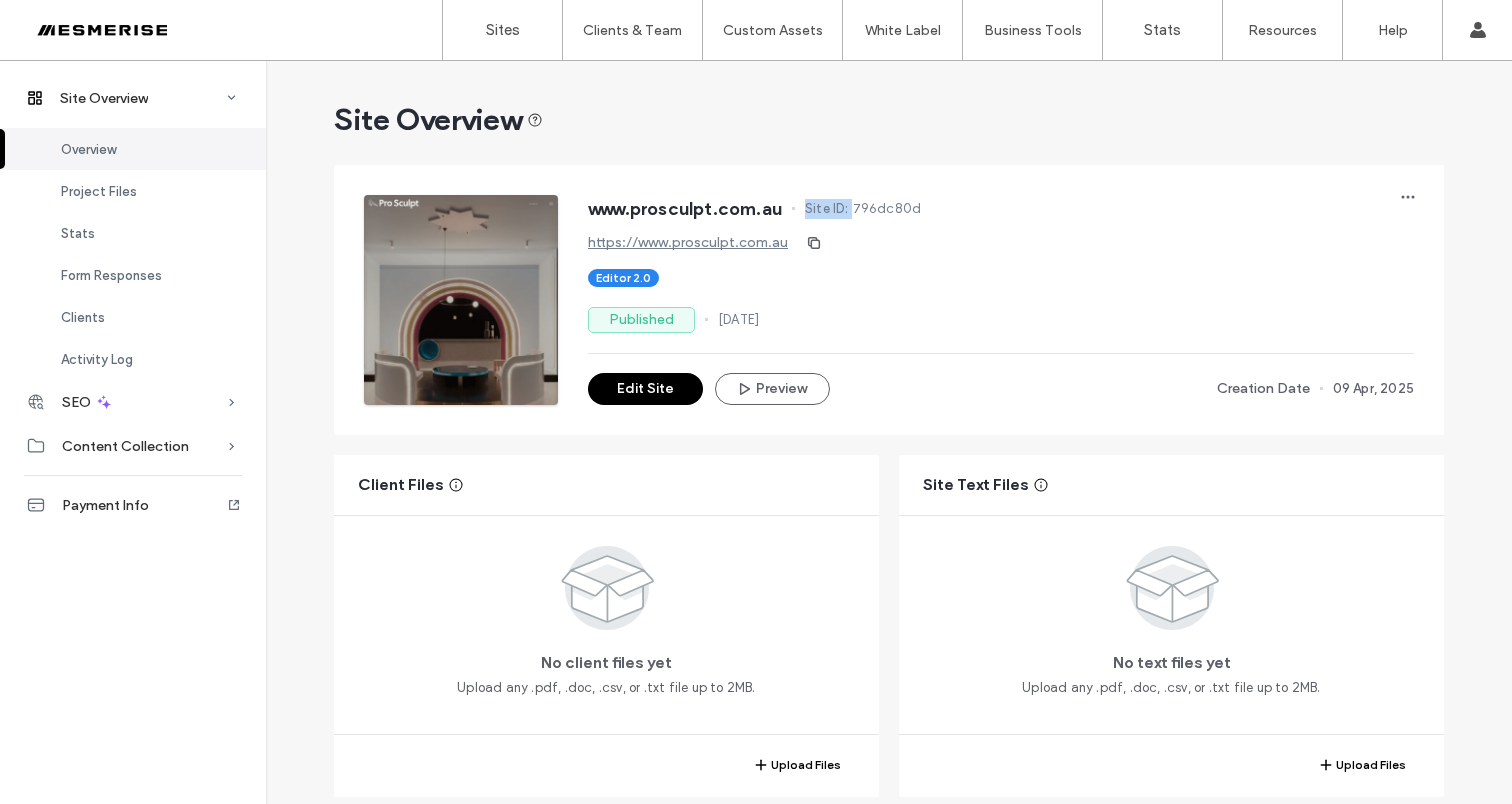 click on "Site ID:" at bounding box center [827, 209] 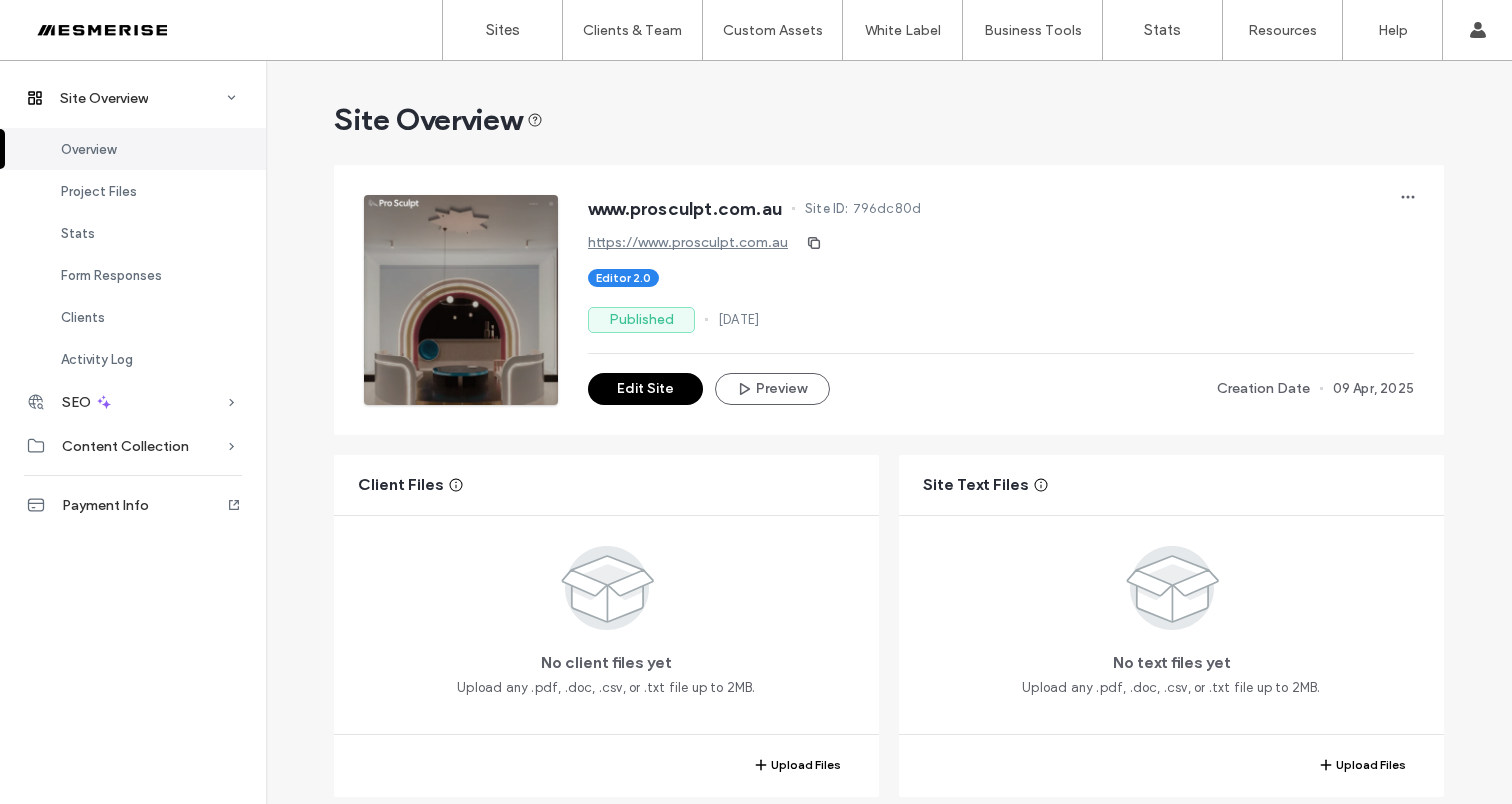 click on "796dc80d" at bounding box center (887, 209) 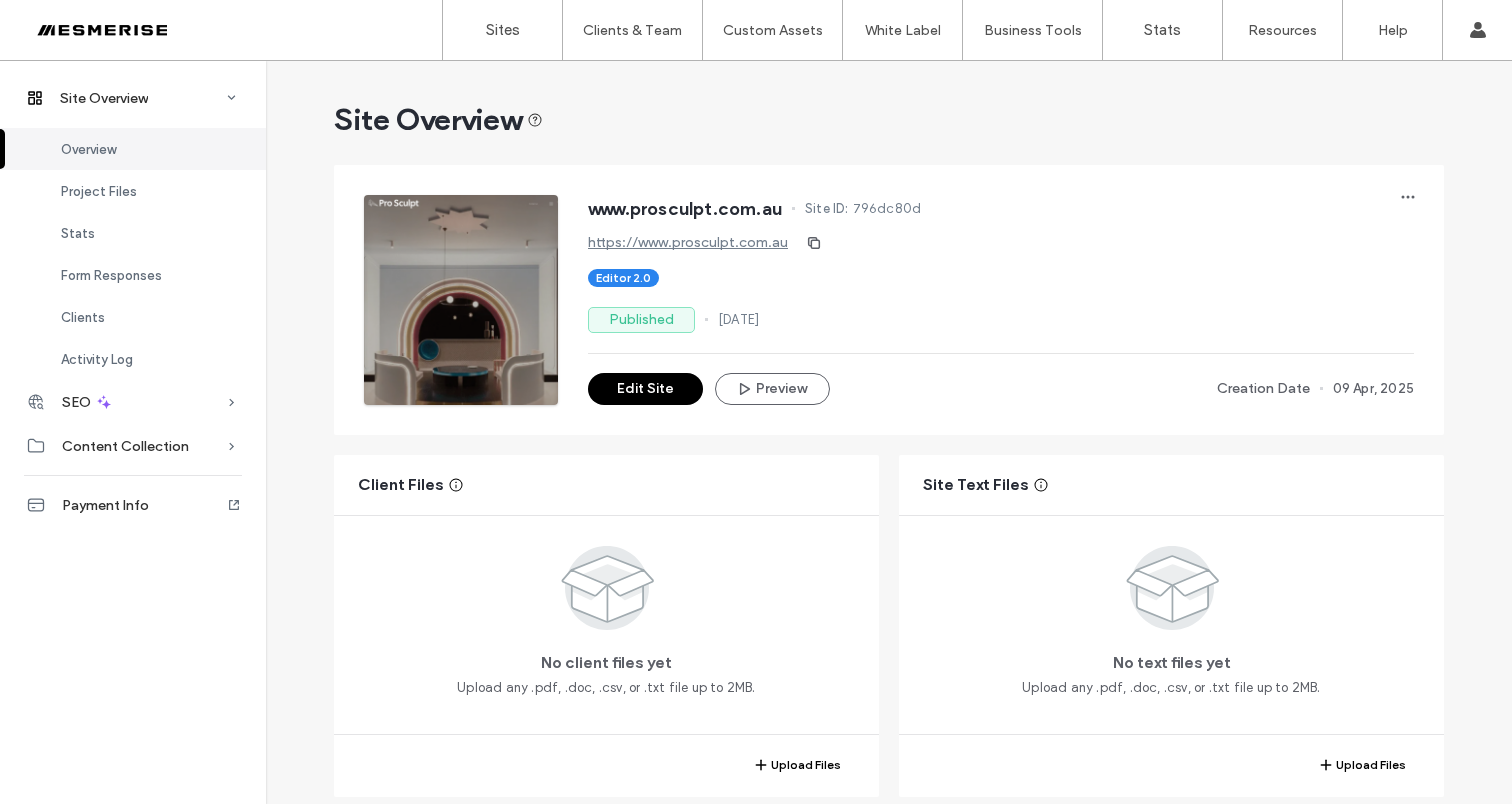 click on "796dc80d" at bounding box center [887, 209] 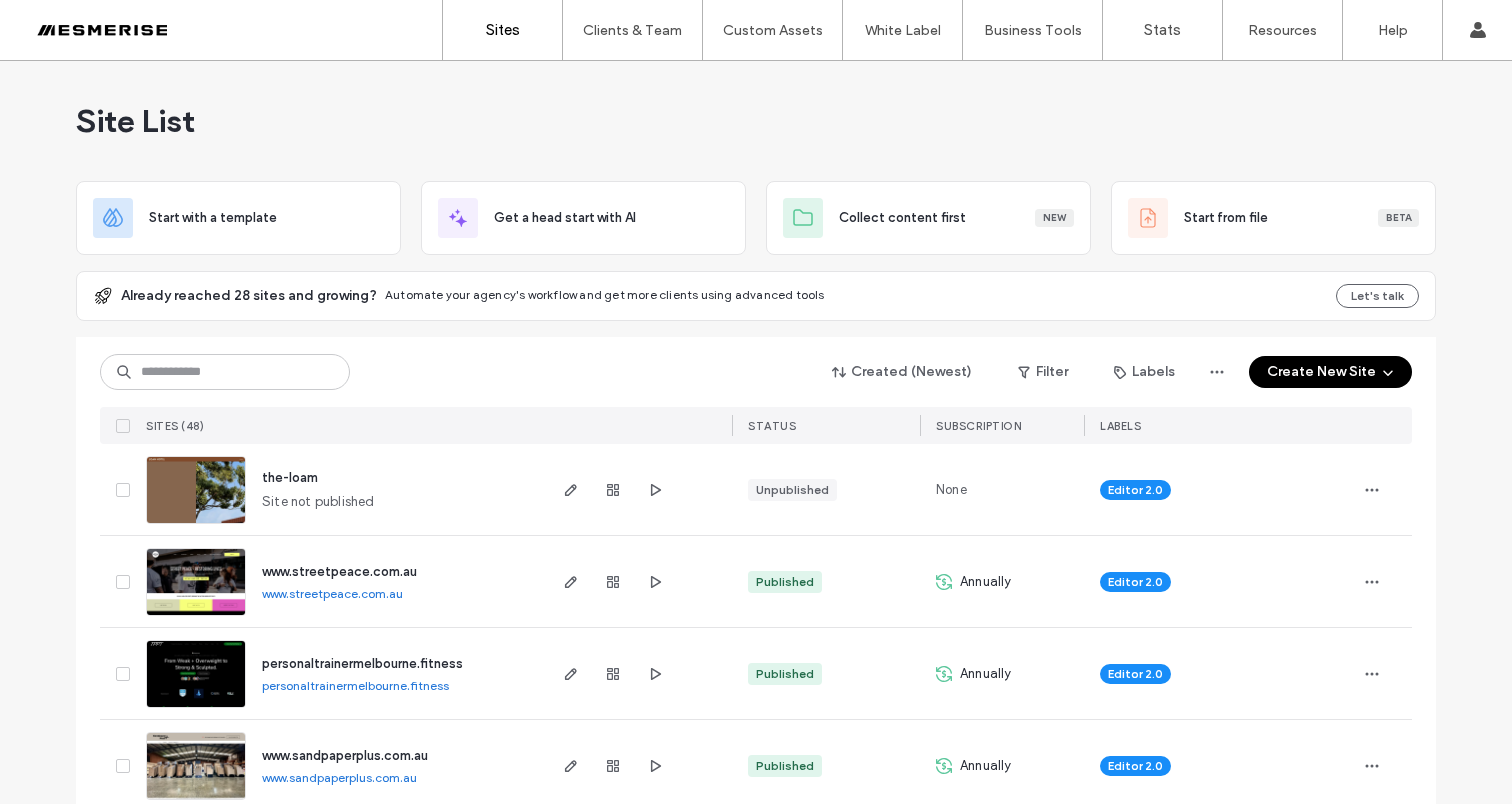 scroll, scrollTop: 0, scrollLeft: 0, axis: both 